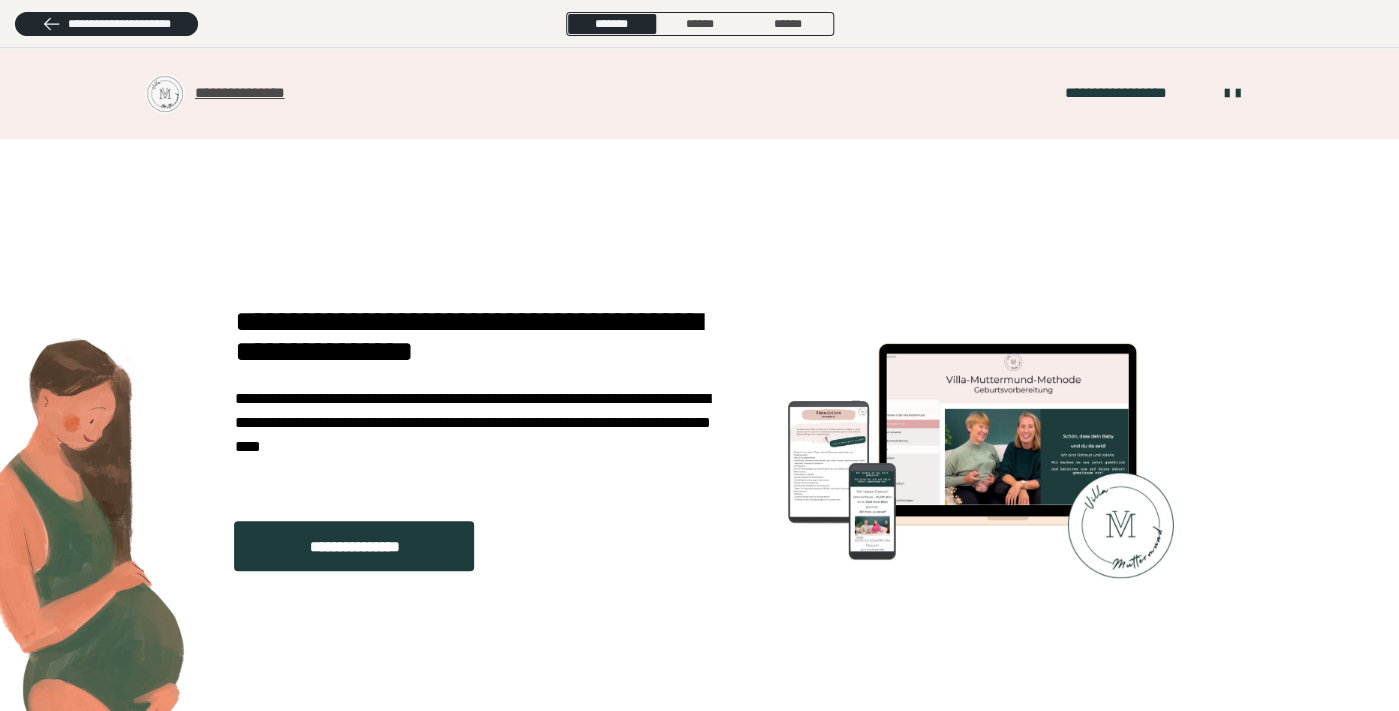 scroll, scrollTop: 5000, scrollLeft: 0, axis: vertical 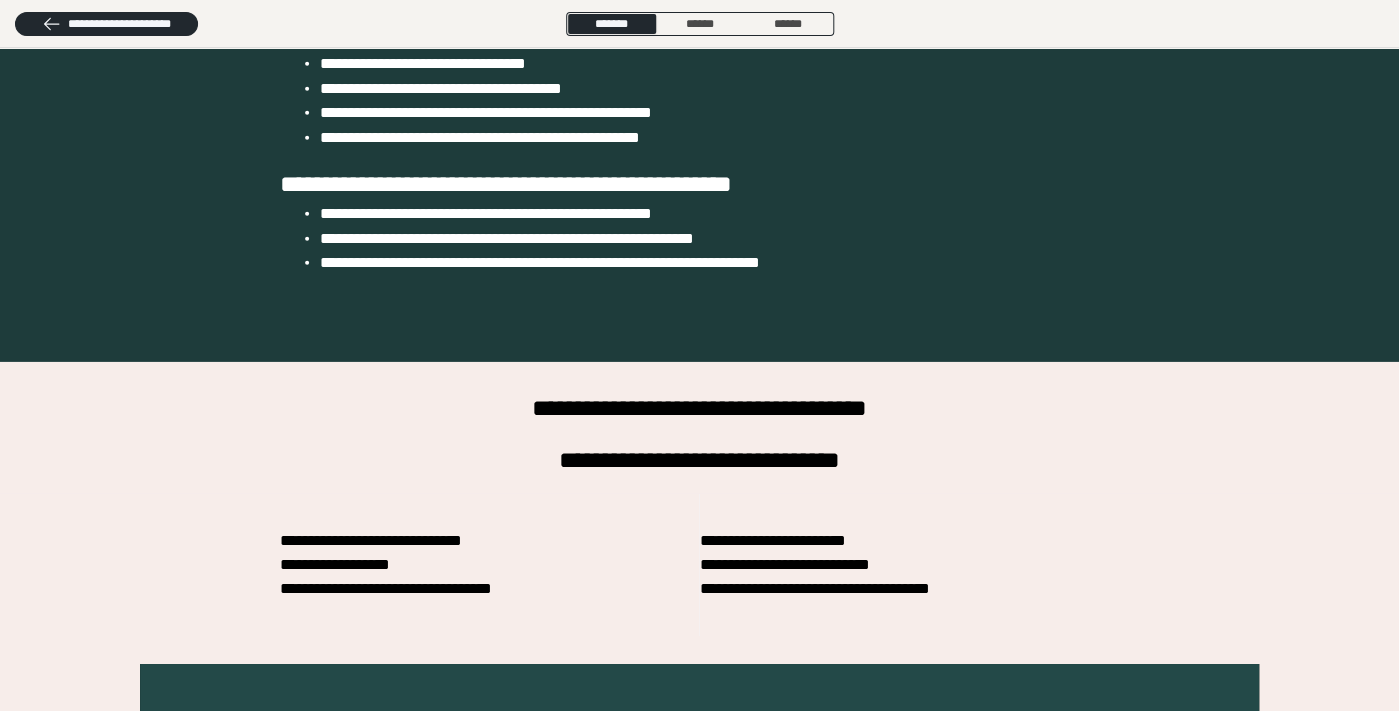 click on "**********" at bounding box center [681, -24] 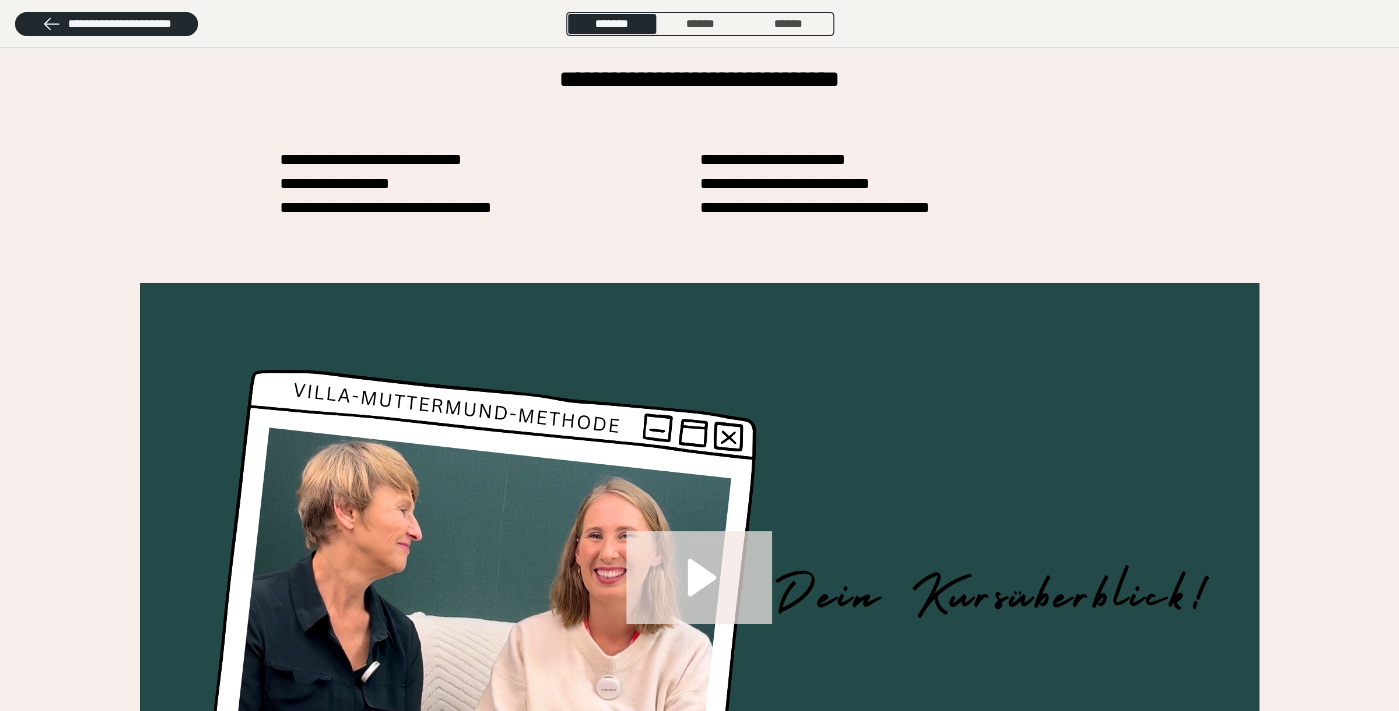scroll, scrollTop: 5388, scrollLeft: 0, axis: vertical 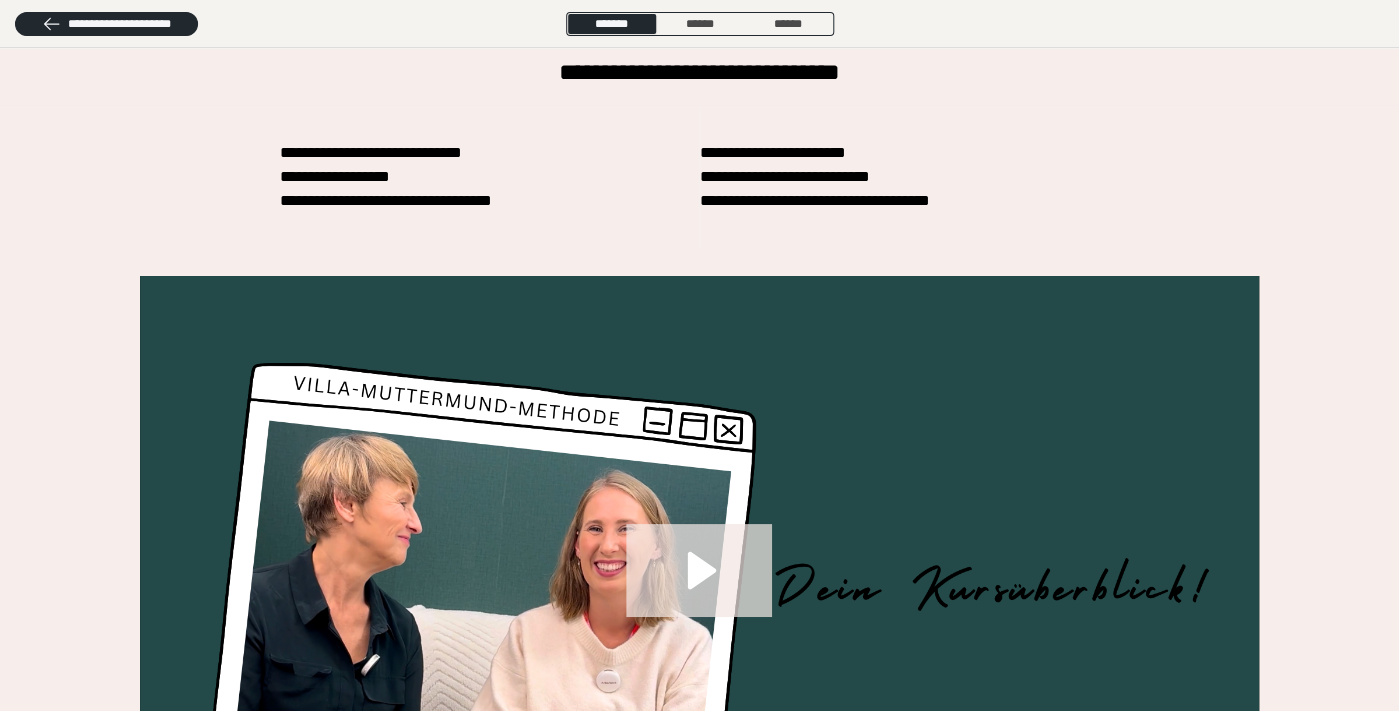 click on "**********" at bounding box center (699, 20) 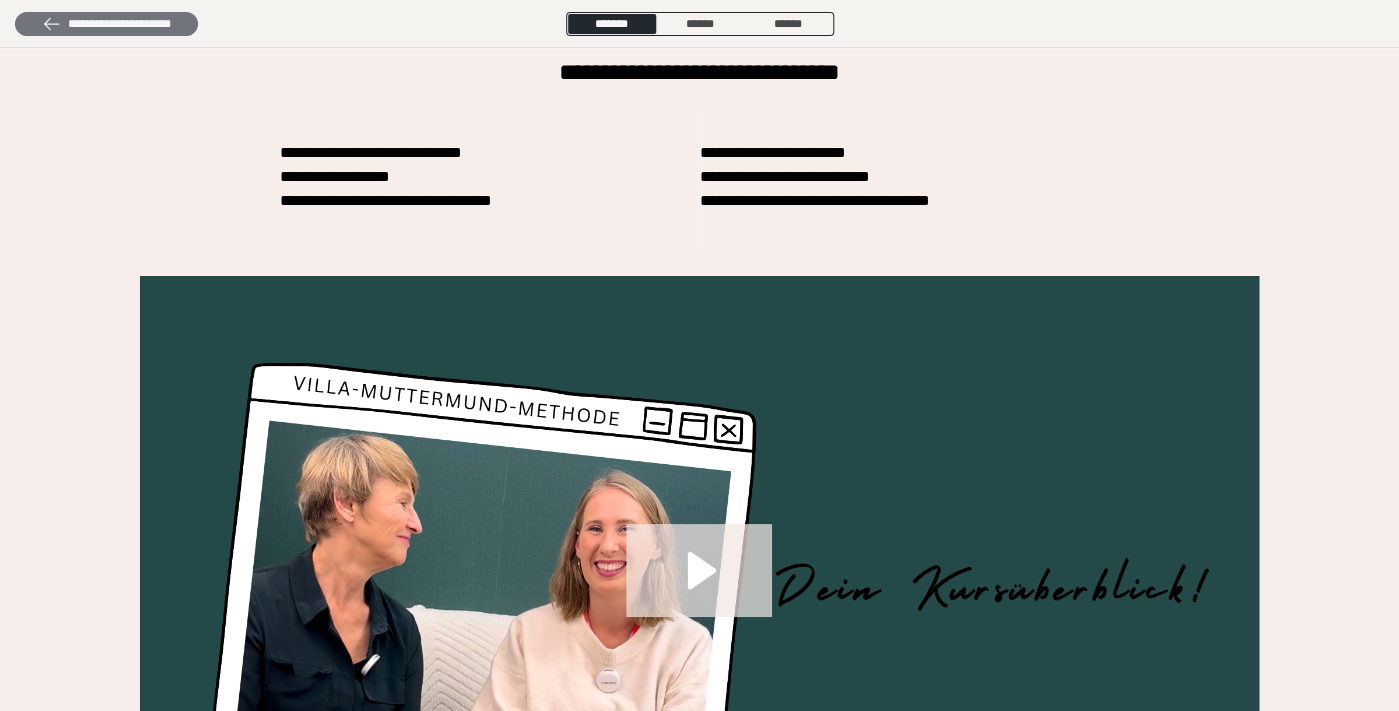 click on "**********" at bounding box center (106, 24) 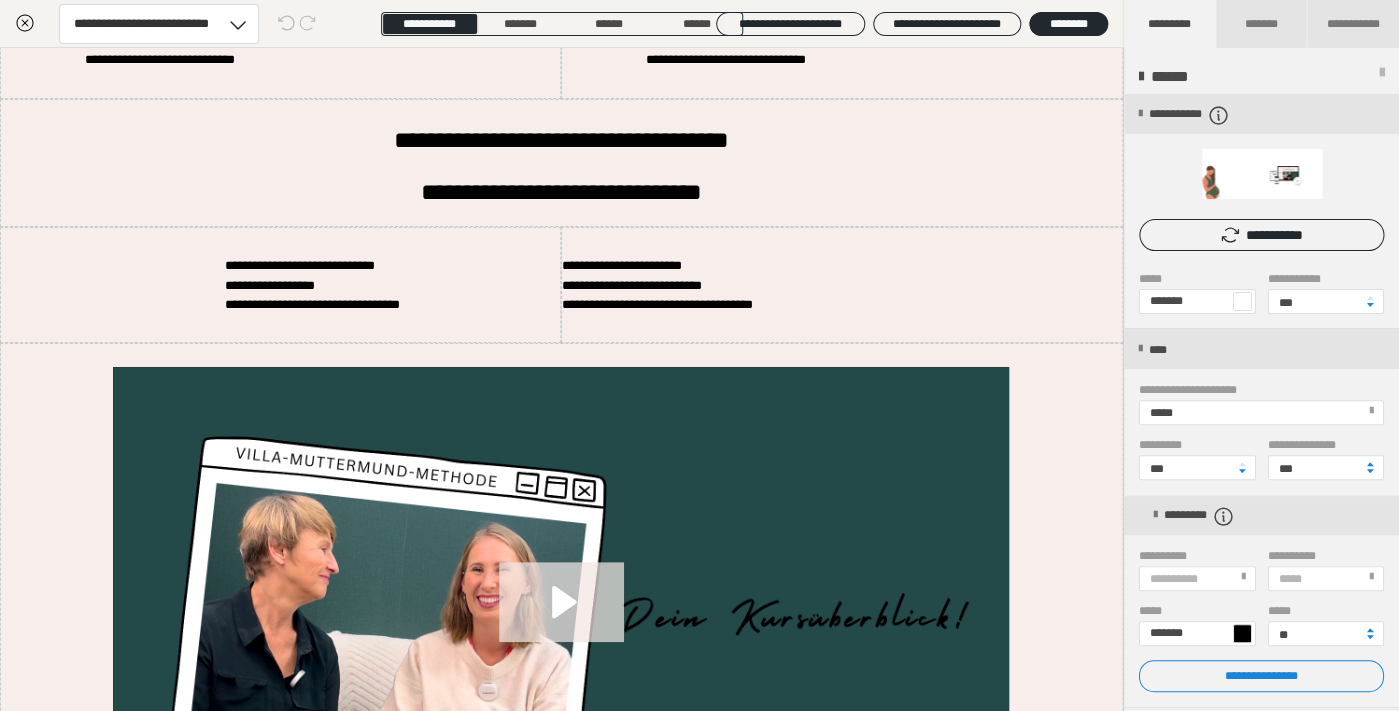 scroll, scrollTop: 8428, scrollLeft: 1, axis: both 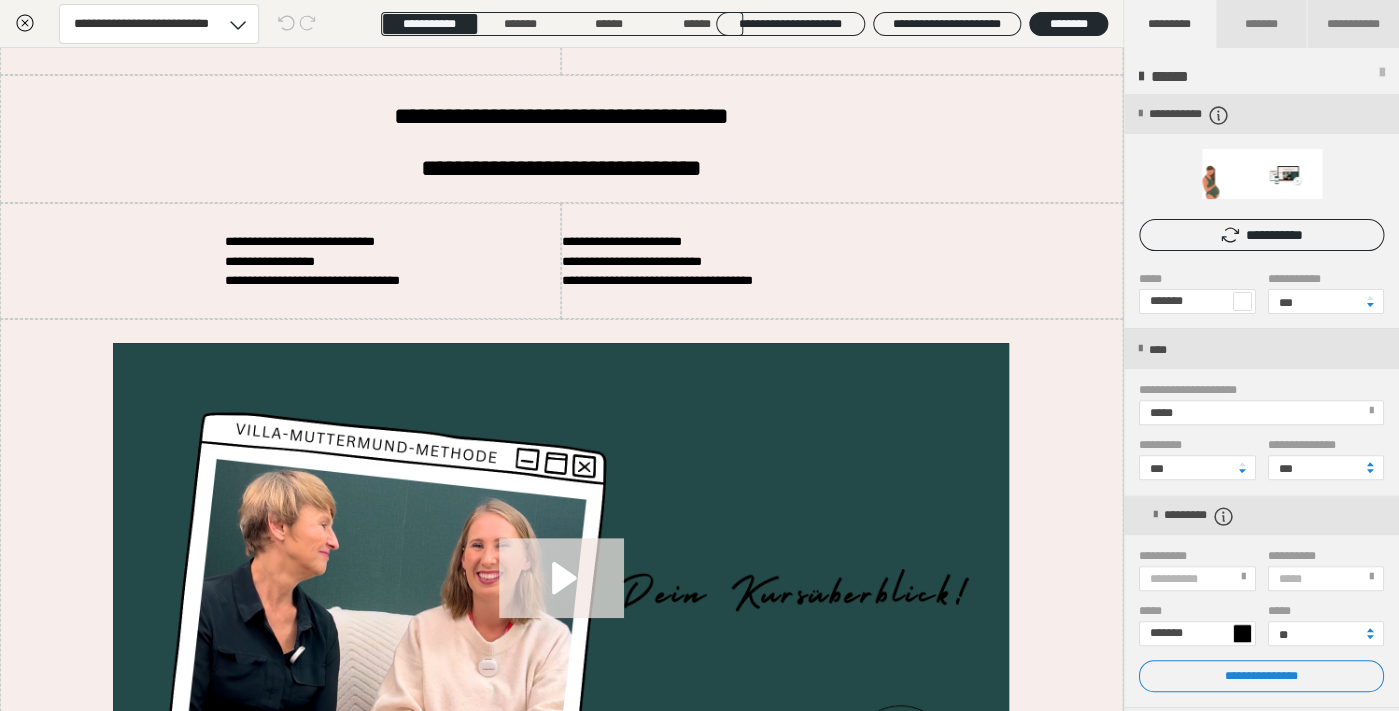 click on "**********" at bounding box center (561, -128) 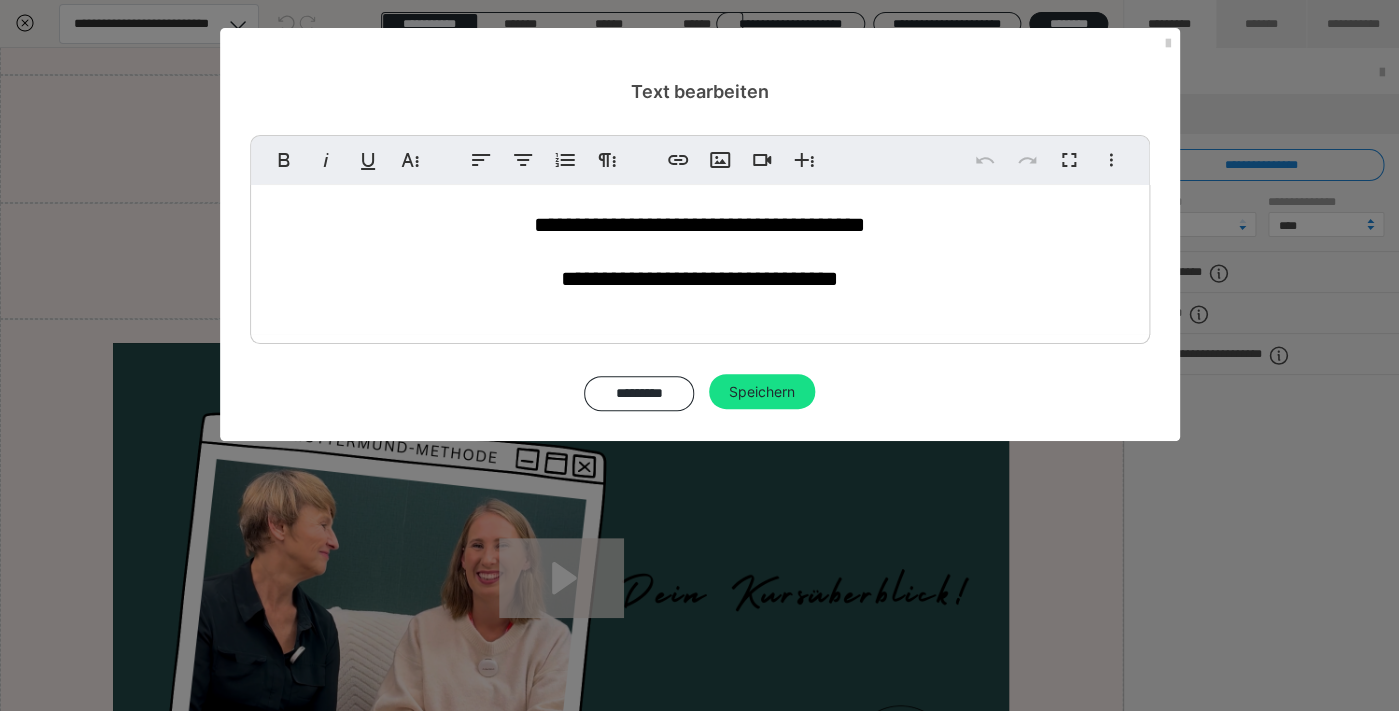 click on "**********" at bounding box center (699, 225) 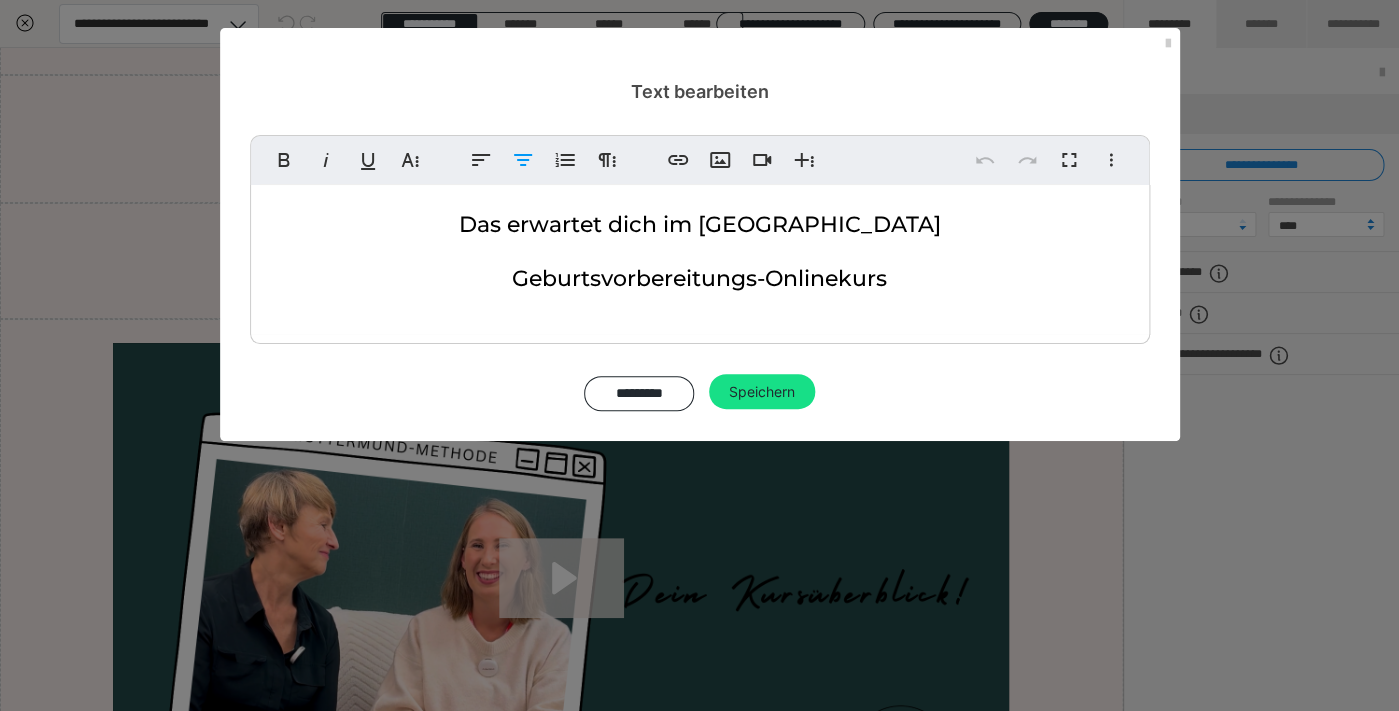 click on "Das erwartet dich im [GEOGRAPHIC_DATA]" at bounding box center (700, 224) 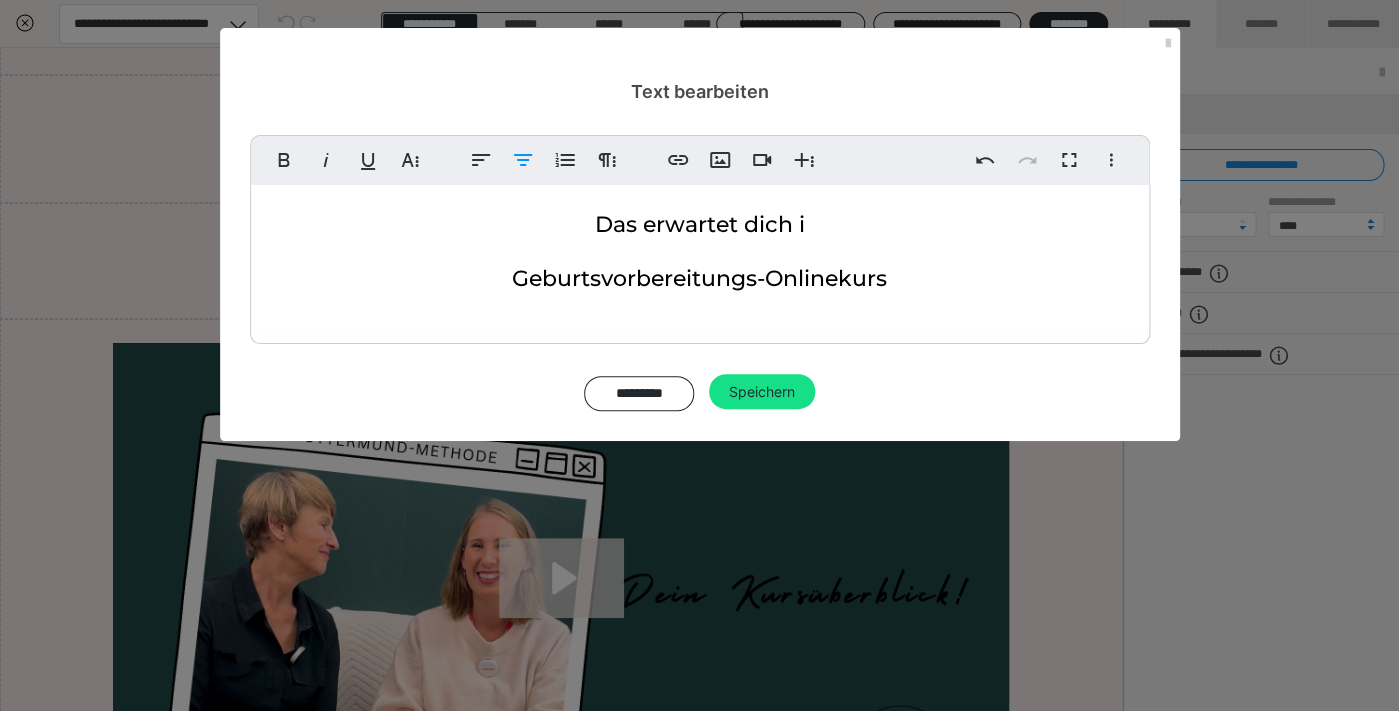 type 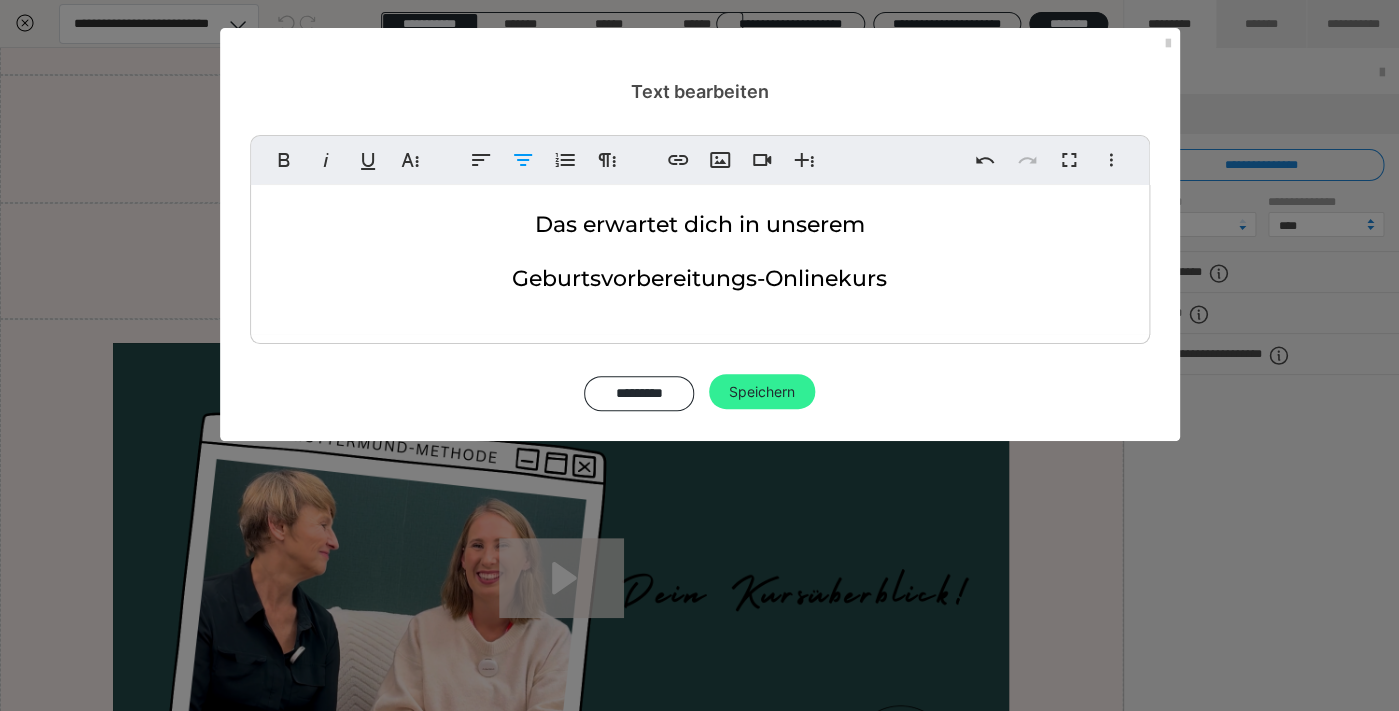 click on "Speichern" at bounding box center (762, 392) 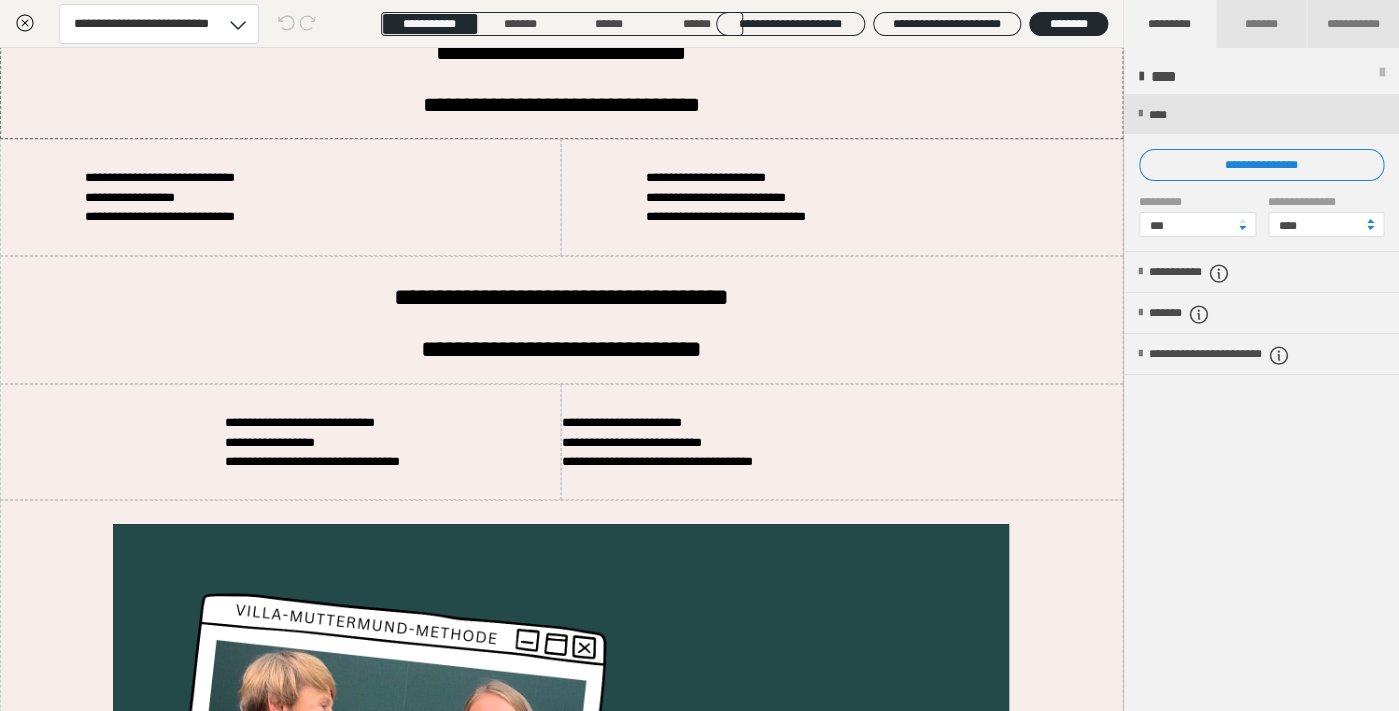 scroll, scrollTop: 8246, scrollLeft: 1, axis: both 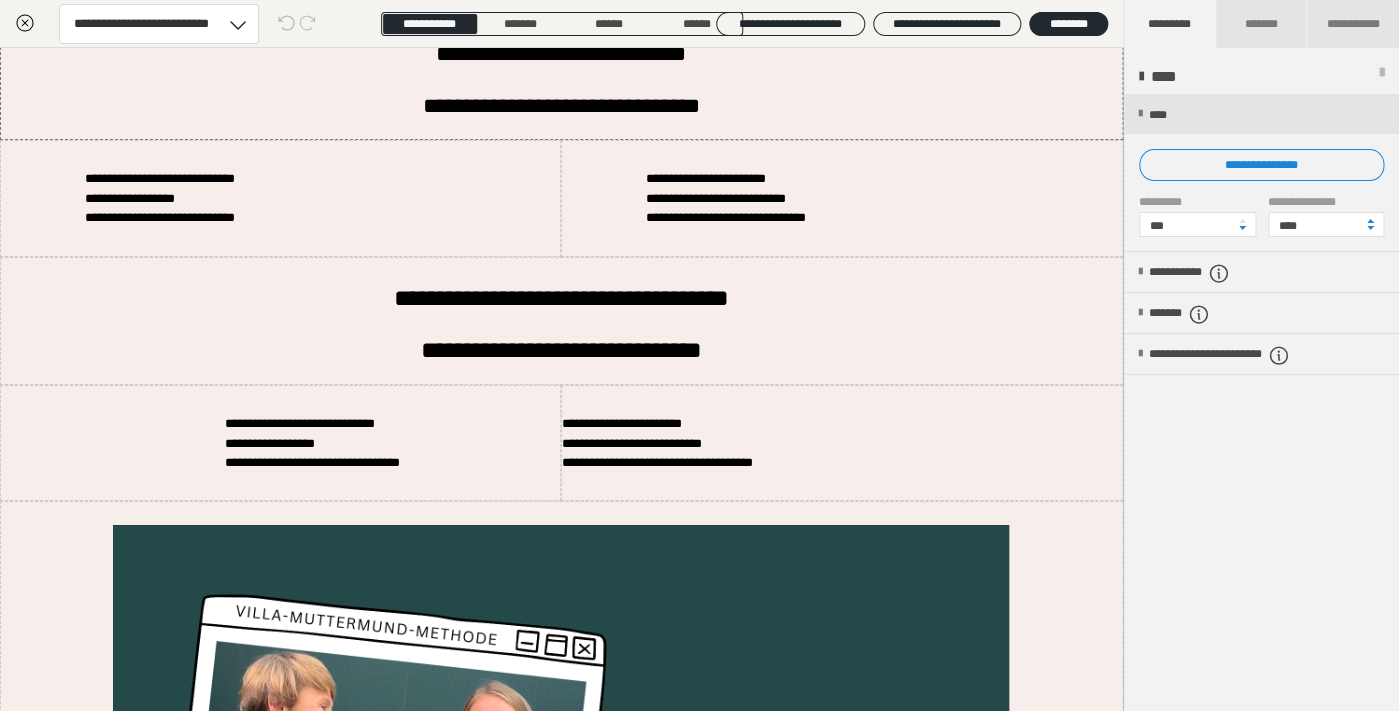 click on "**********" at bounding box center (581, -74) 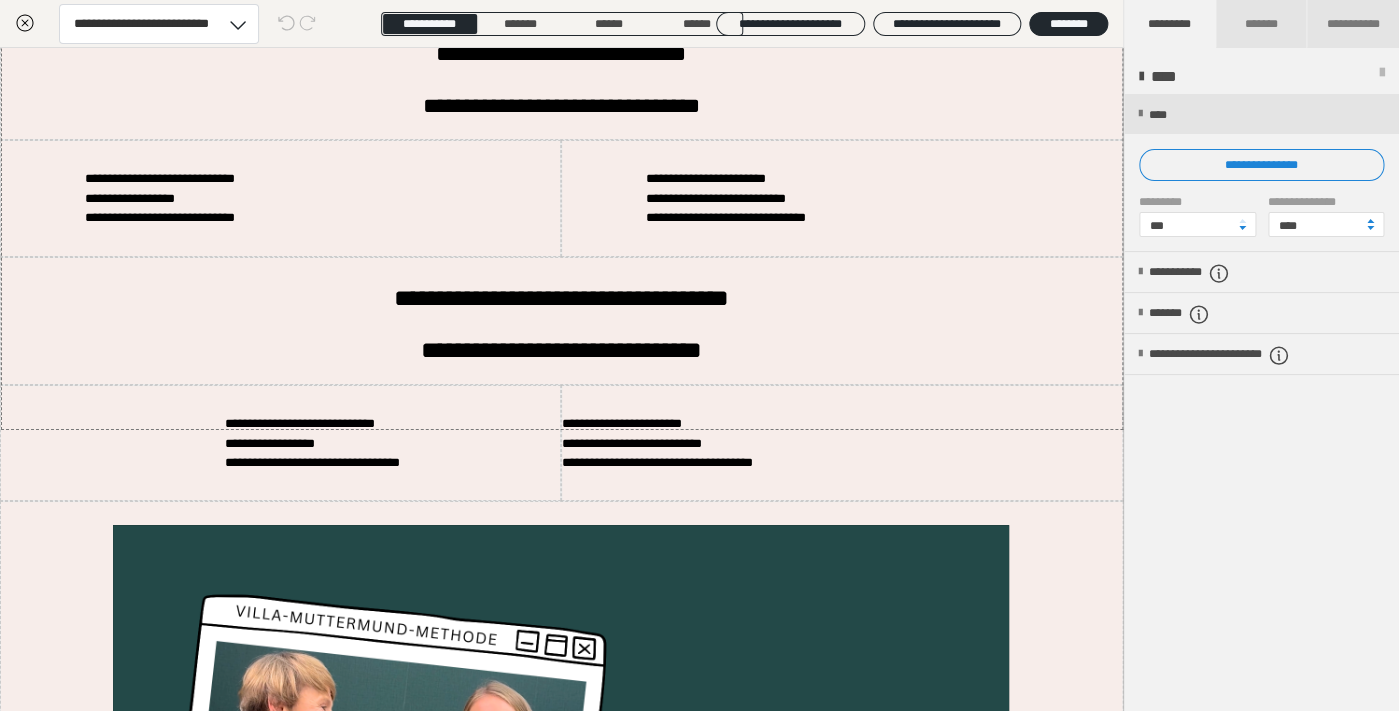click on "**********" at bounding box center (720, 338) 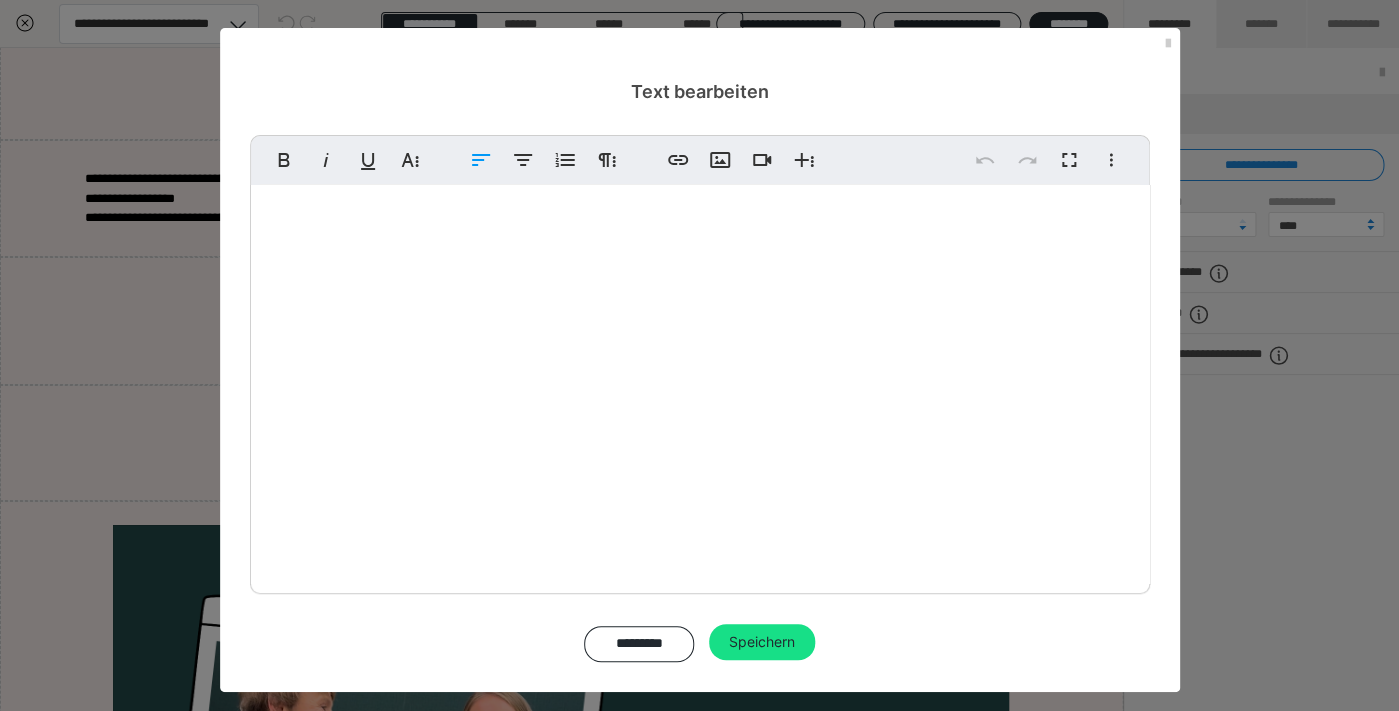 click on "**********" at bounding box center (720, 338) 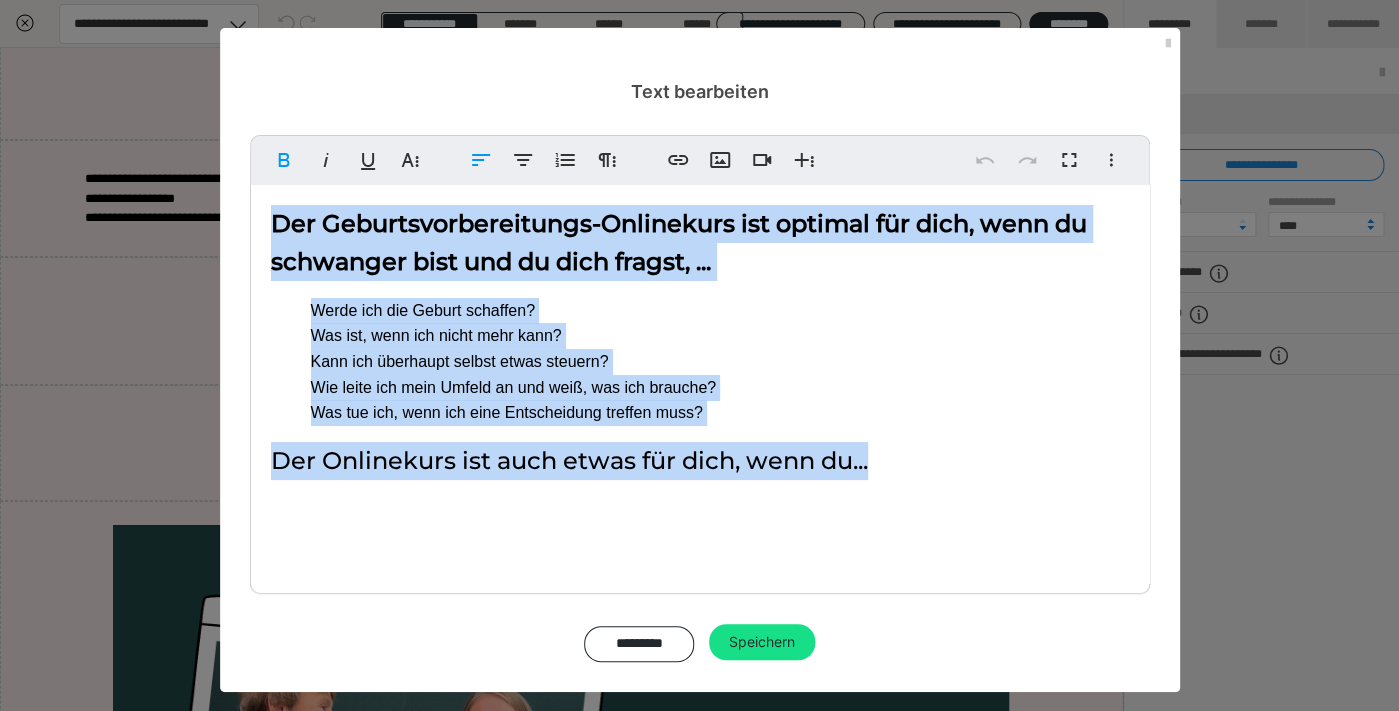 click on "Wie leite ich mein Umfeld an und weiß, was ich brauche?" at bounding box center [720, 388] 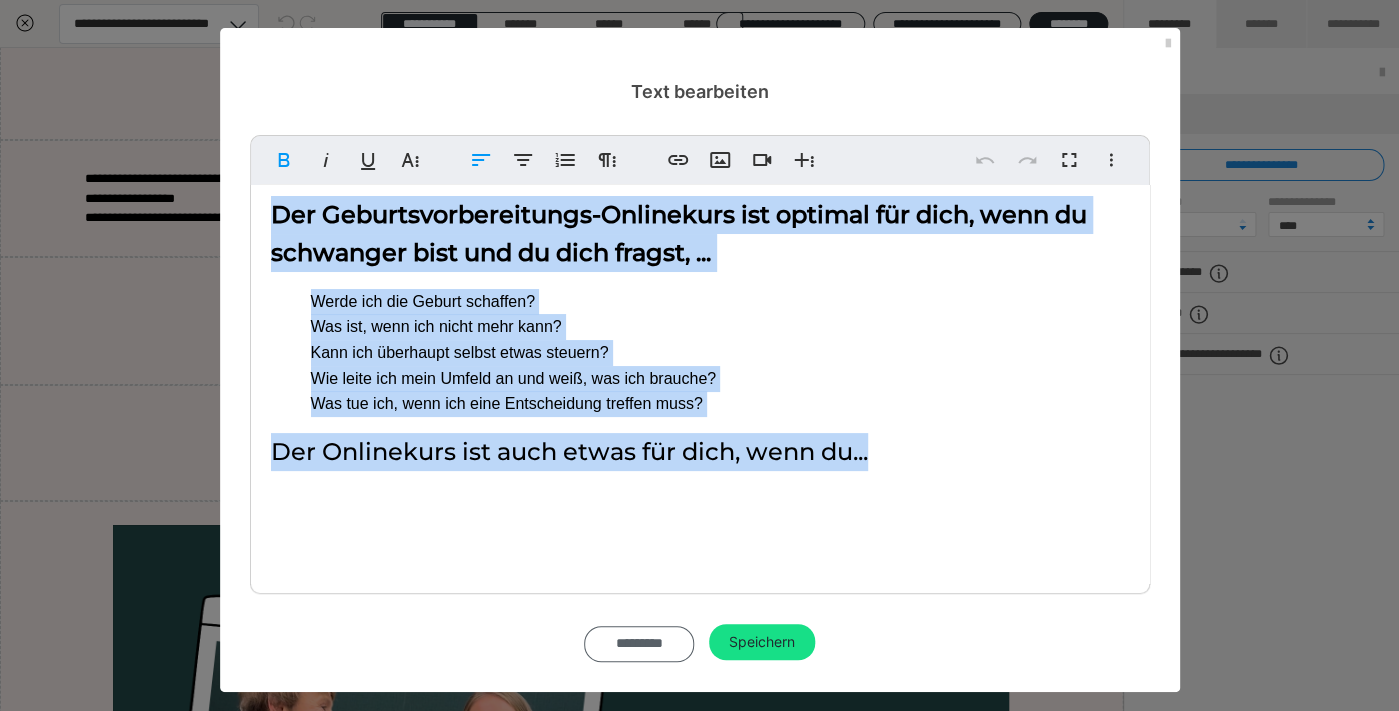 click on "*********" at bounding box center [639, 644] 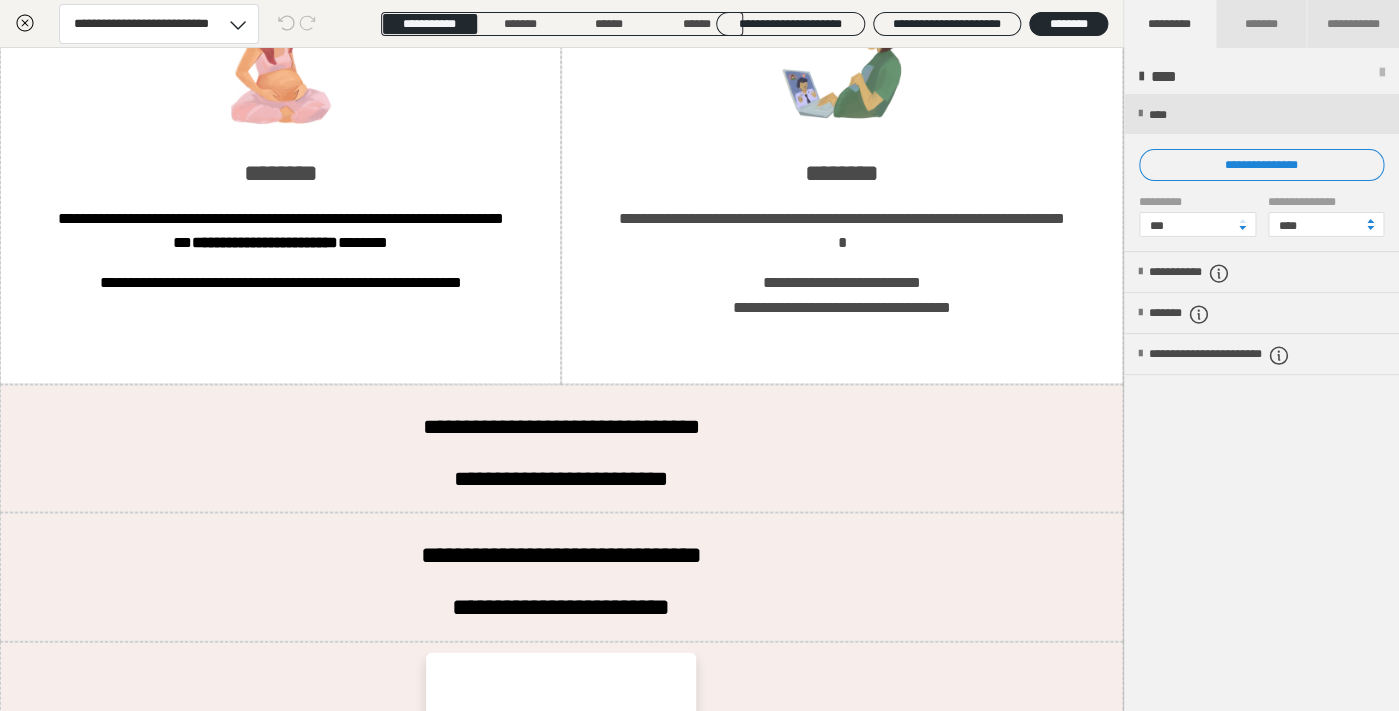 scroll, scrollTop: 9569, scrollLeft: 1, axis: both 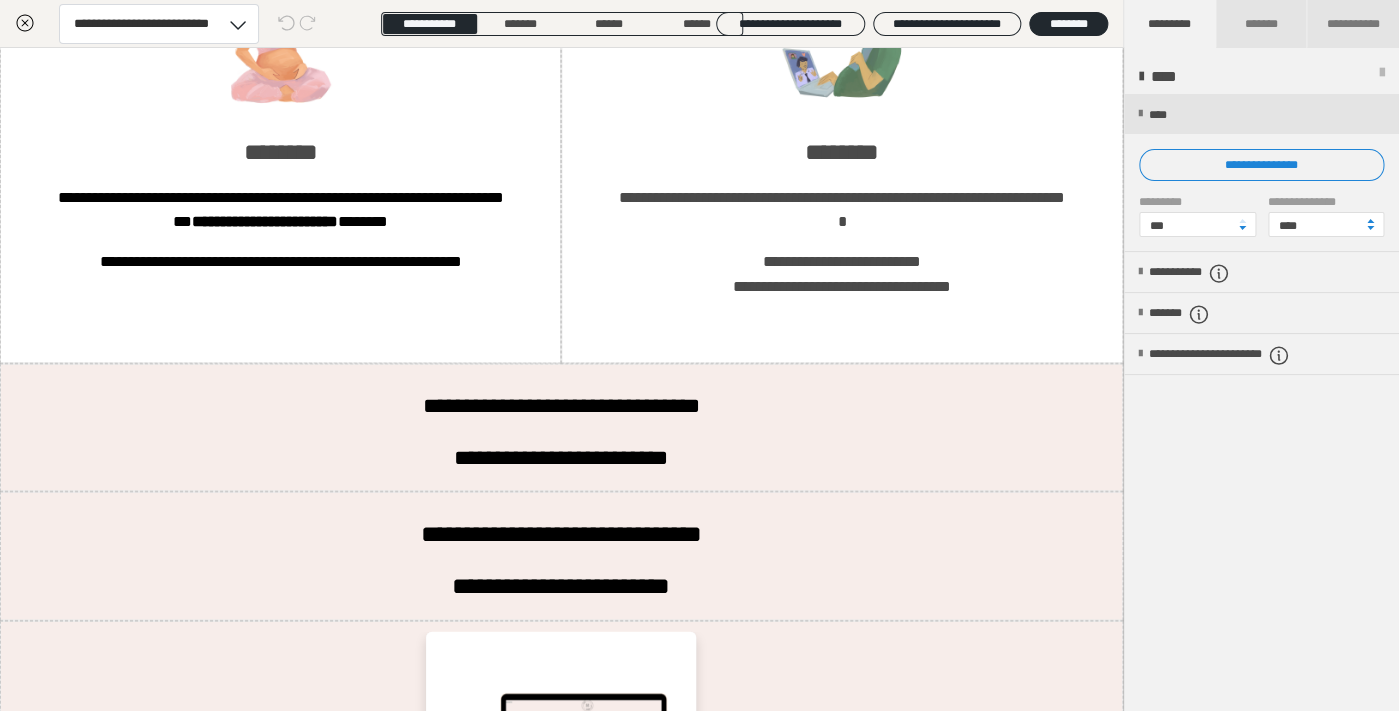 click at bounding box center (1085, -257) 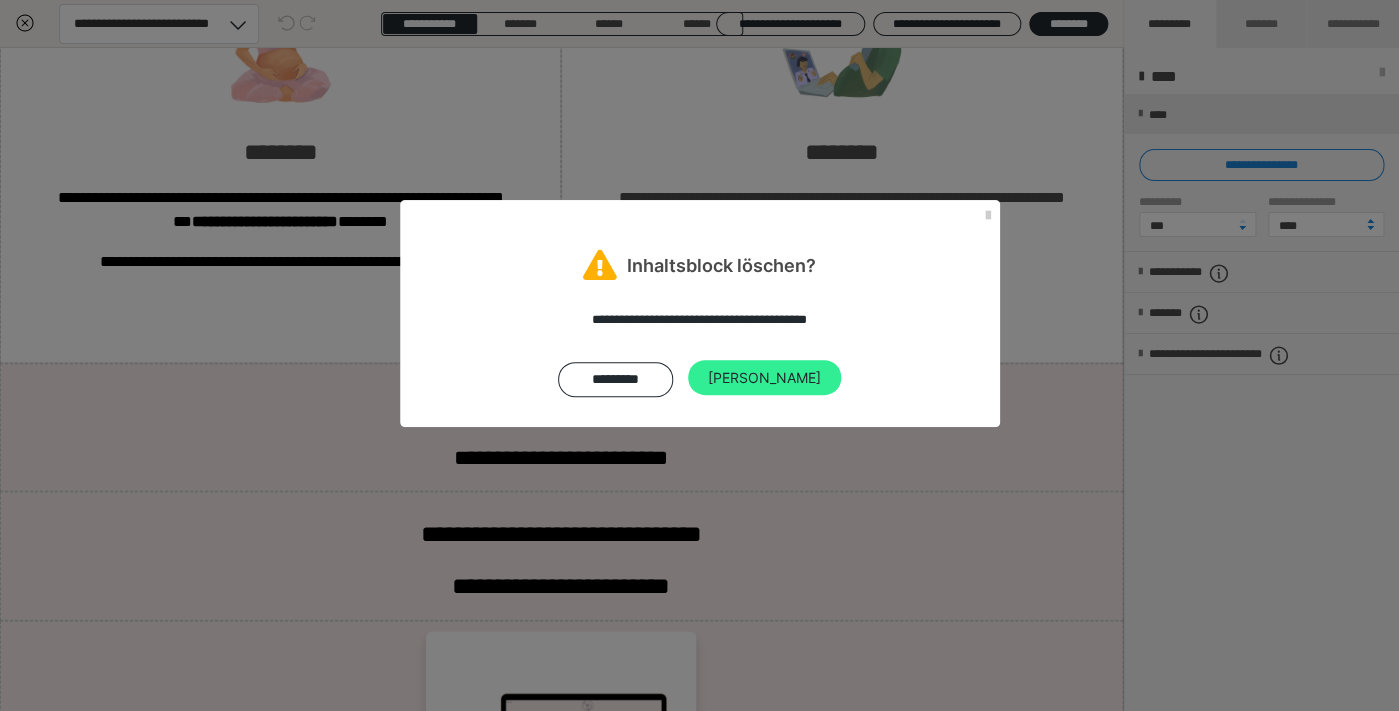 click on "[PERSON_NAME]" at bounding box center [764, 378] 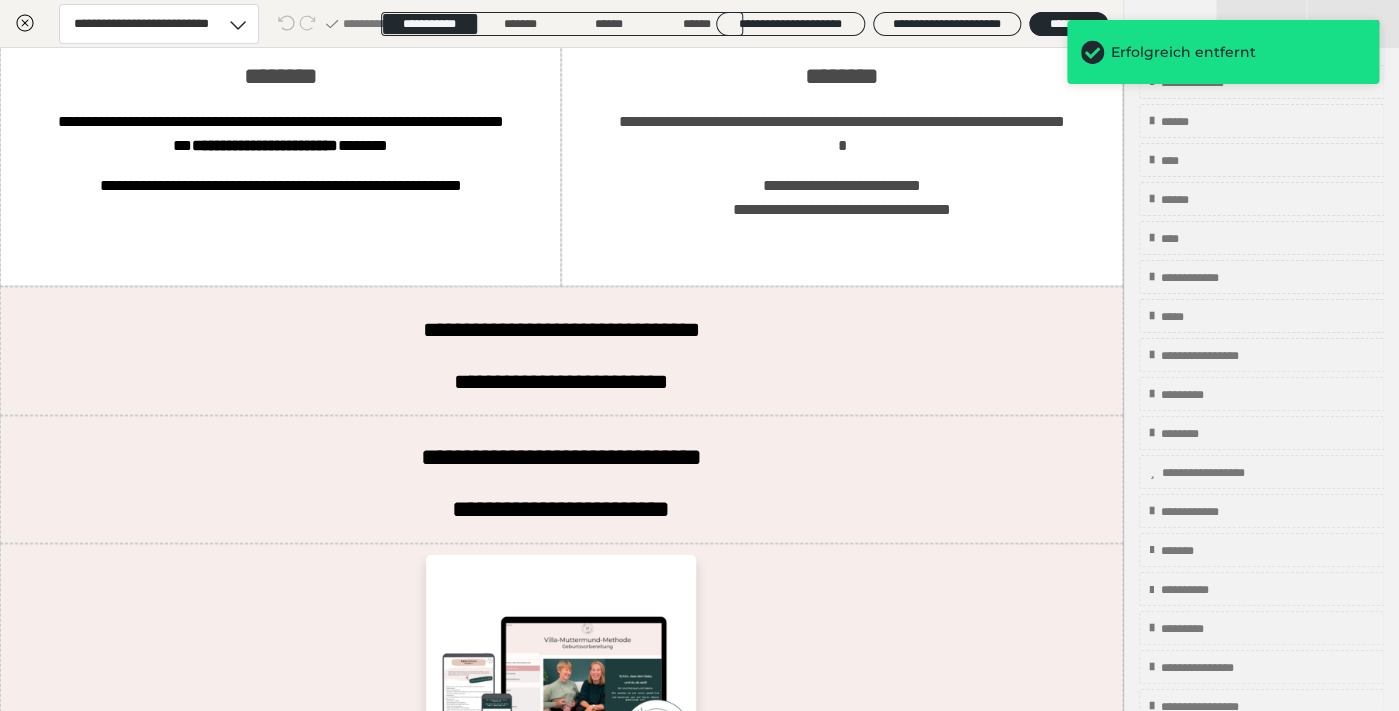 click at bounding box center (972, -257) 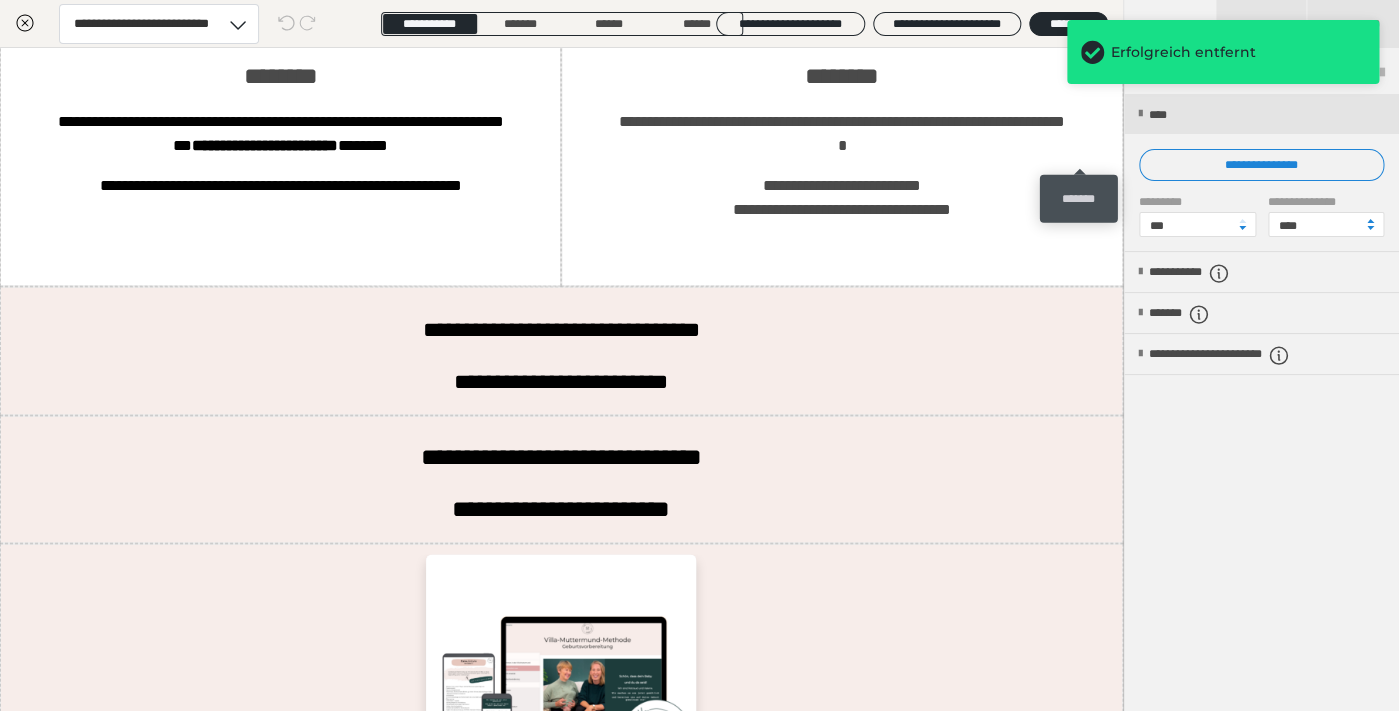 click at bounding box center (1085, -257) 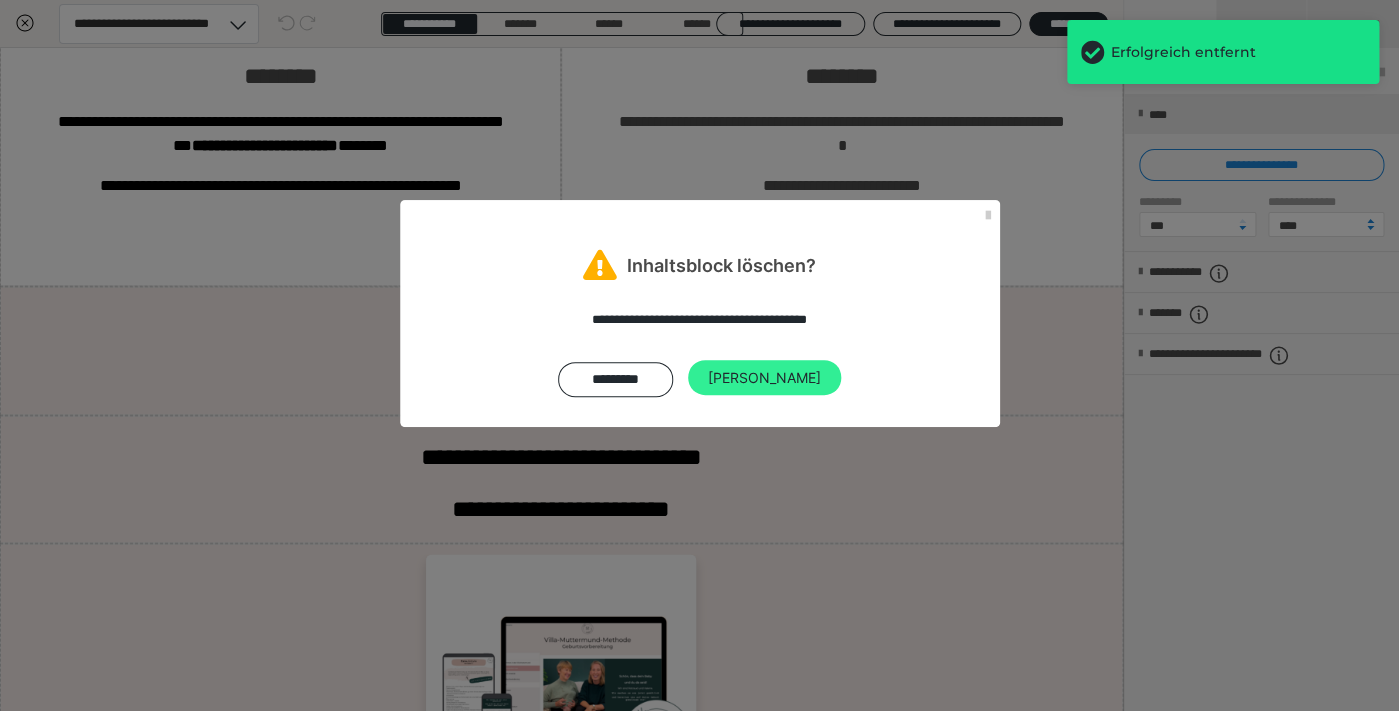 click on "[PERSON_NAME]" at bounding box center (764, 378) 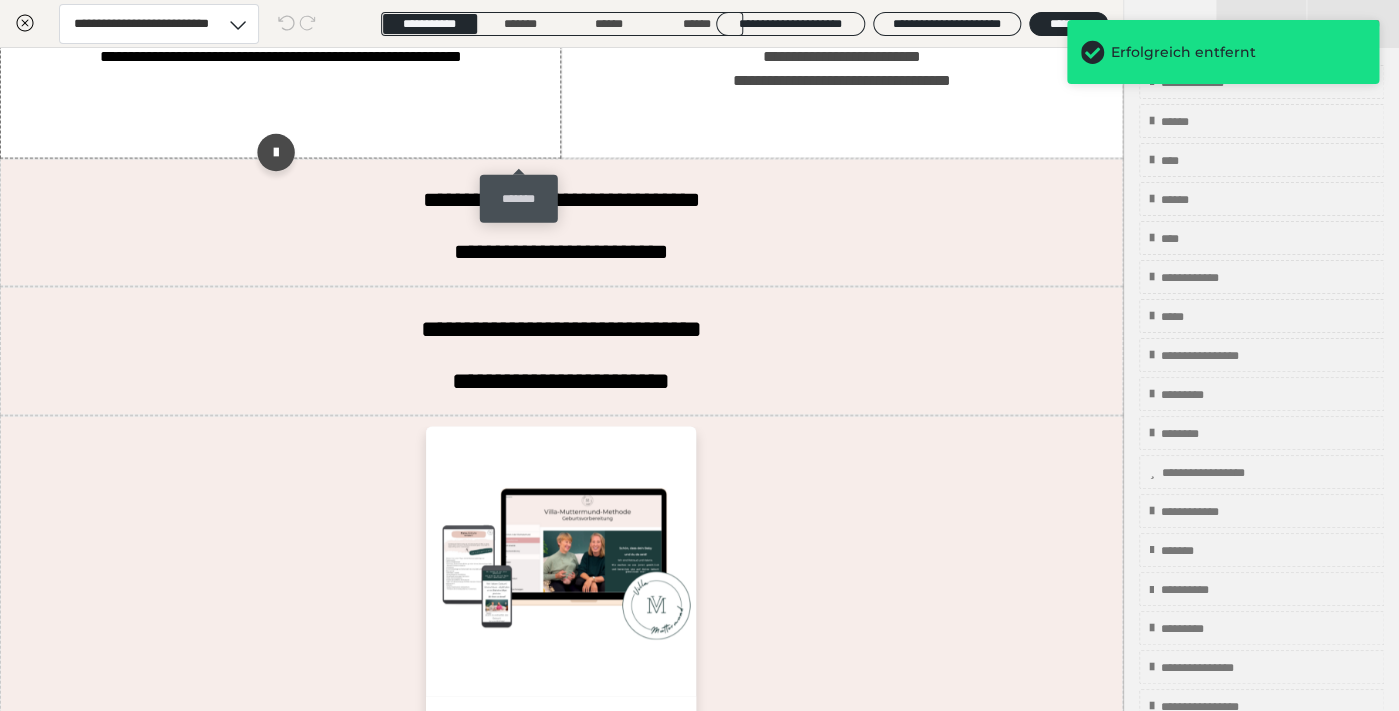 click at bounding box center [523, -257] 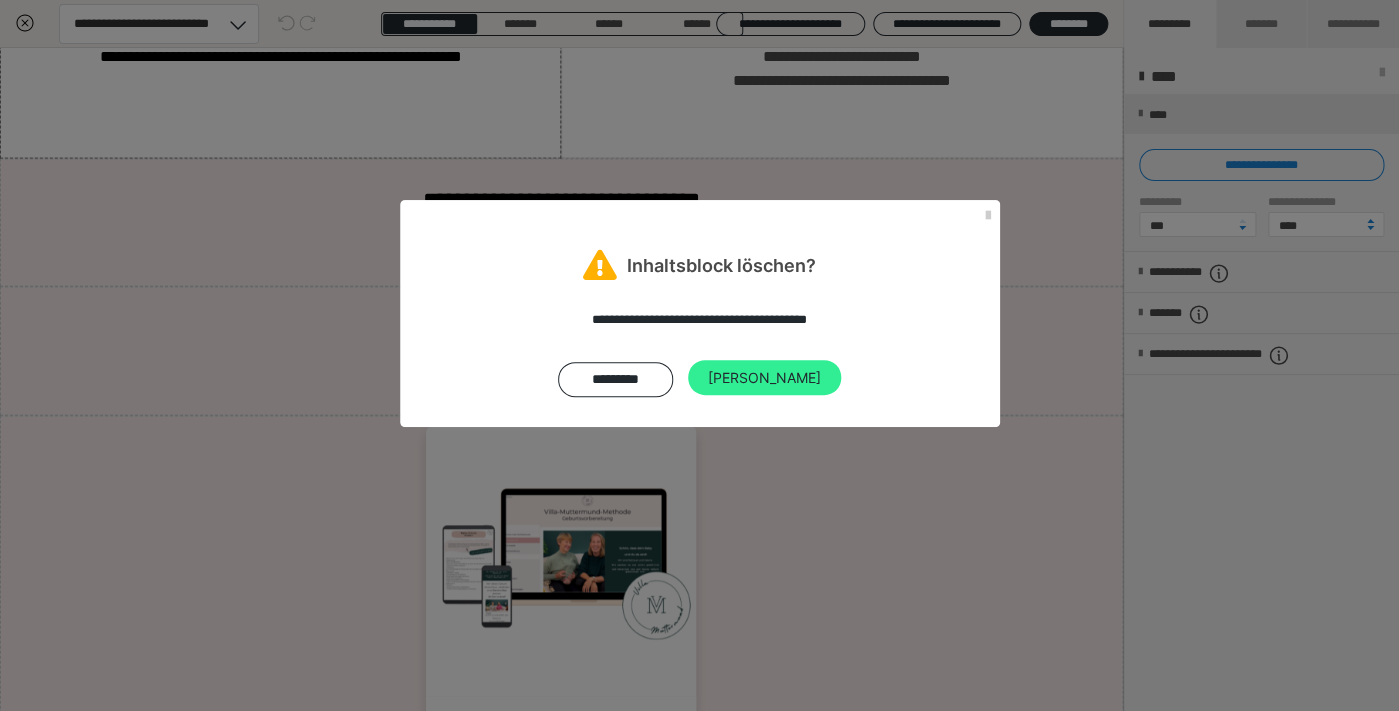 click on "[PERSON_NAME]" at bounding box center (764, 378) 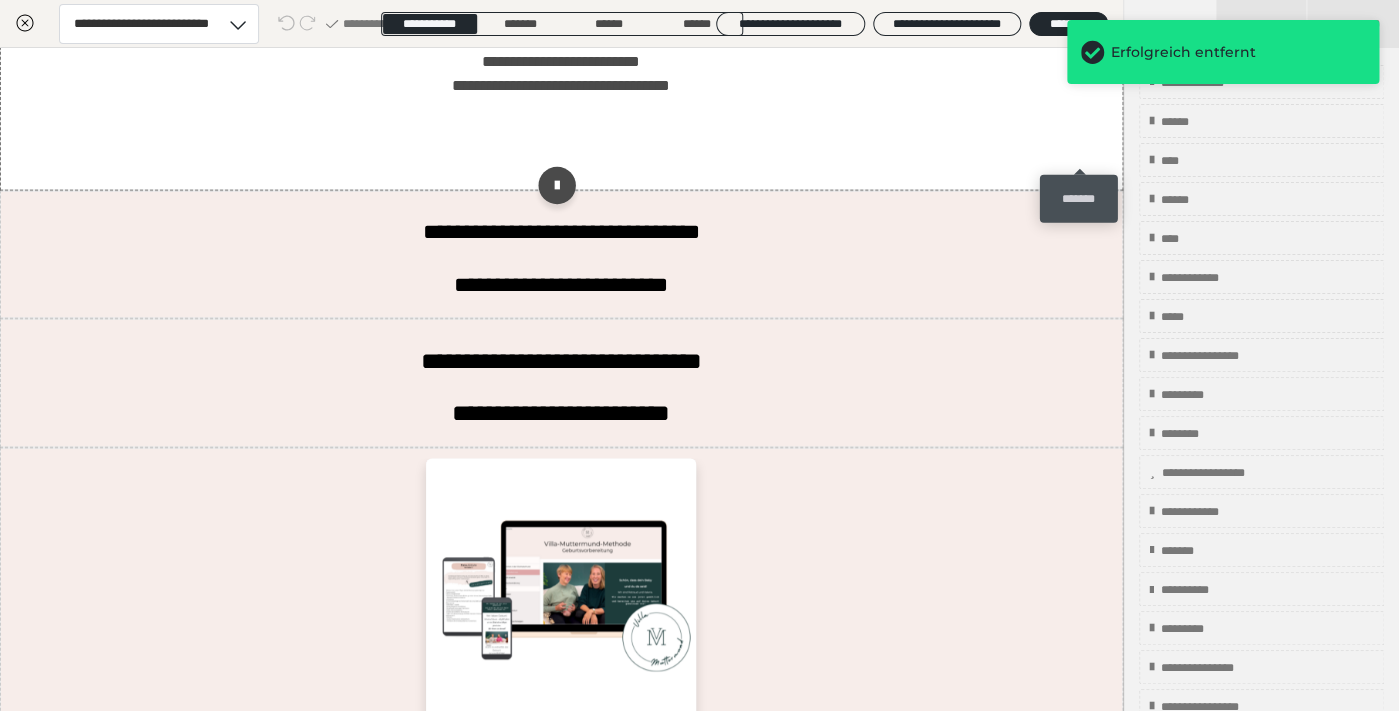 click at bounding box center [1085, -257] 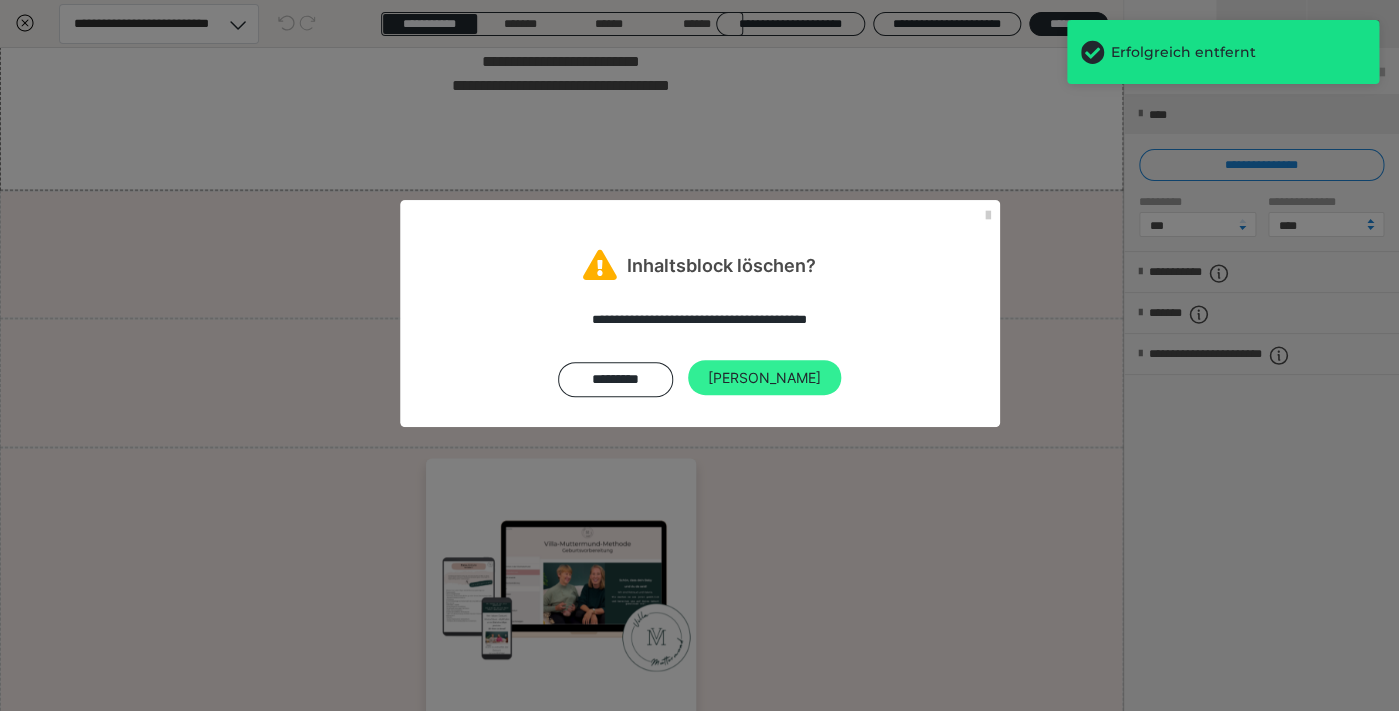 click on "[PERSON_NAME]" at bounding box center [764, 378] 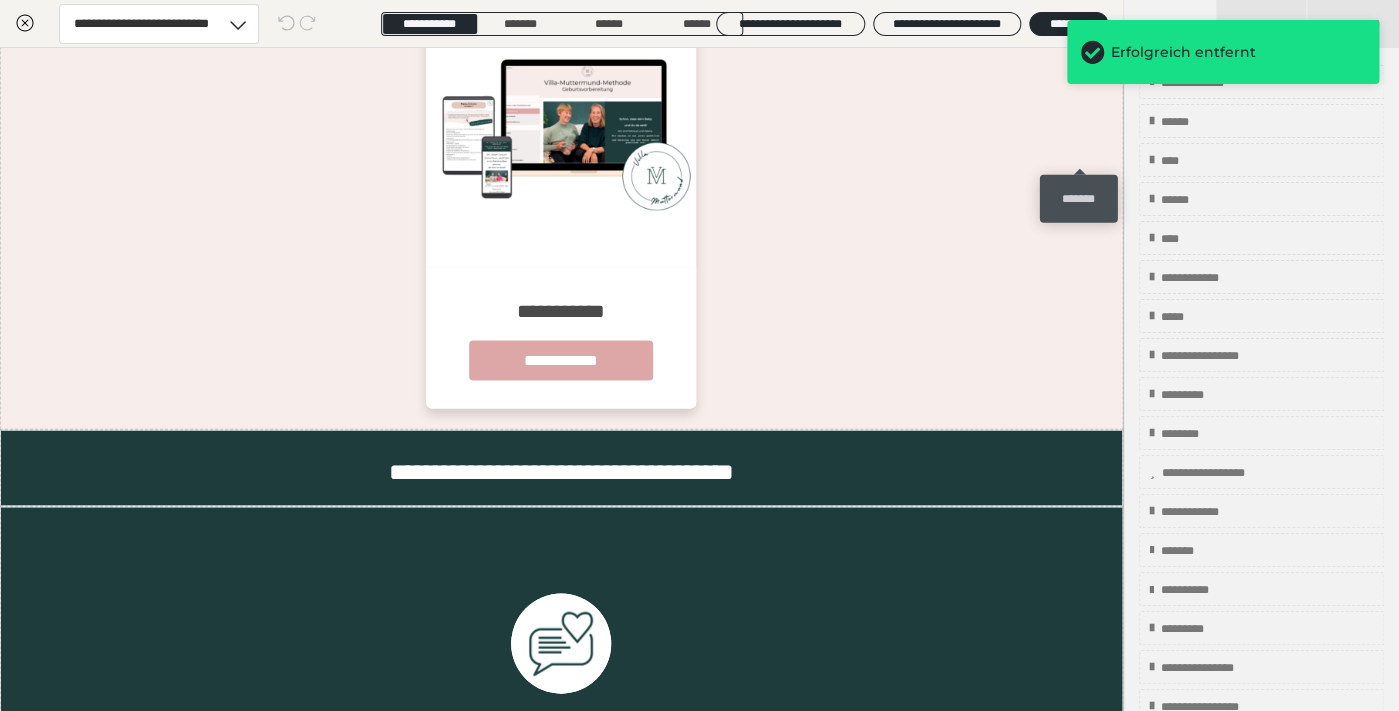 click at bounding box center (1085, -257) 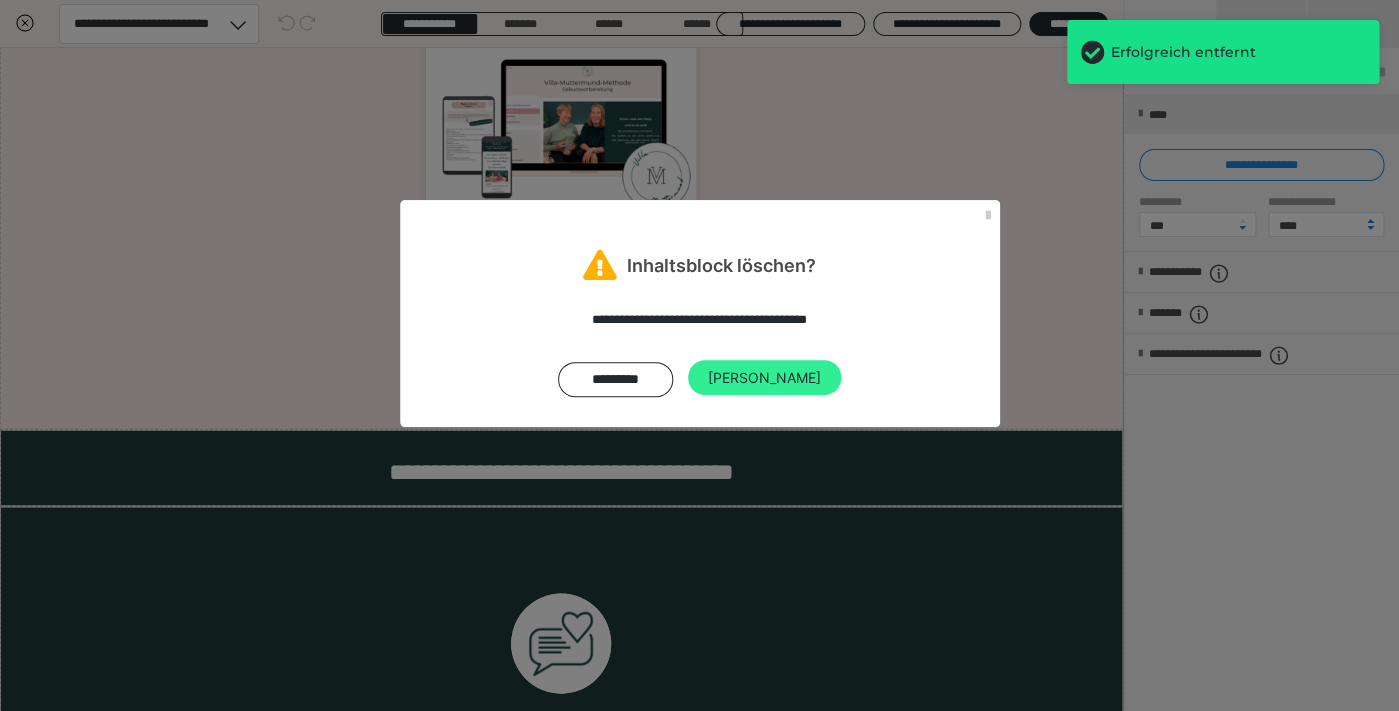 click on "[PERSON_NAME]" at bounding box center (764, 378) 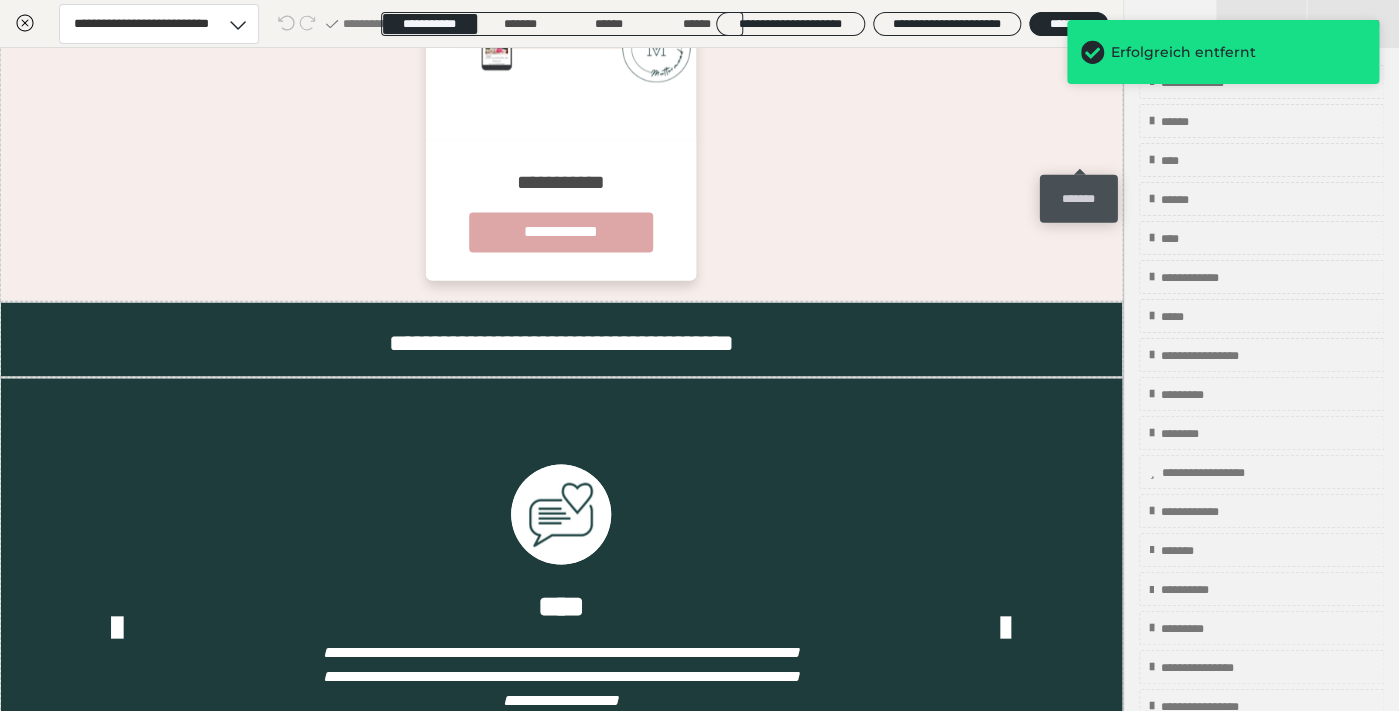 click at bounding box center [1085, -257] 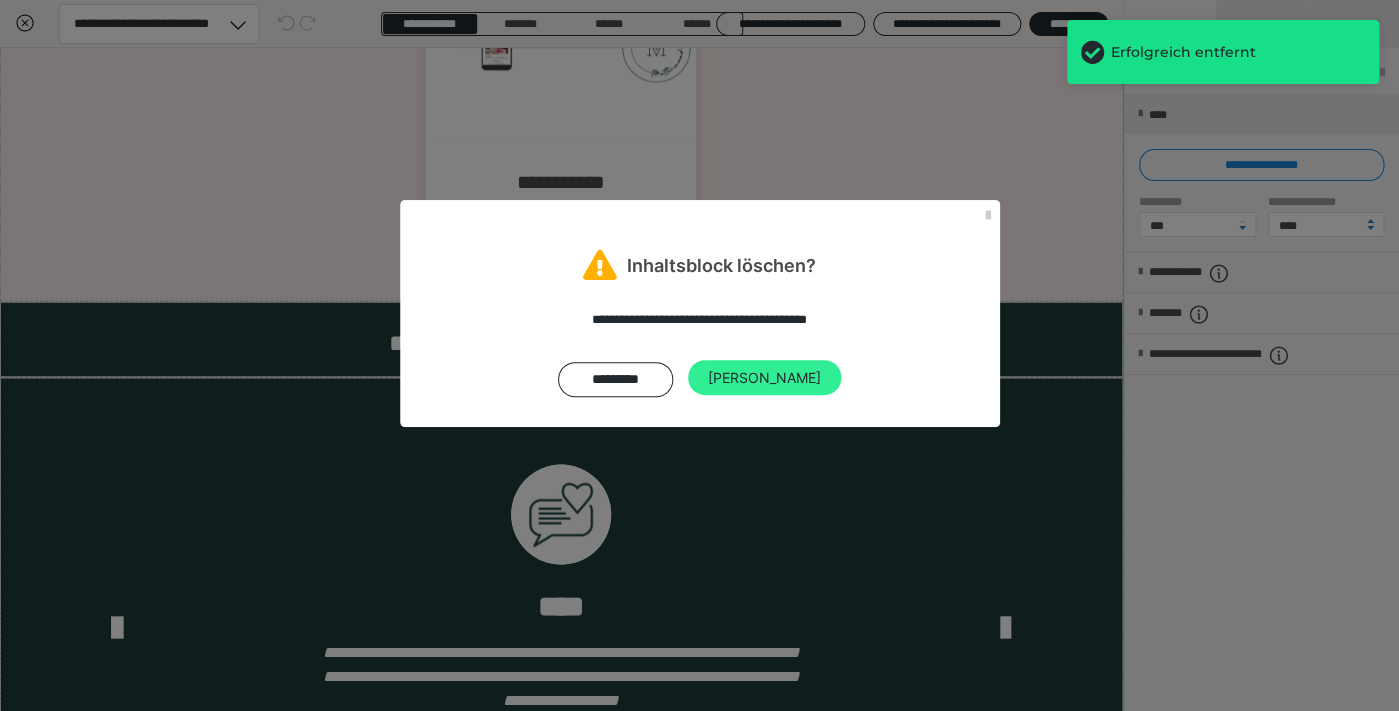 click on "[PERSON_NAME]" at bounding box center [764, 378] 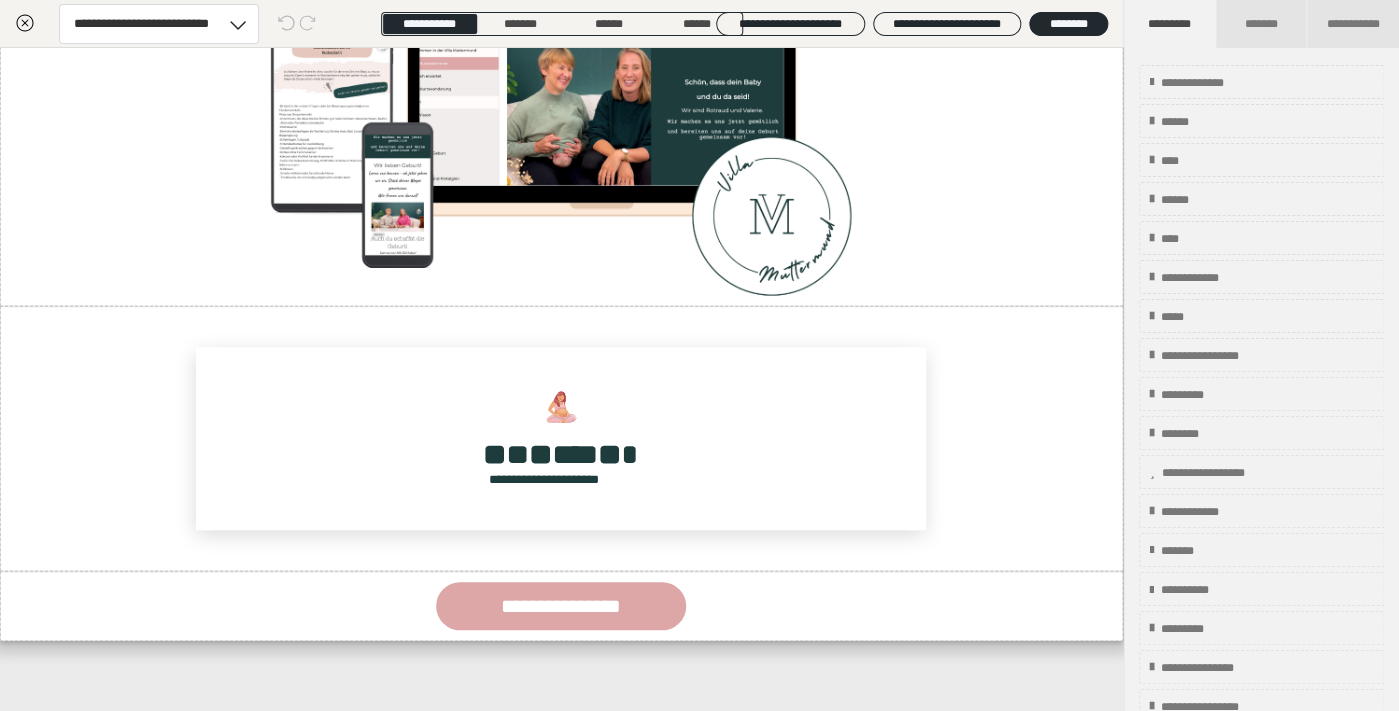 scroll, scrollTop: 12064, scrollLeft: 1, axis: both 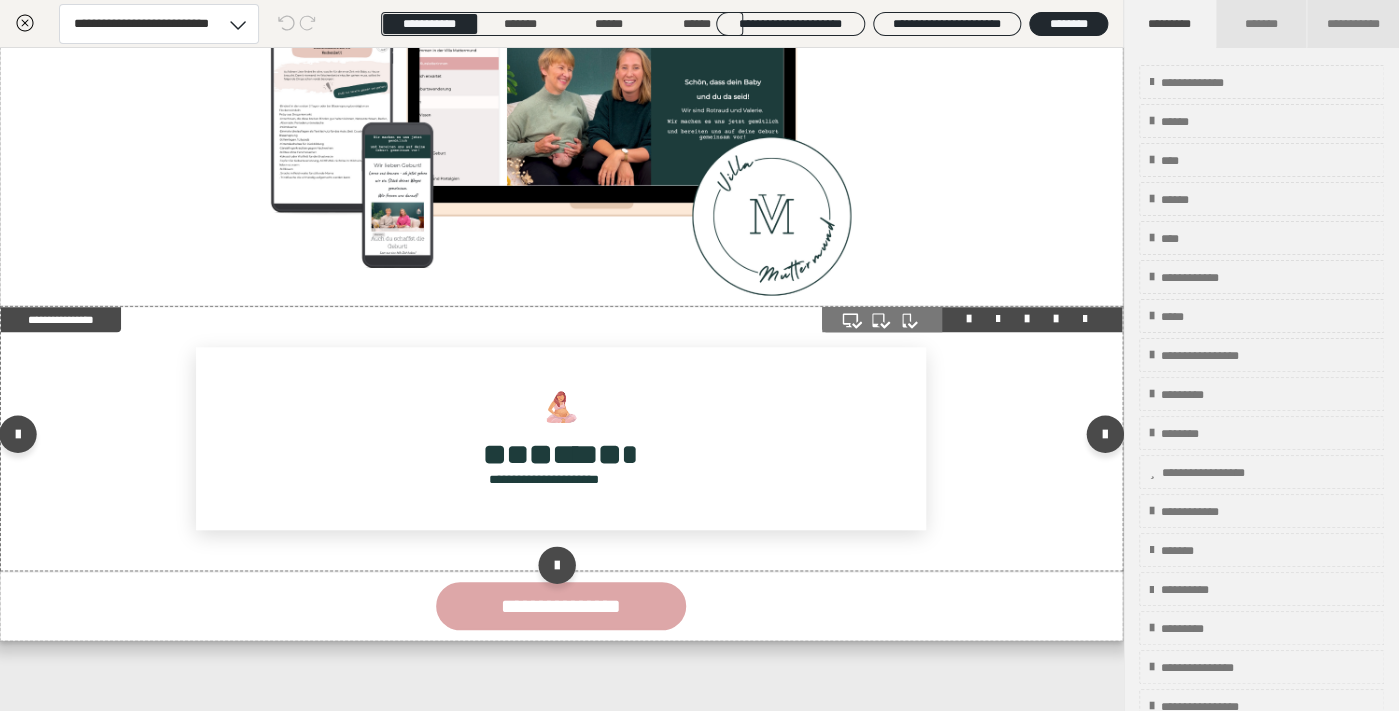 click at bounding box center (1085, 319) 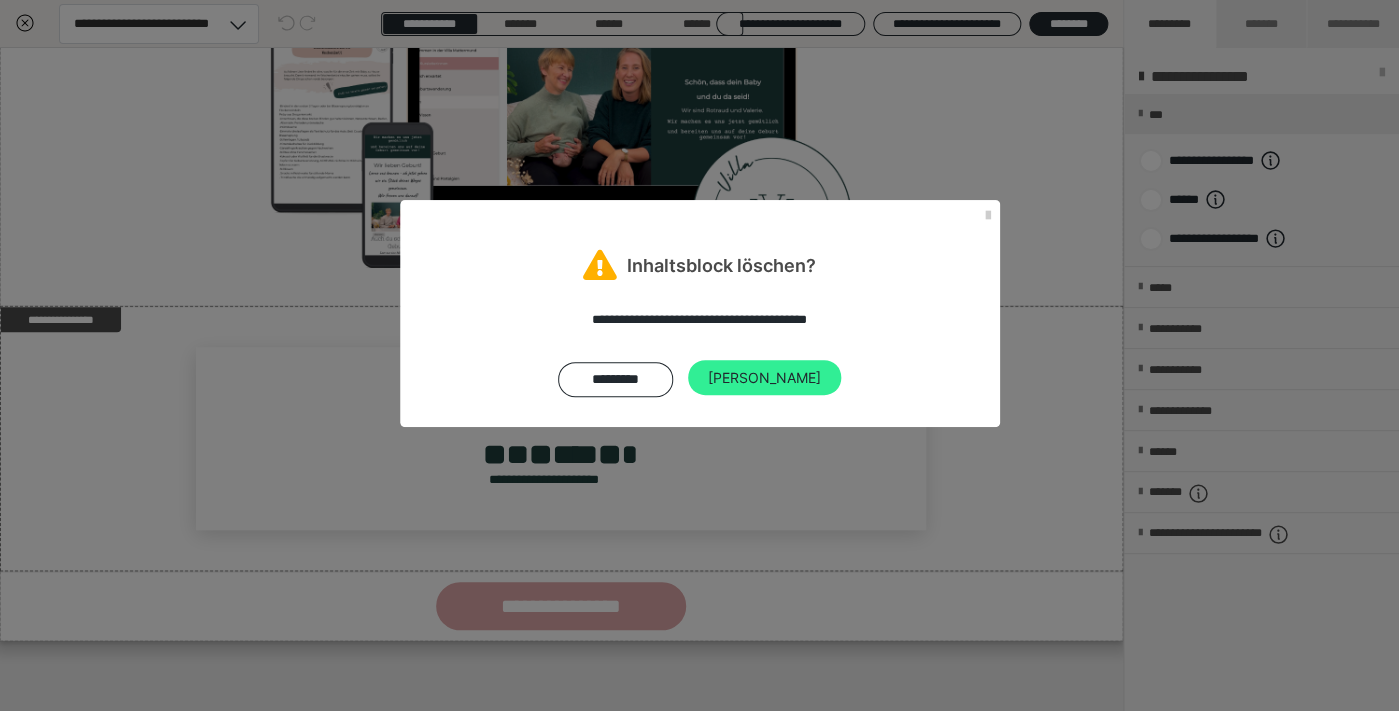 click on "[PERSON_NAME]" at bounding box center [764, 378] 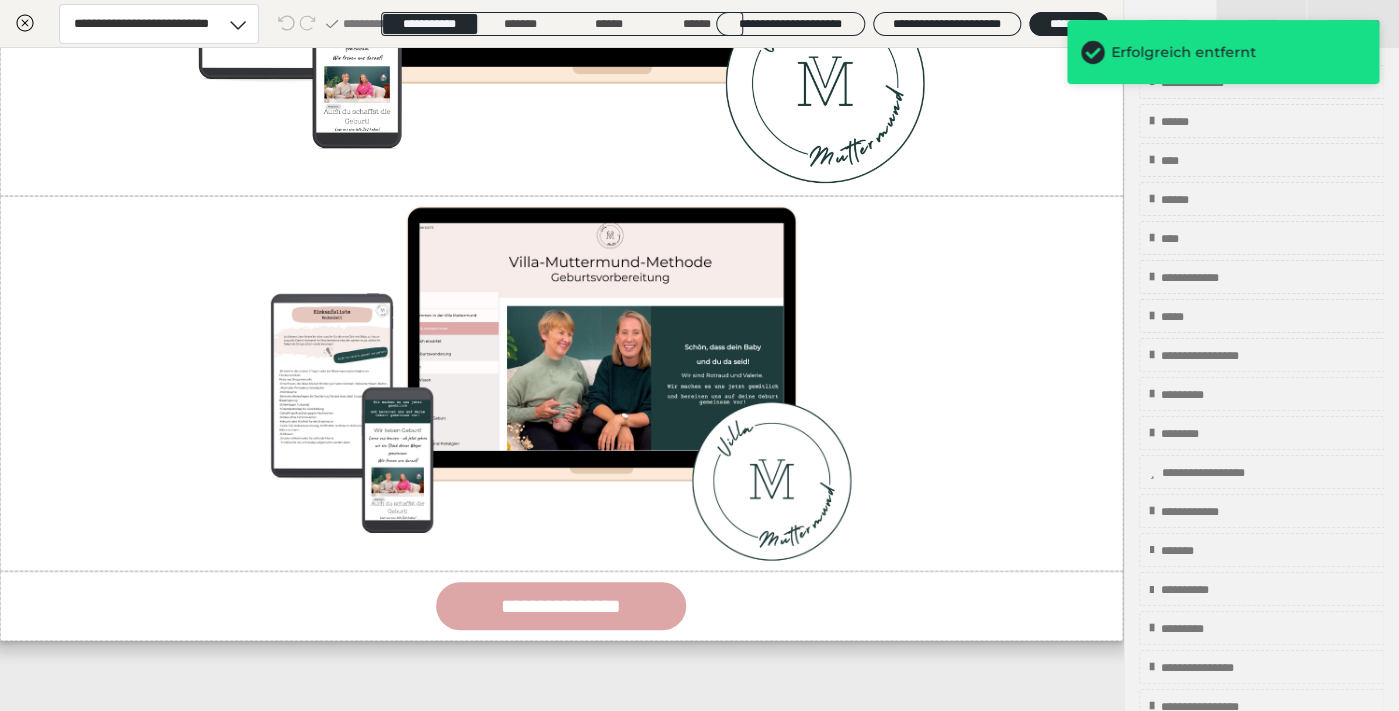 scroll, scrollTop: 11800, scrollLeft: 1, axis: both 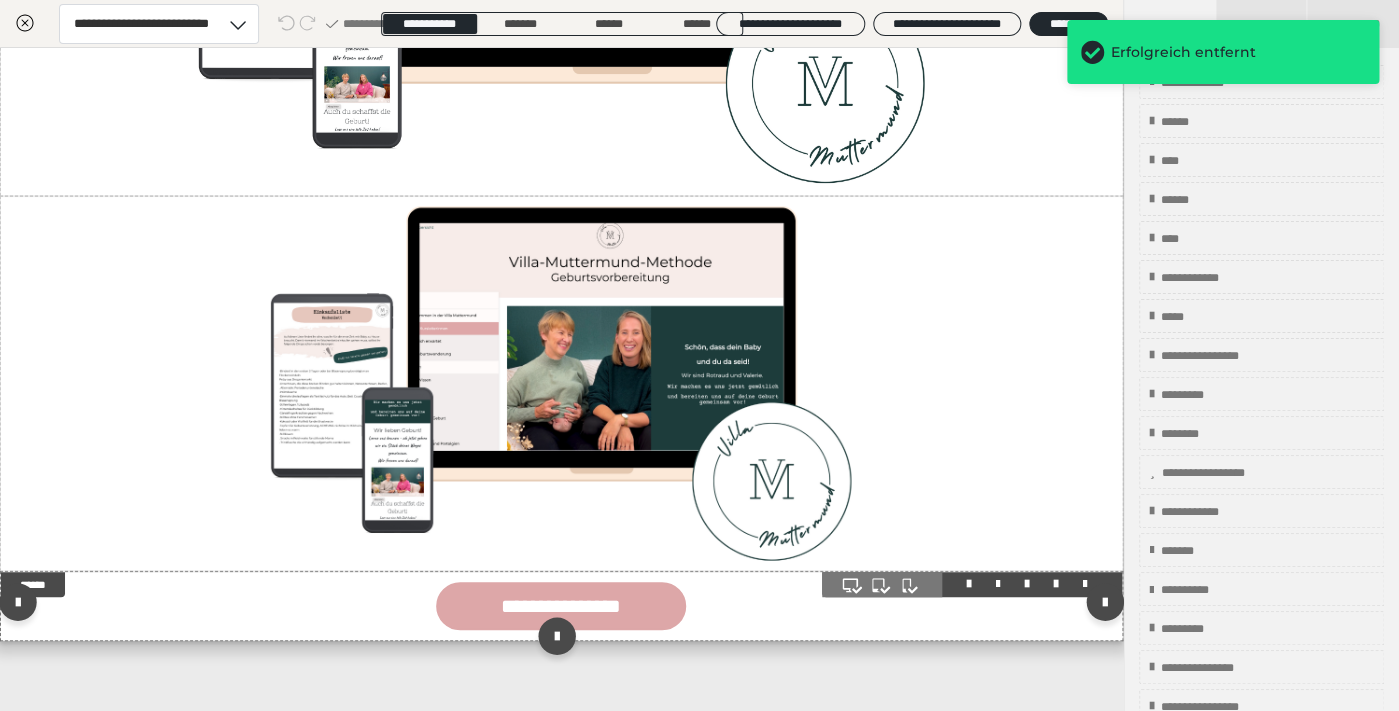 click on "**********" at bounding box center [561, 606] 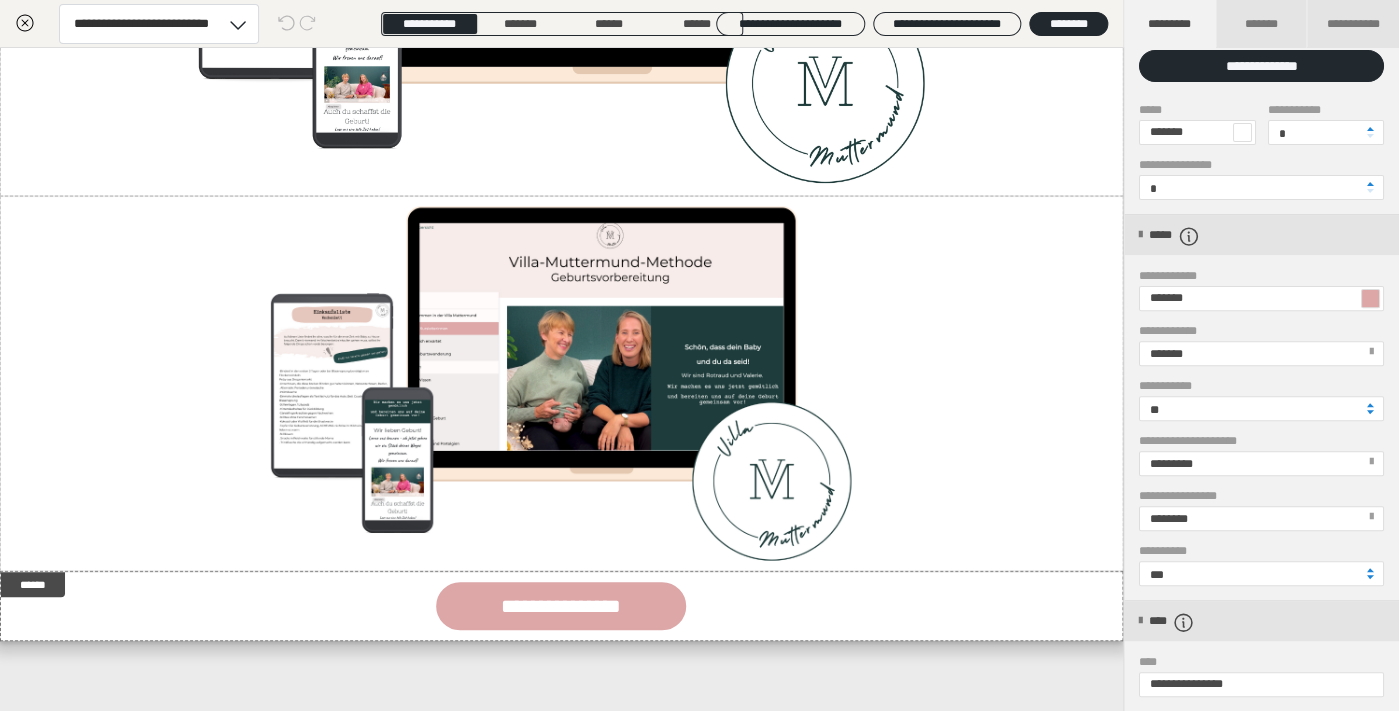 scroll, scrollTop: 0, scrollLeft: 0, axis: both 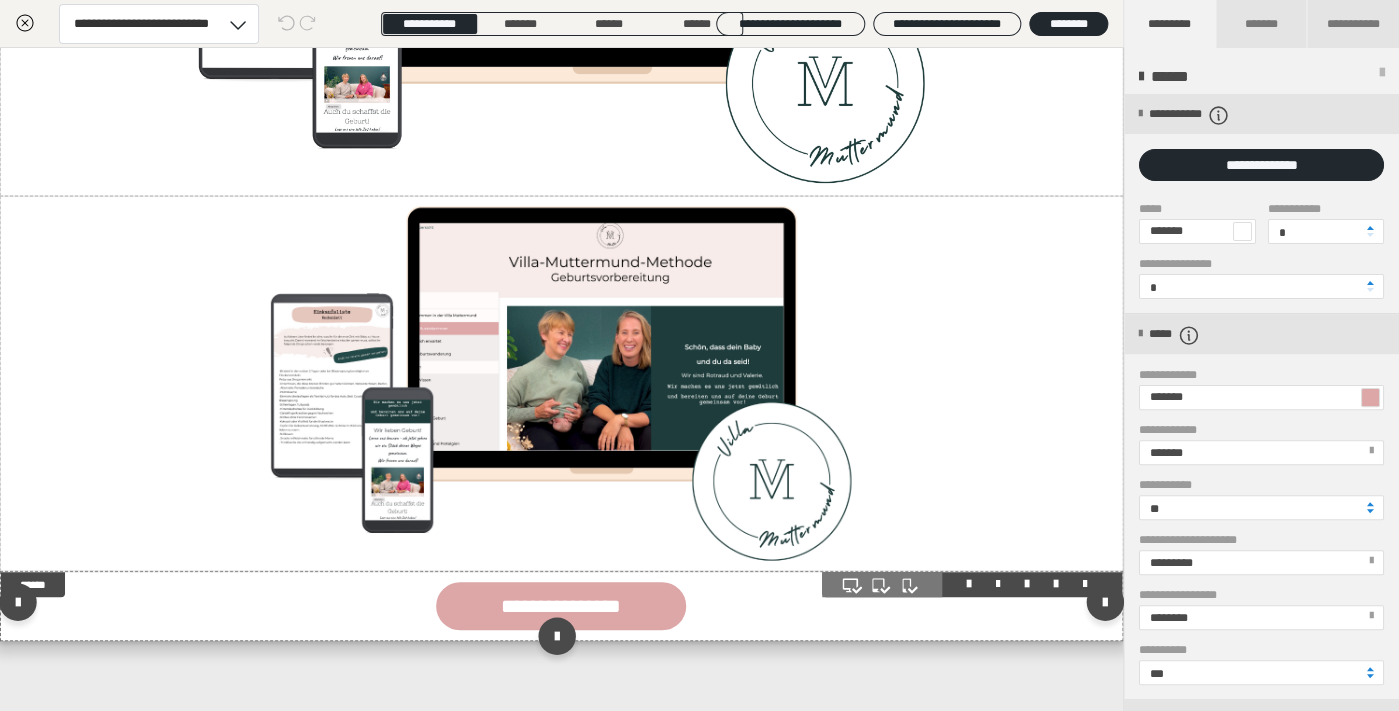 click on "**********" at bounding box center (561, 606) 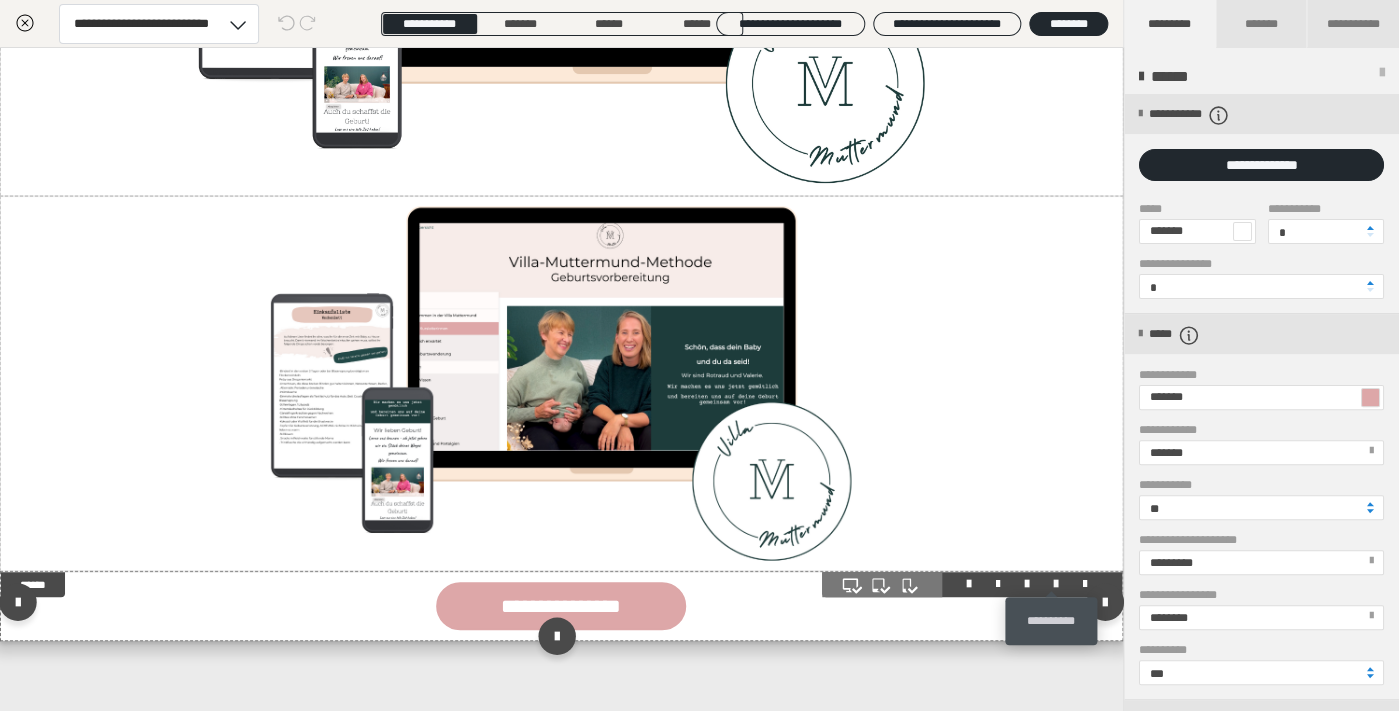 click at bounding box center (1056, 584) 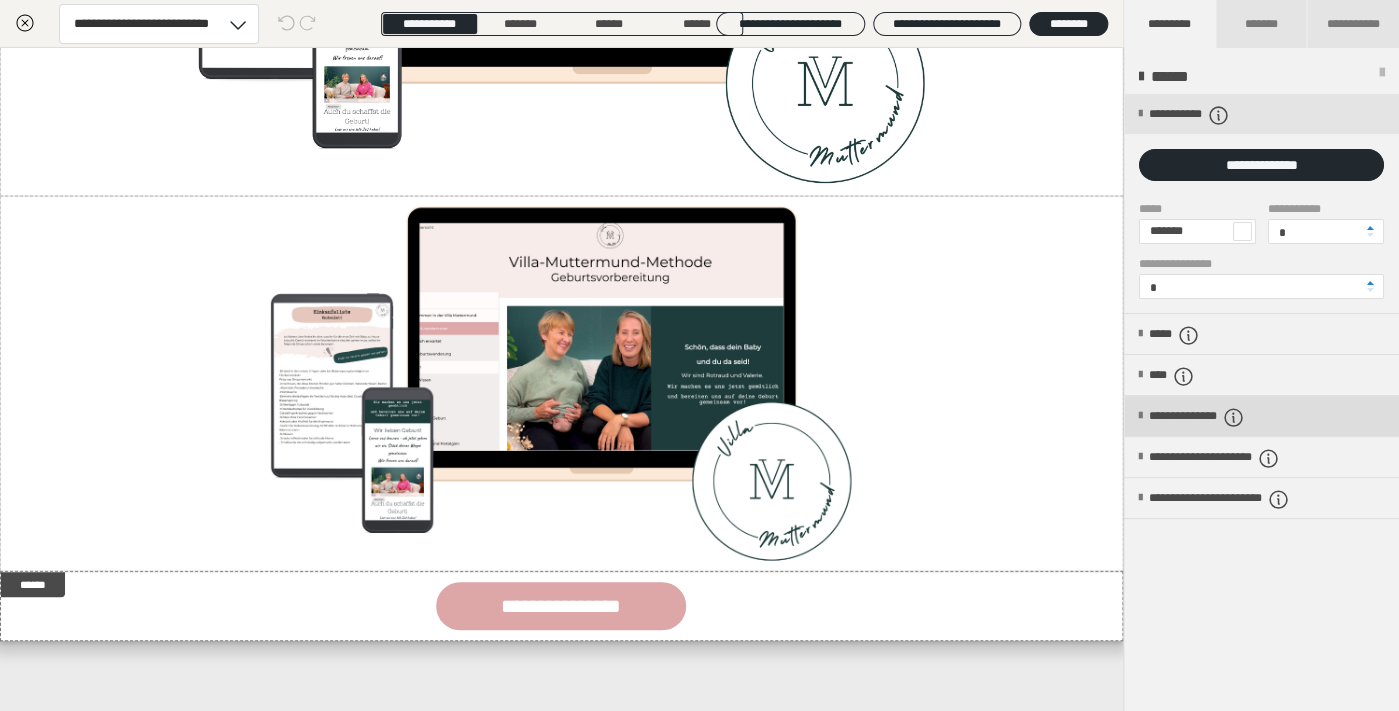 click on "**********" at bounding box center (1261, 416) 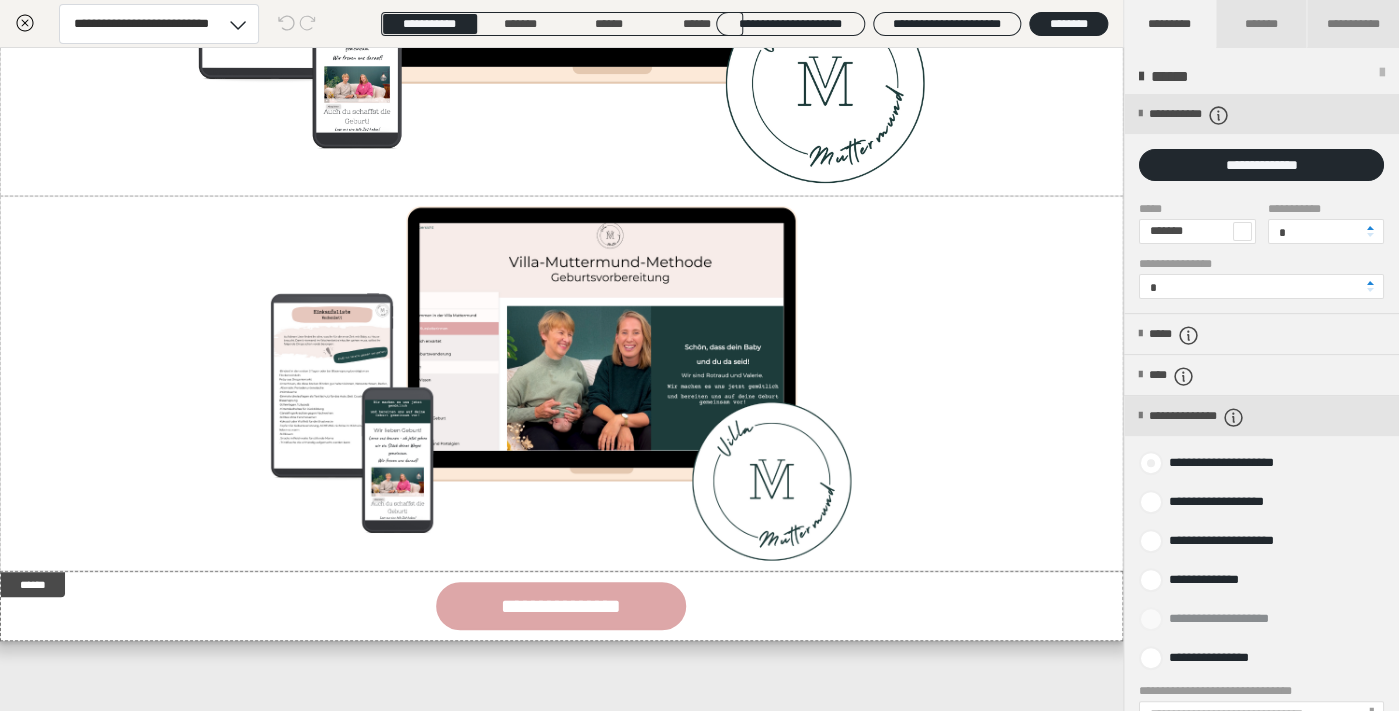 click on "**********" at bounding box center [1221, 463] 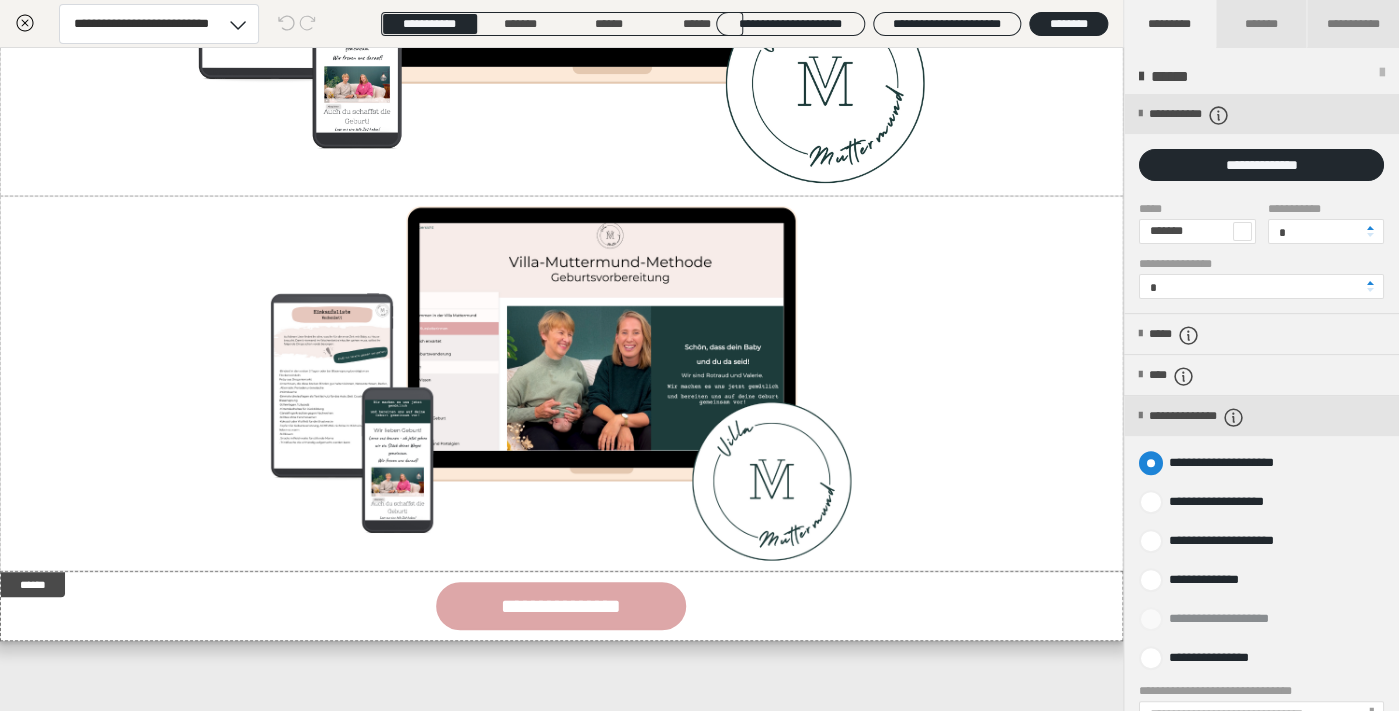 radio on "****" 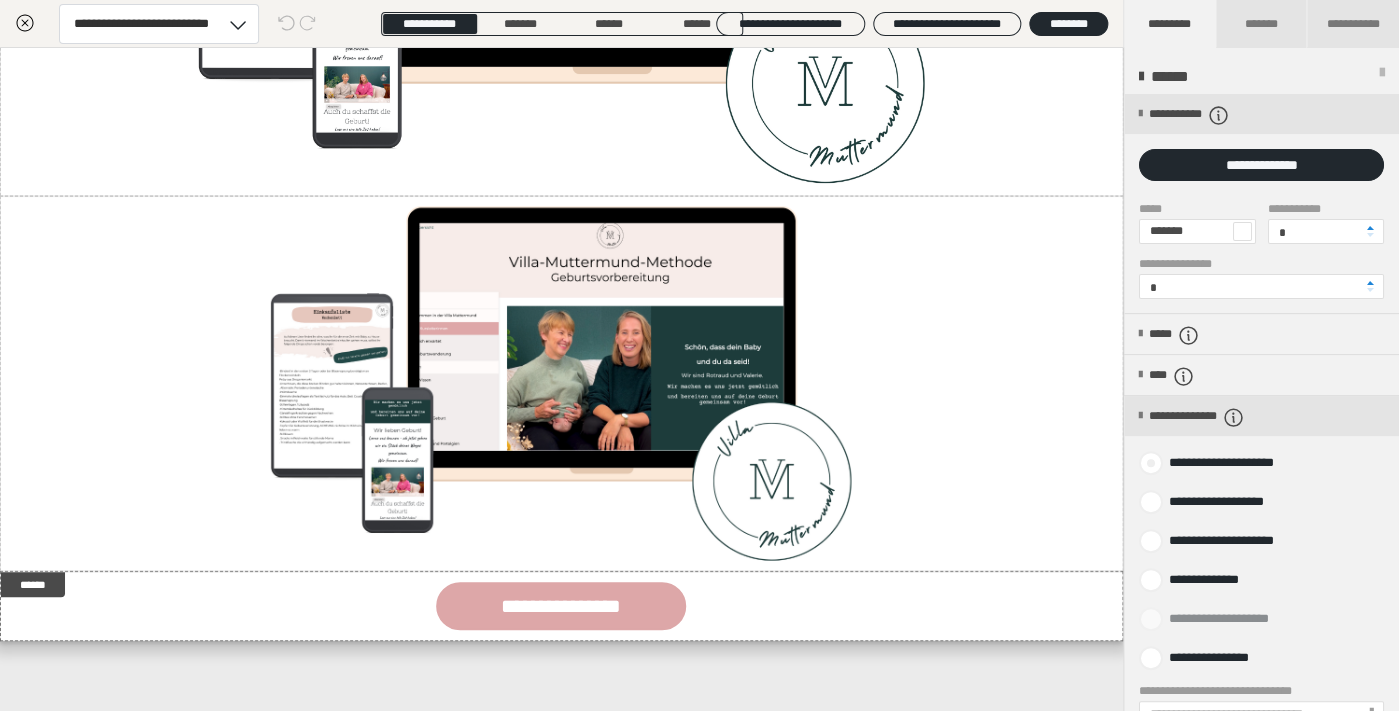 radio on "*****" 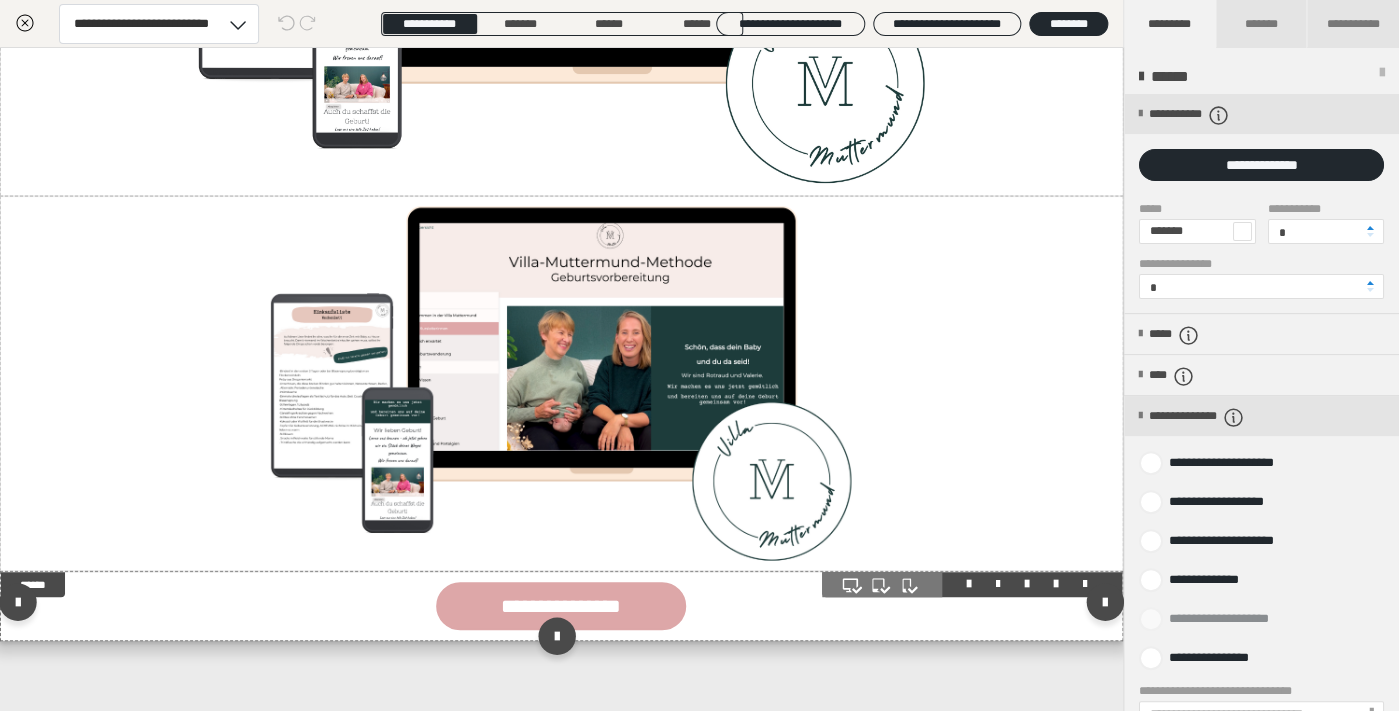 click on "**********" at bounding box center (561, 606) 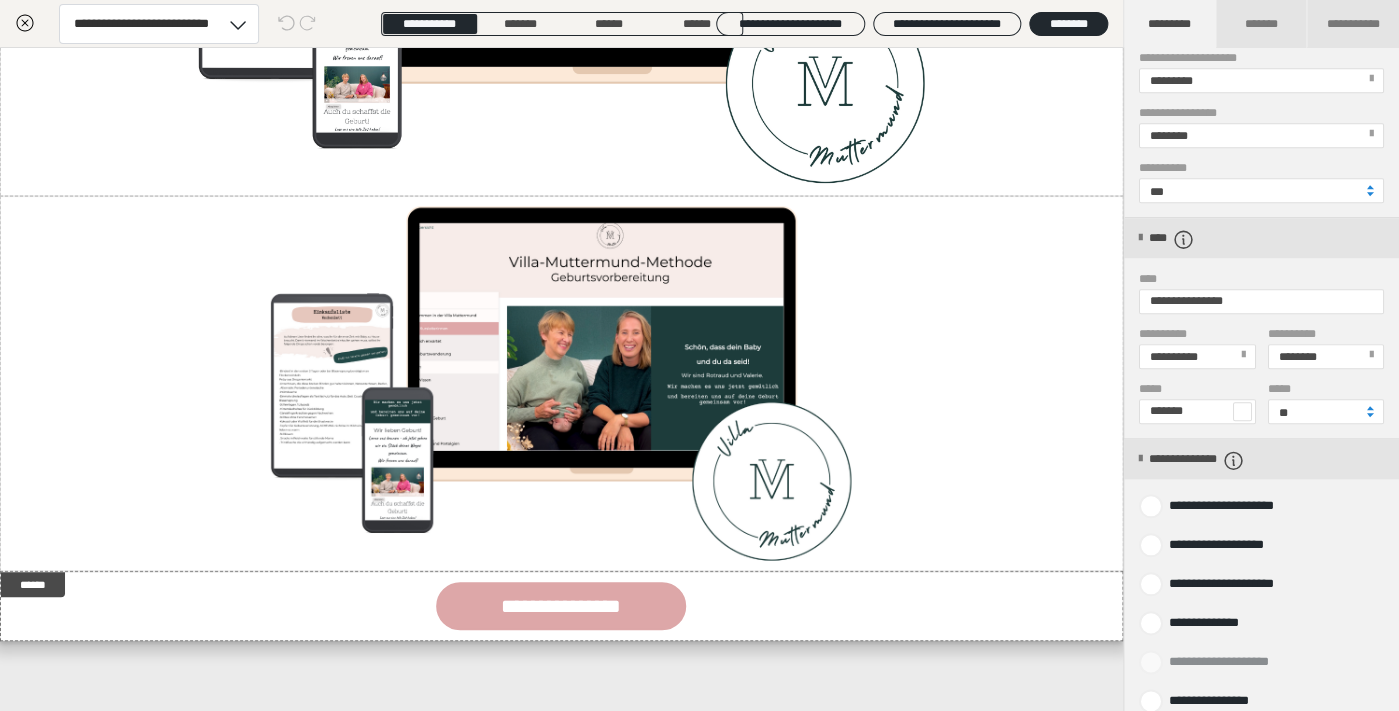 scroll, scrollTop: 484, scrollLeft: 0, axis: vertical 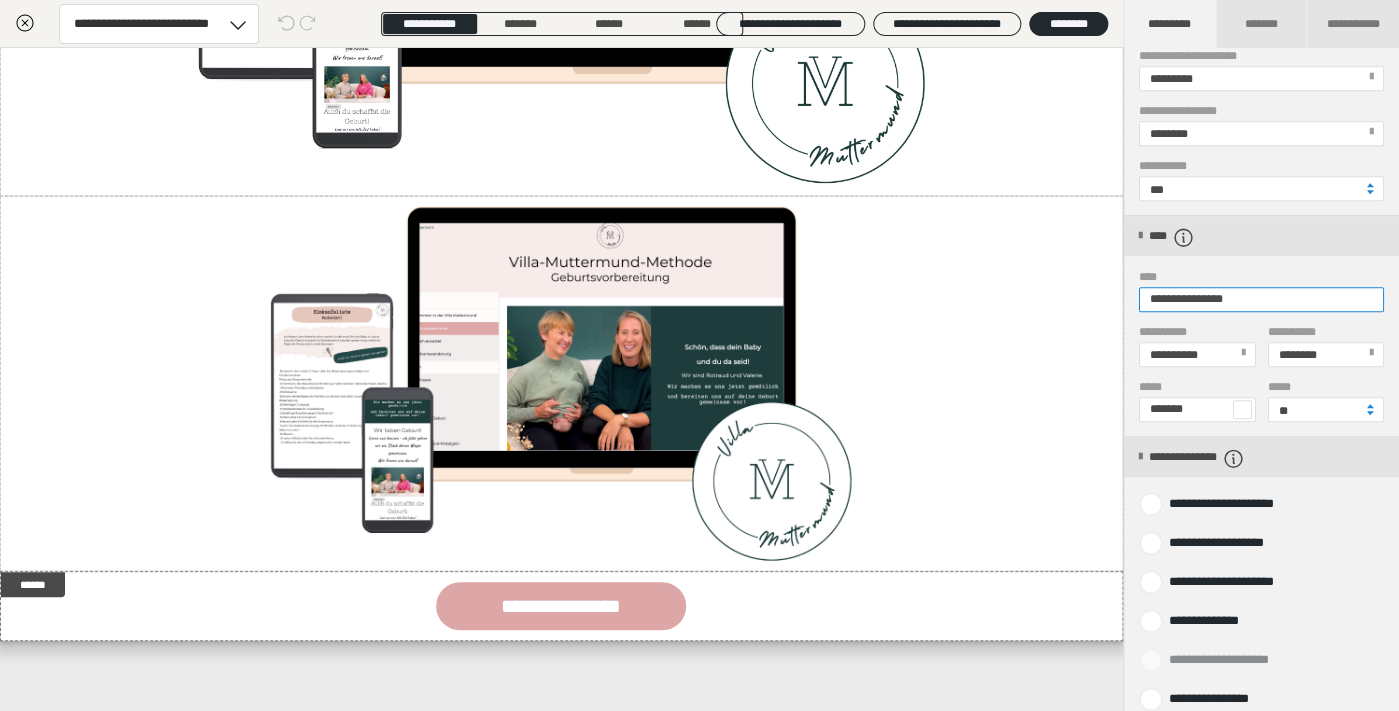 click on "**********" at bounding box center (1261, 299) 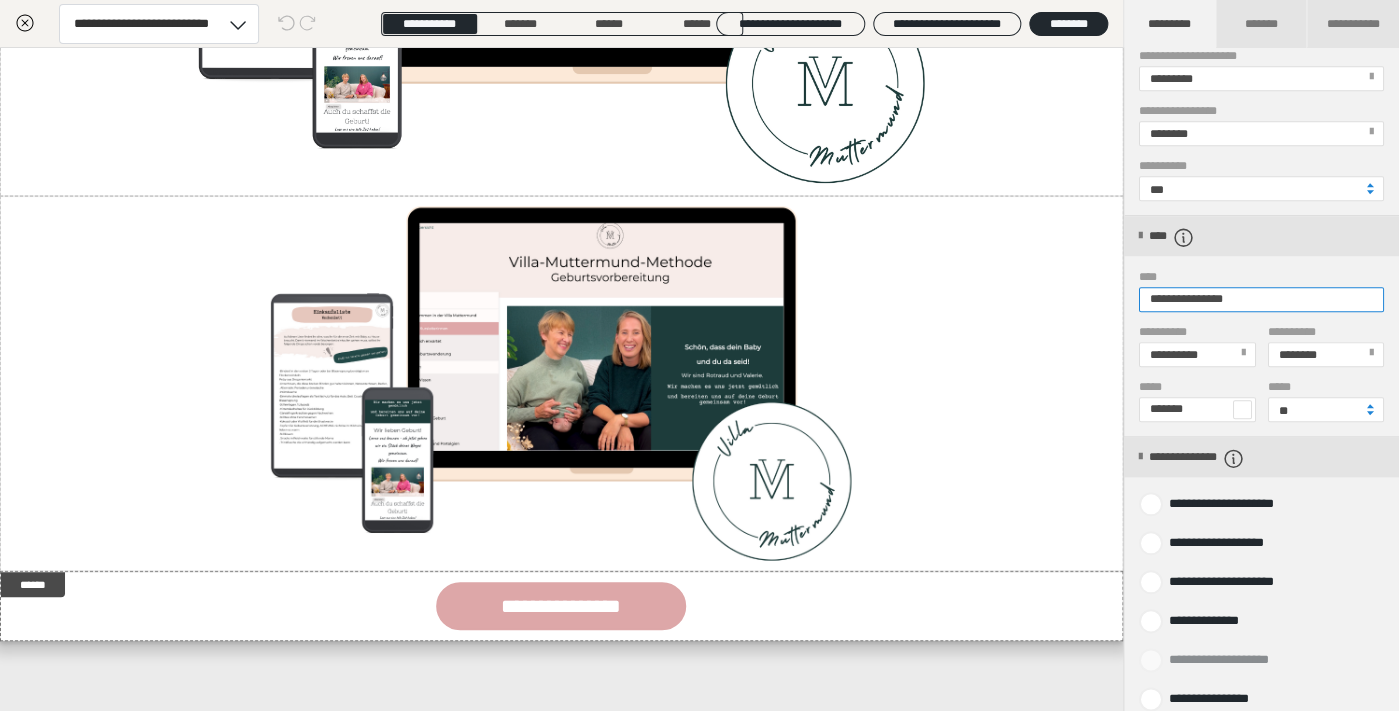 click on "**********" at bounding box center (1261, 299) 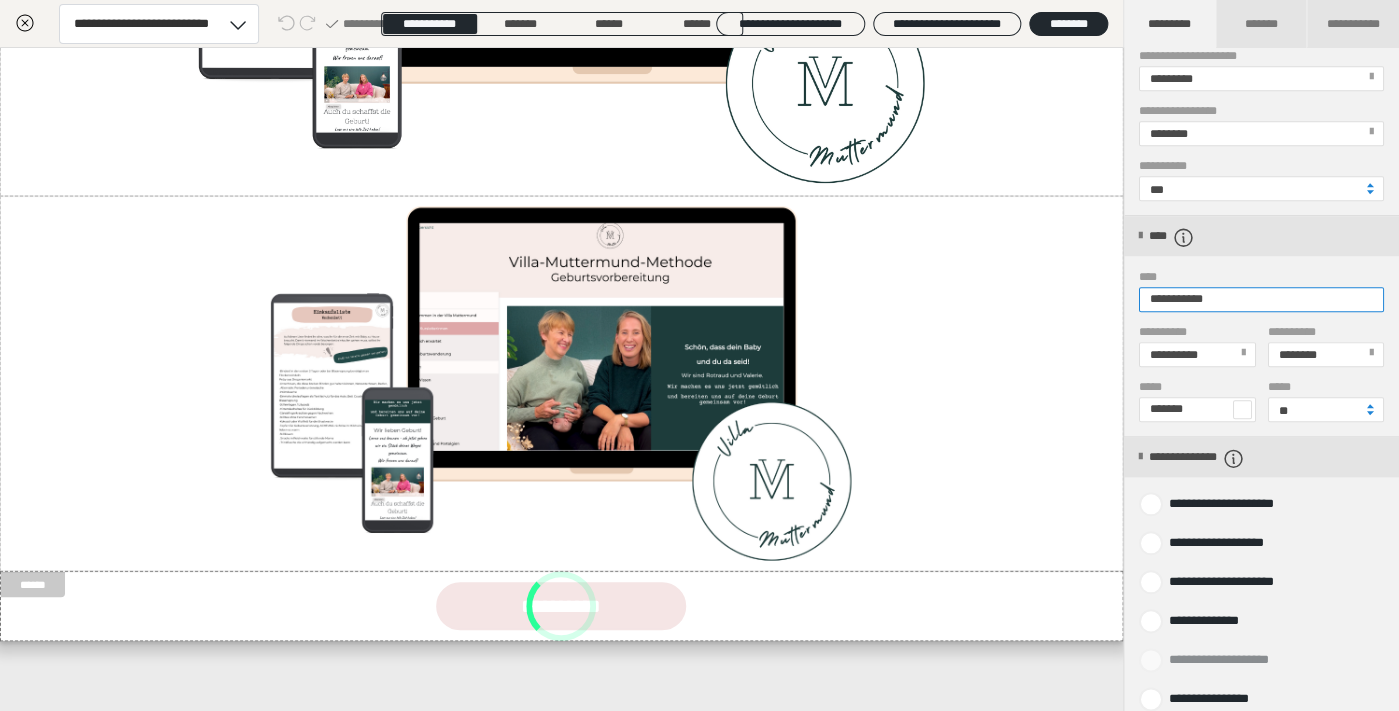 type on "**********" 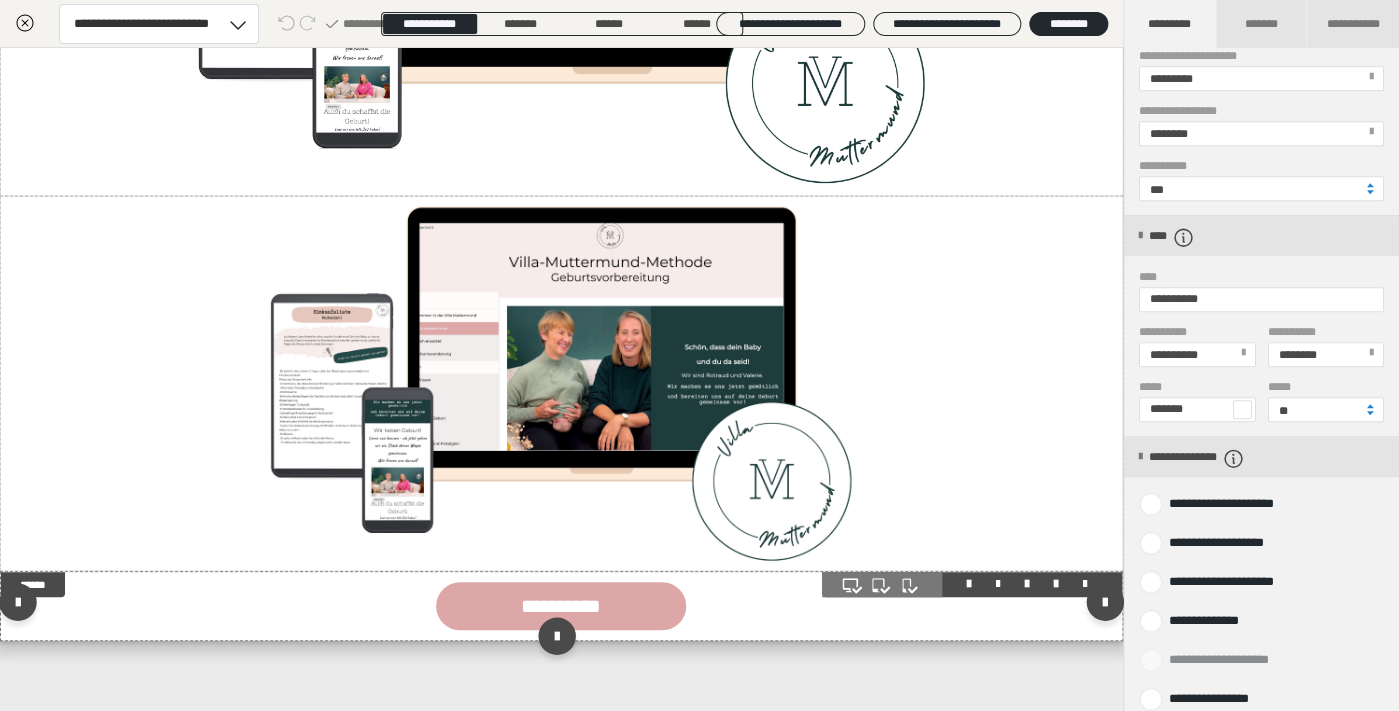 click at bounding box center (972, 584) 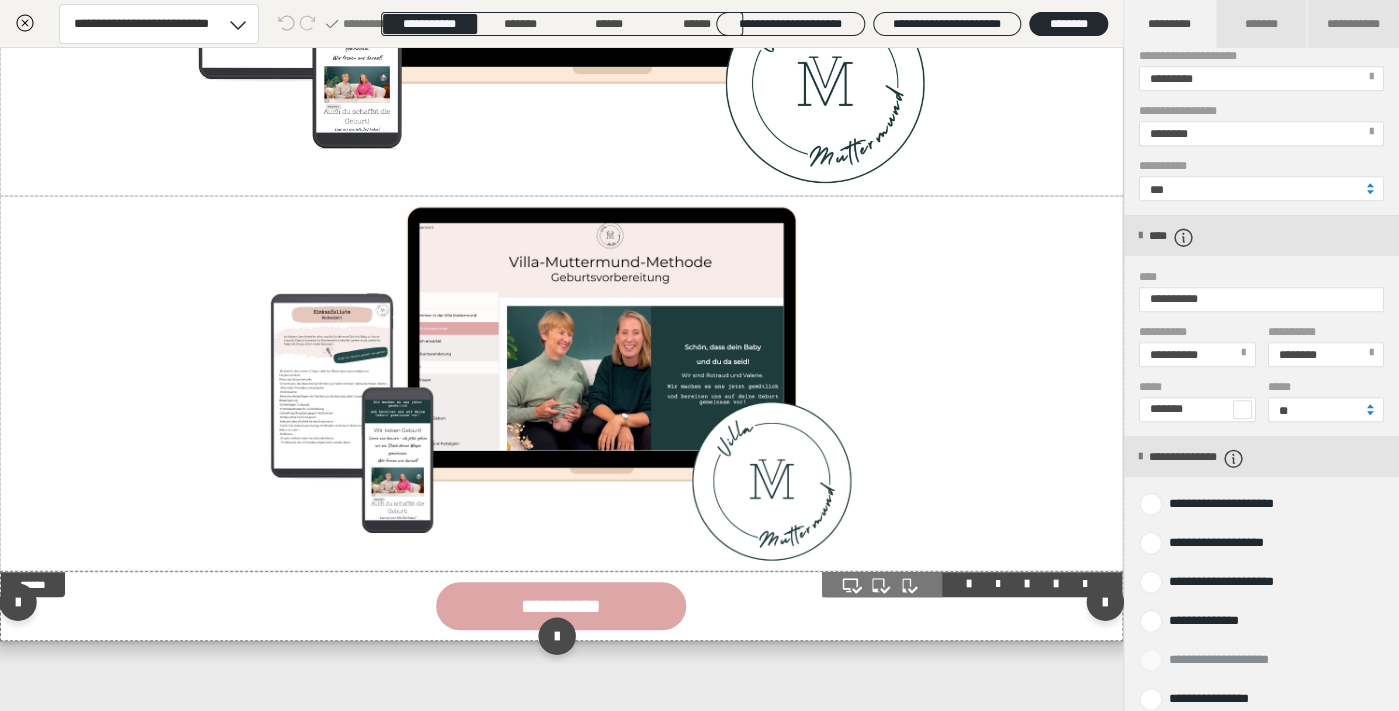 scroll, scrollTop: 61, scrollLeft: 0, axis: vertical 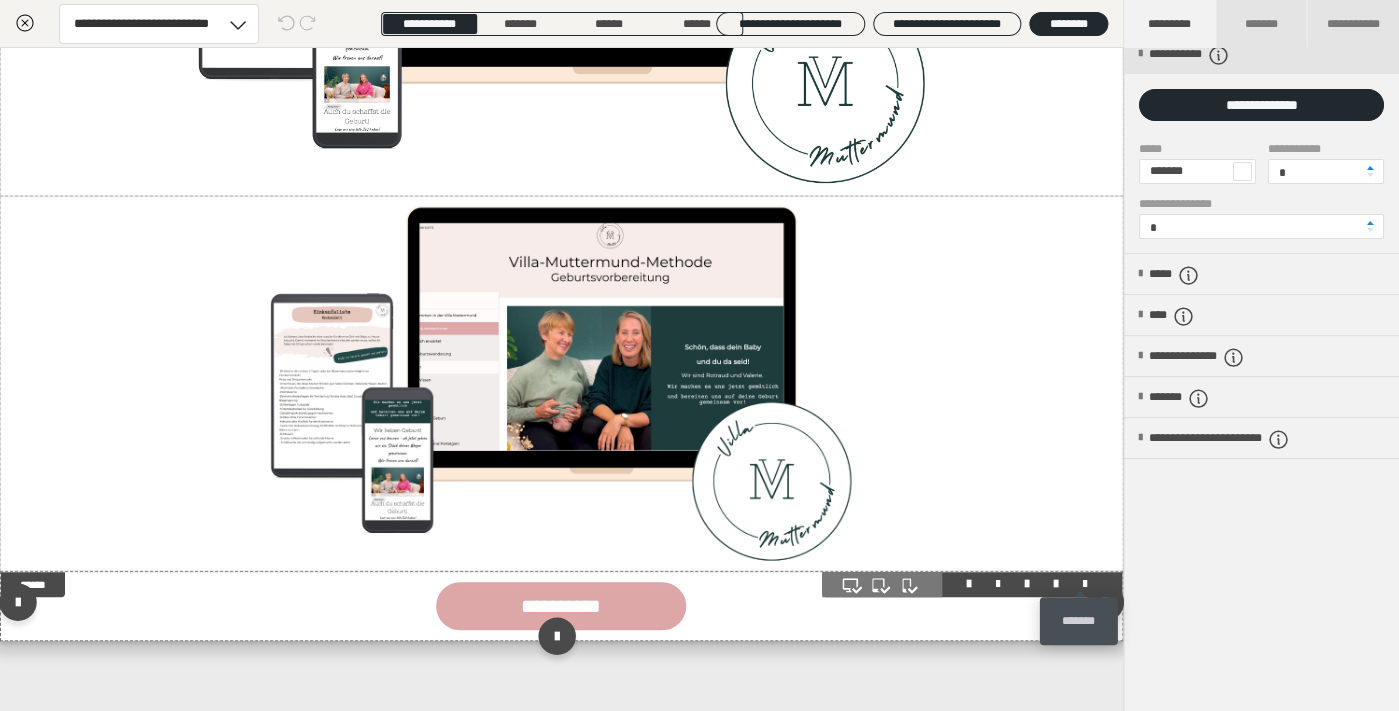 click at bounding box center [1085, 584] 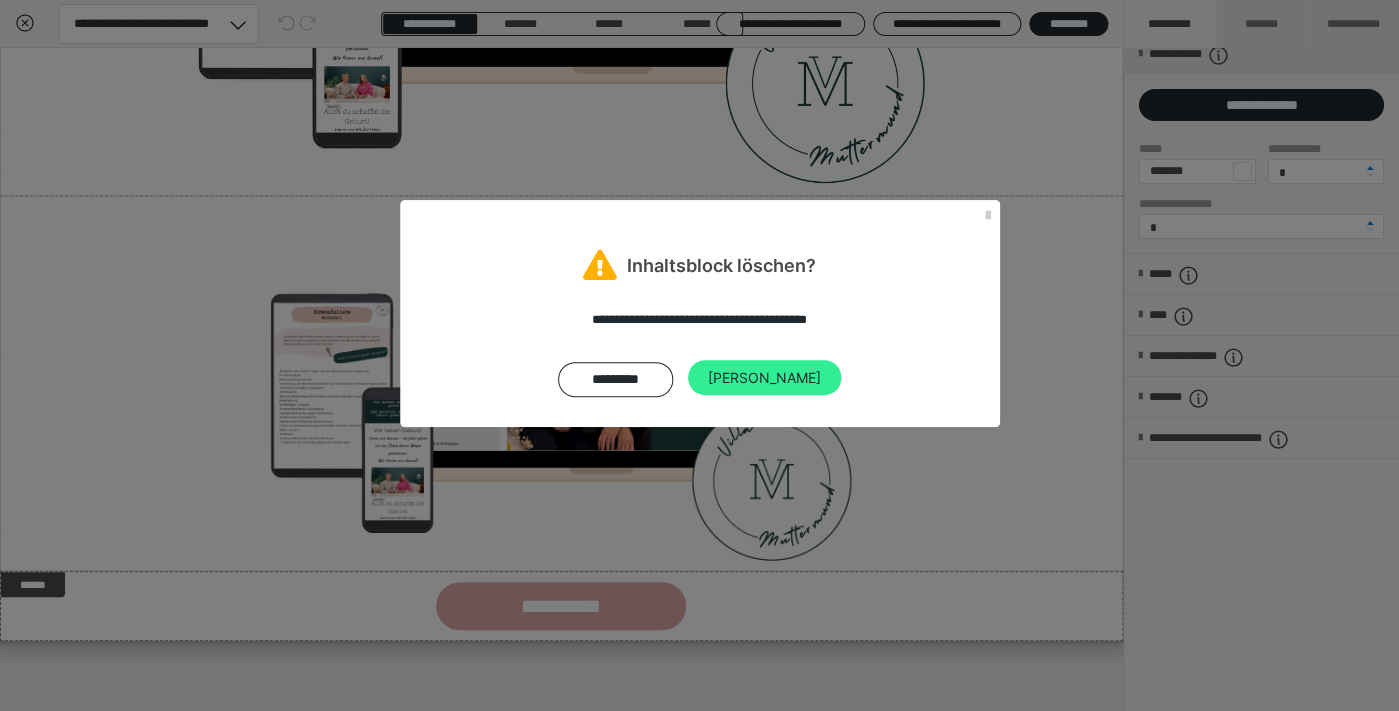 click on "[PERSON_NAME]" at bounding box center (764, 378) 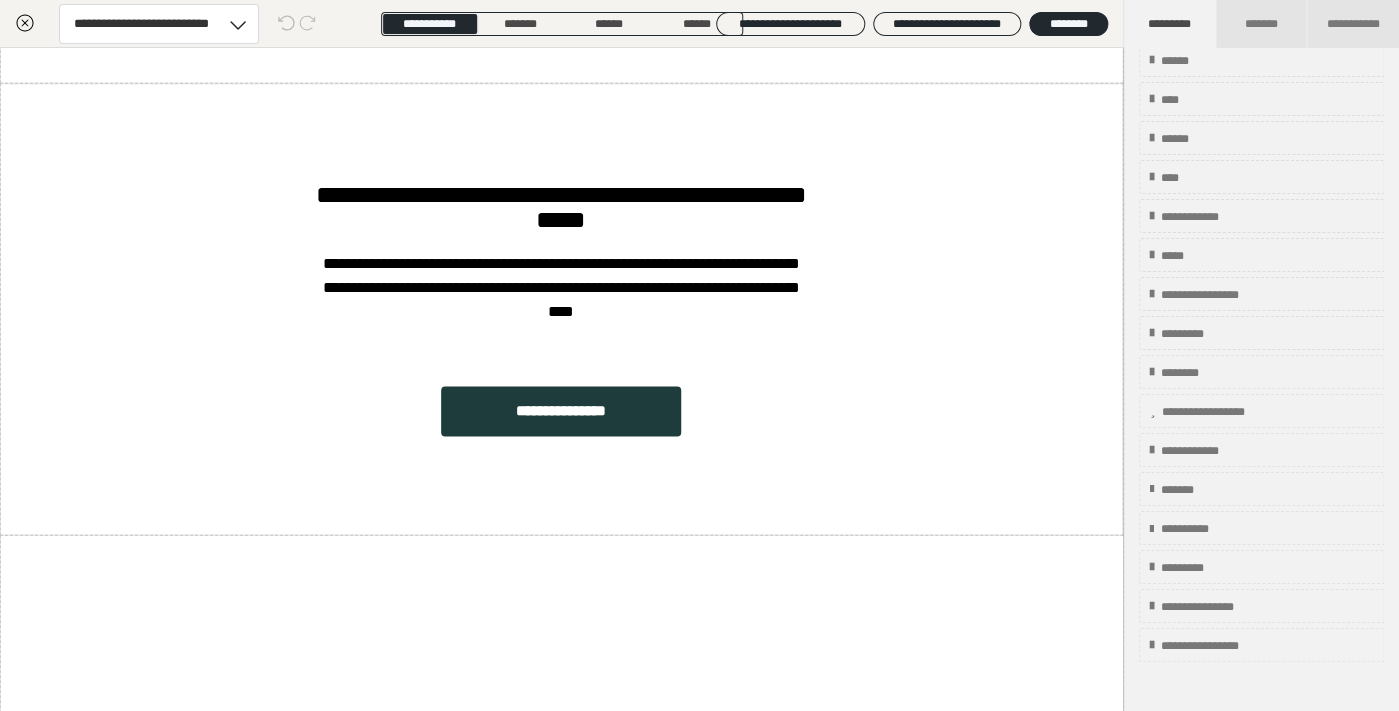 scroll, scrollTop: 0, scrollLeft: 1, axis: horizontal 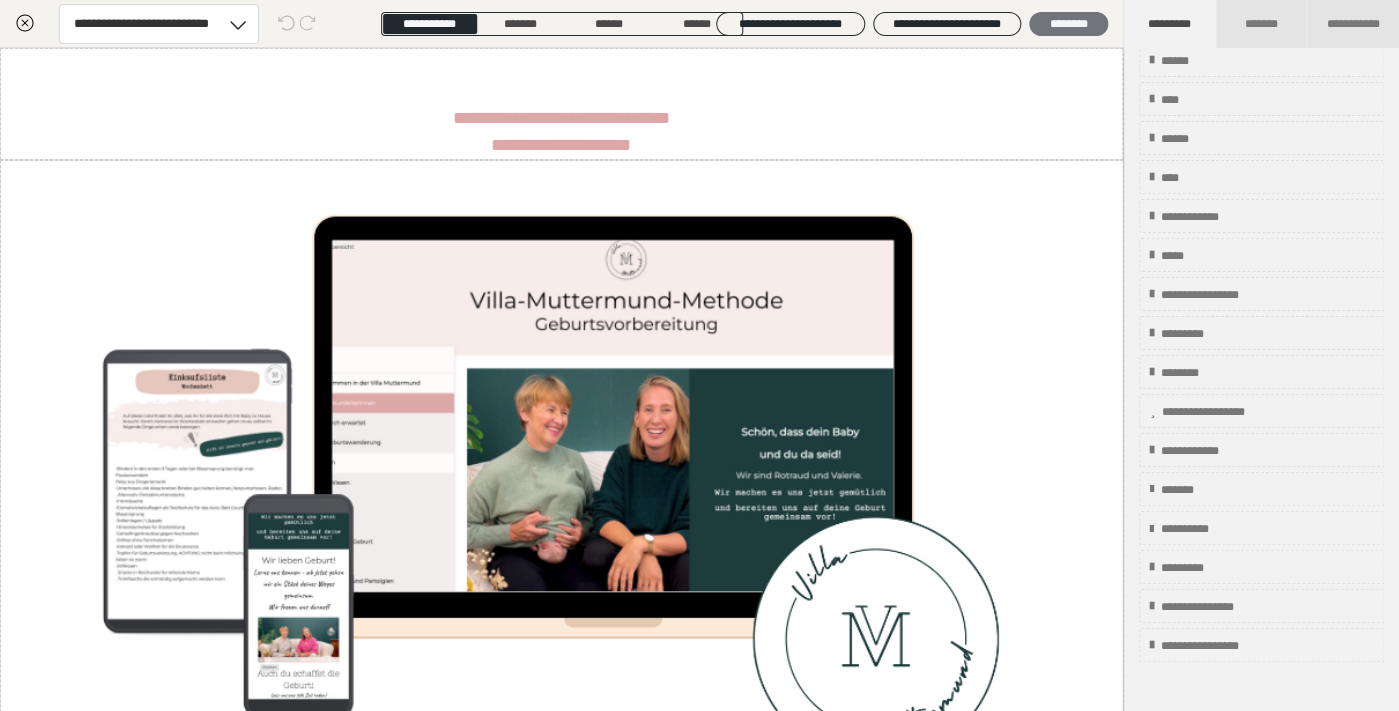 click on "********" at bounding box center [1068, 24] 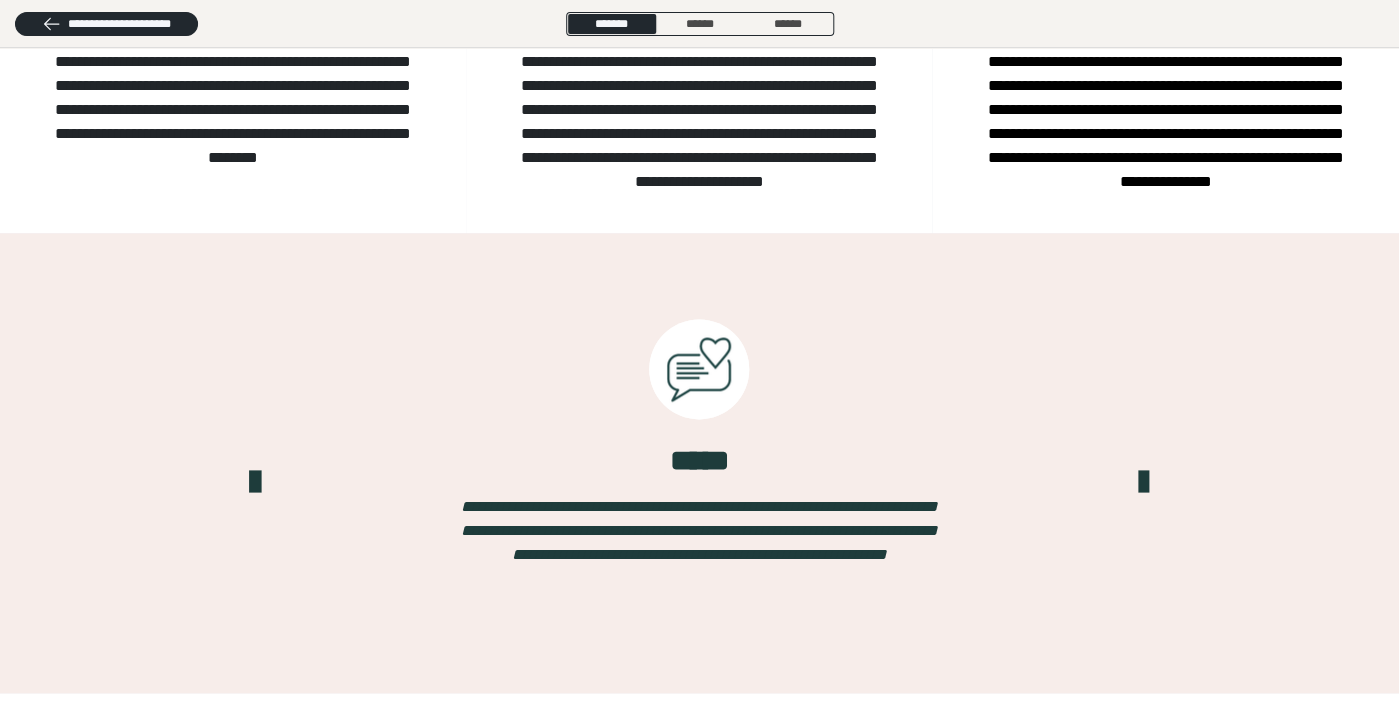 scroll, scrollTop: 3605, scrollLeft: 0, axis: vertical 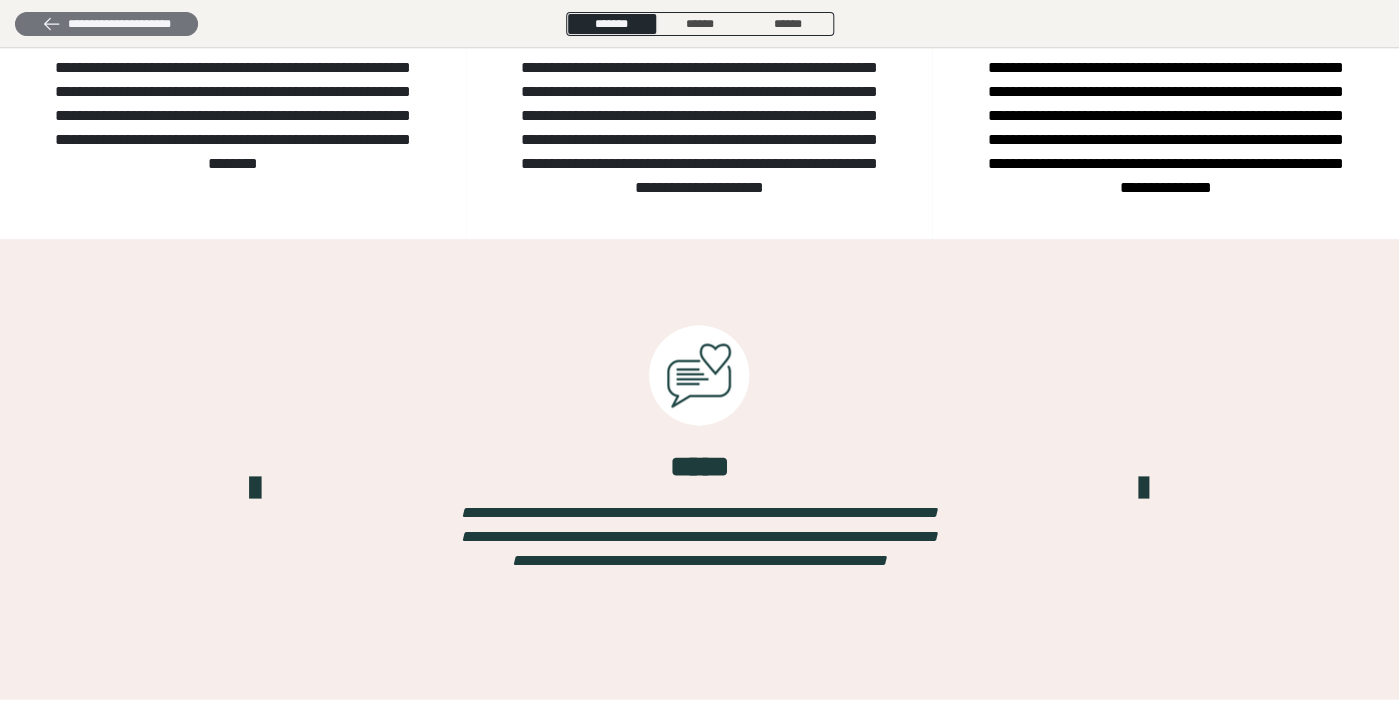 click on "**********" at bounding box center [106, 24] 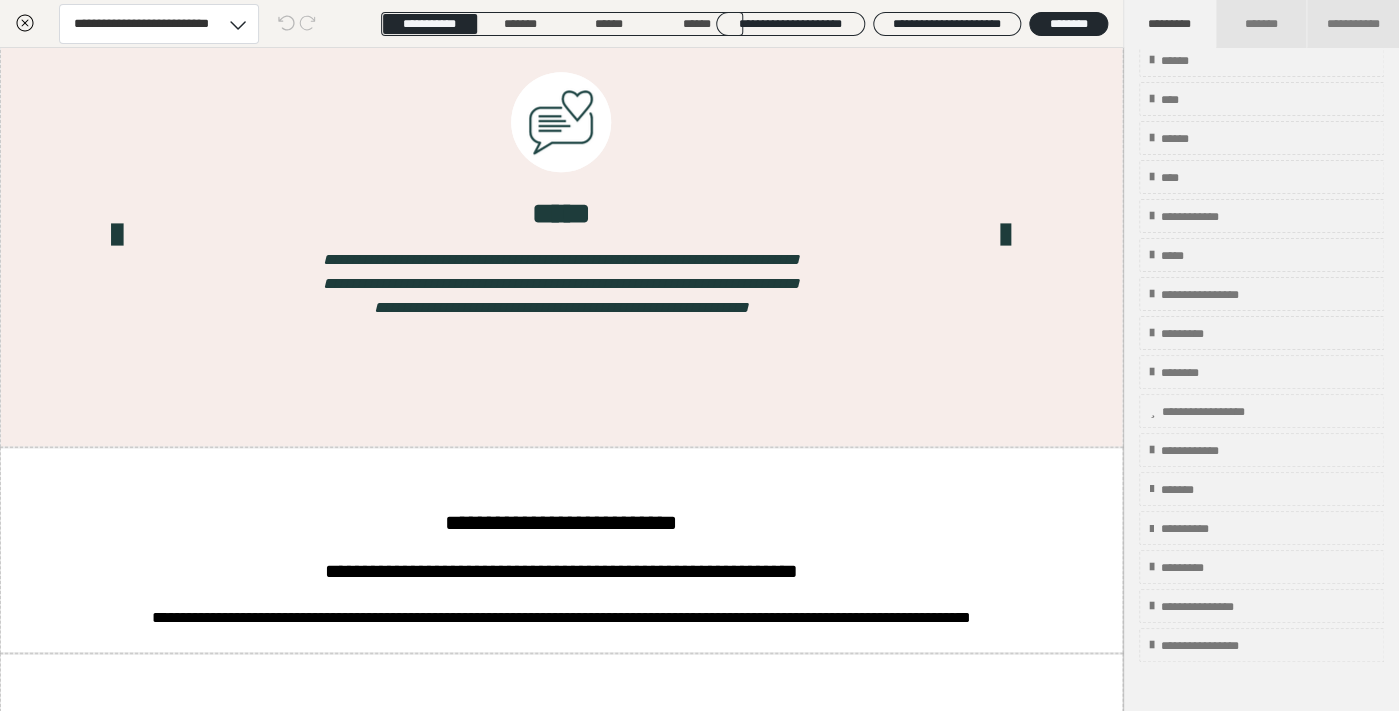scroll, scrollTop: 6213, scrollLeft: 1, axis: both 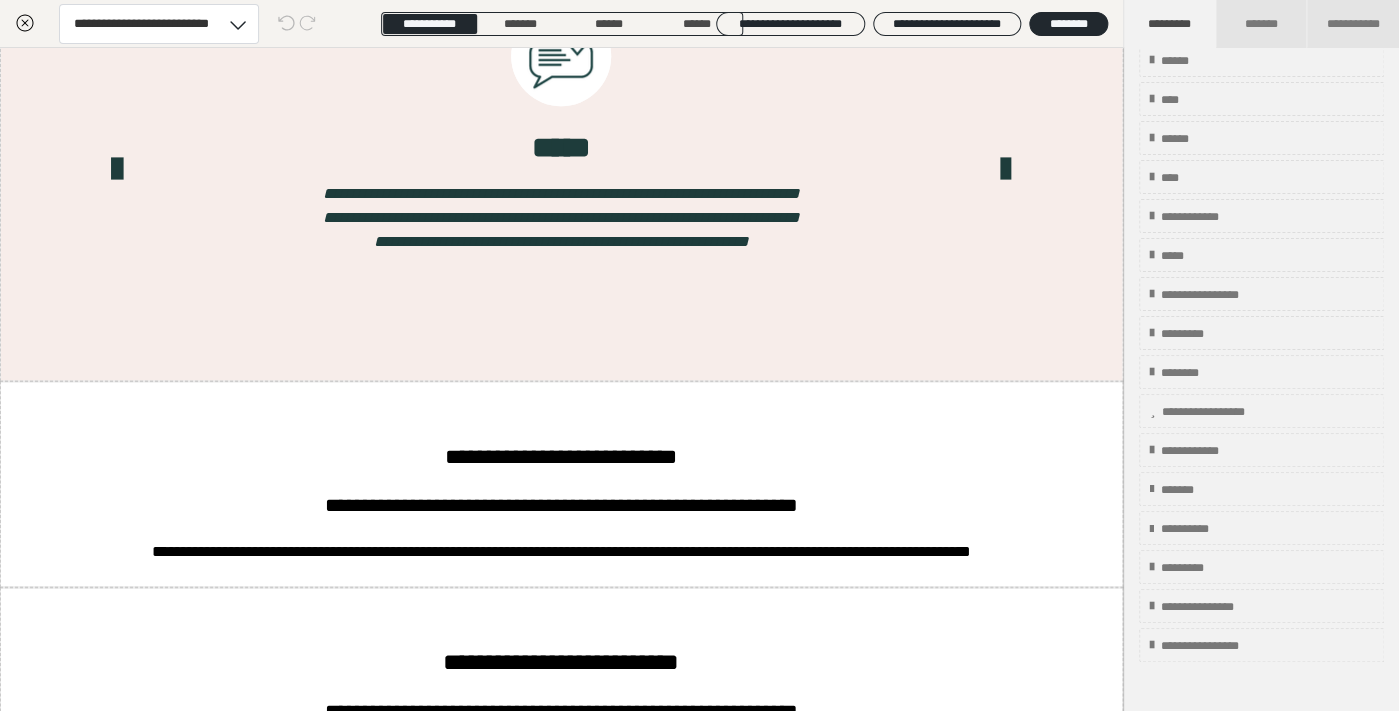 click on "**********" at bounding box center (935, -202) 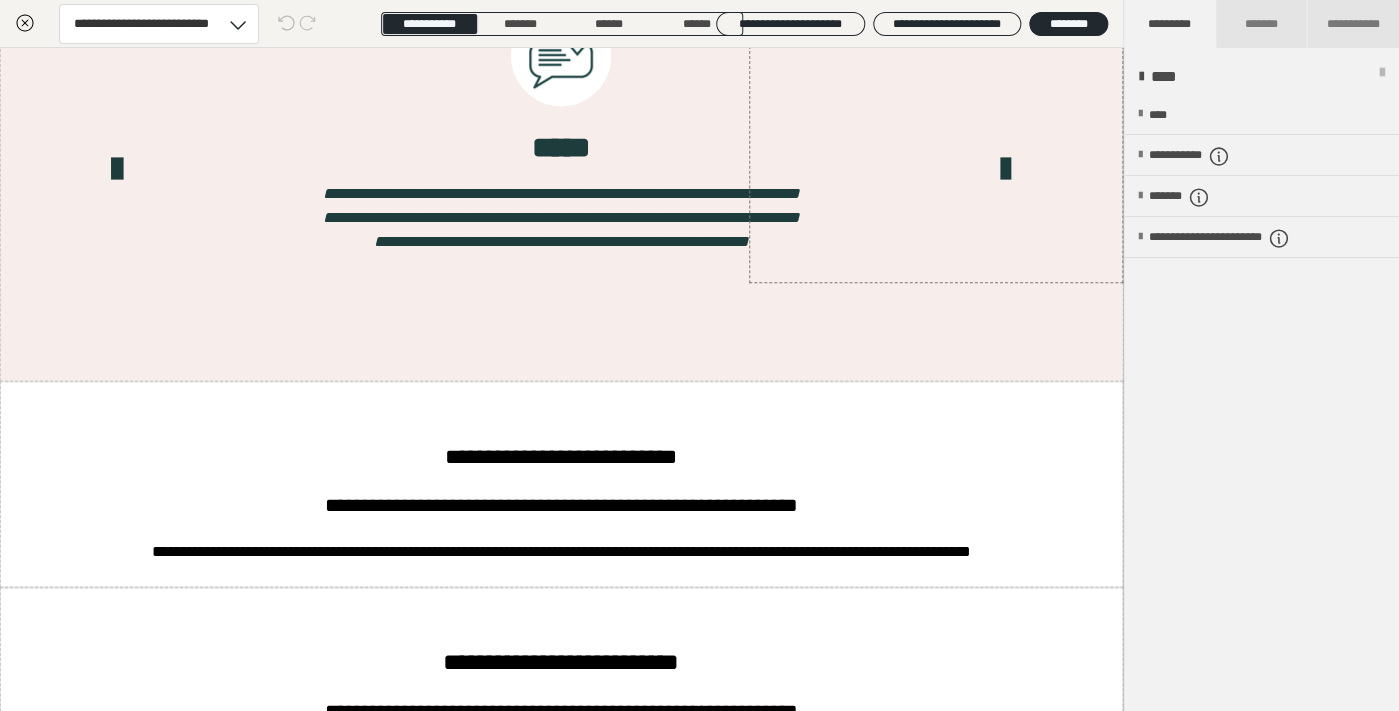 scroll, scrollTop: 0, scrollLeft: 0, axis: both 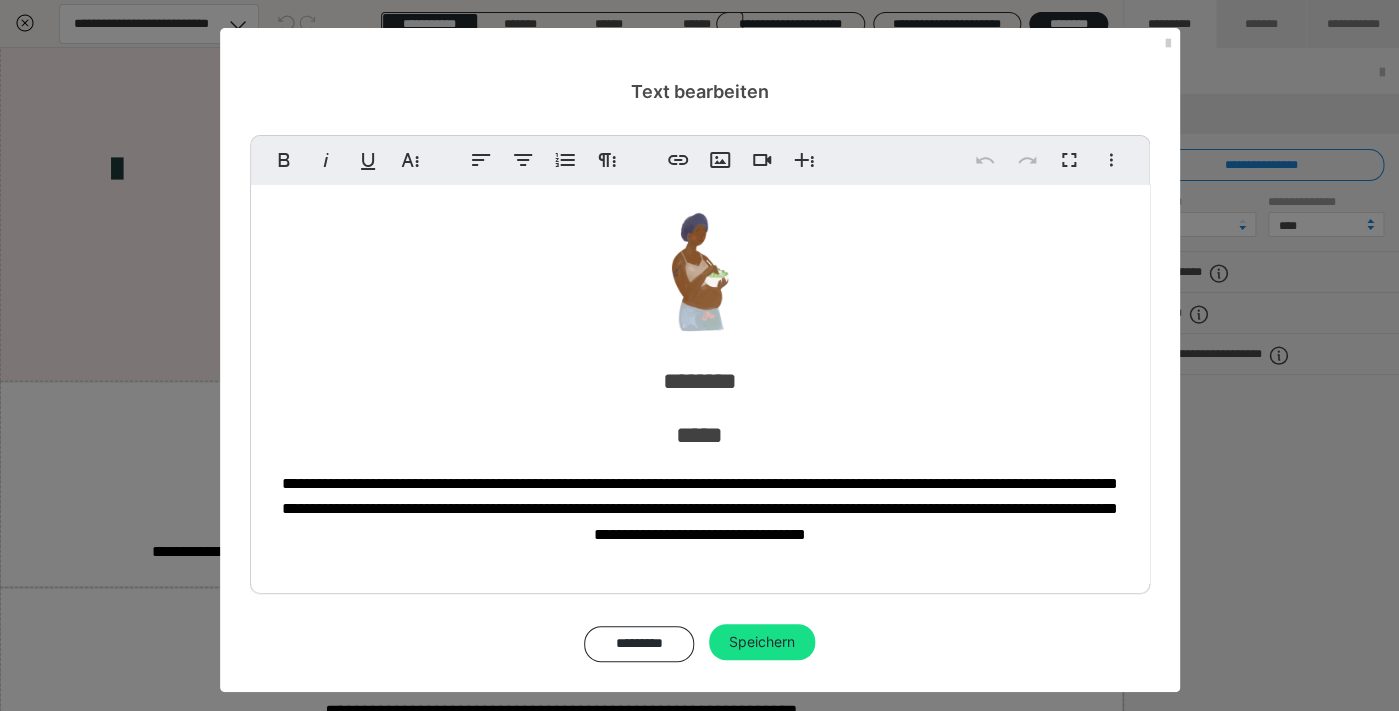 click on "**********" at bounding box center [700, 509] 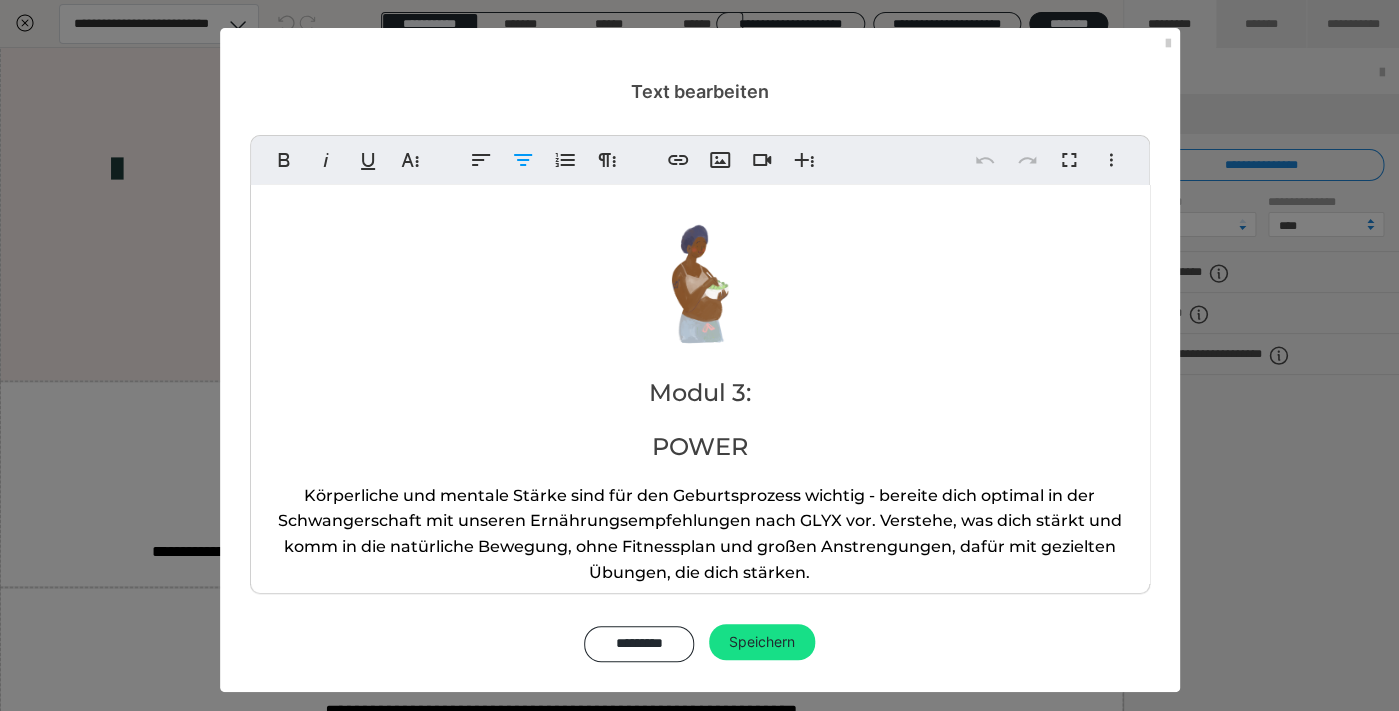 click on "Körperliche und mentale Stärke sind für den Geburtsprozess wichtig - bereite dich optimal in der Schwangerschaft mit unseren Ernährungsempfehlungen nach GLYX vor. Verstehe, was dich stärkt und komm in die natürliche Bewegung, ohne Fitnessplan und großen Anstrengungen, dafür mit gezielten Übungen, die dich stärken." at bounding box center (700, 534) 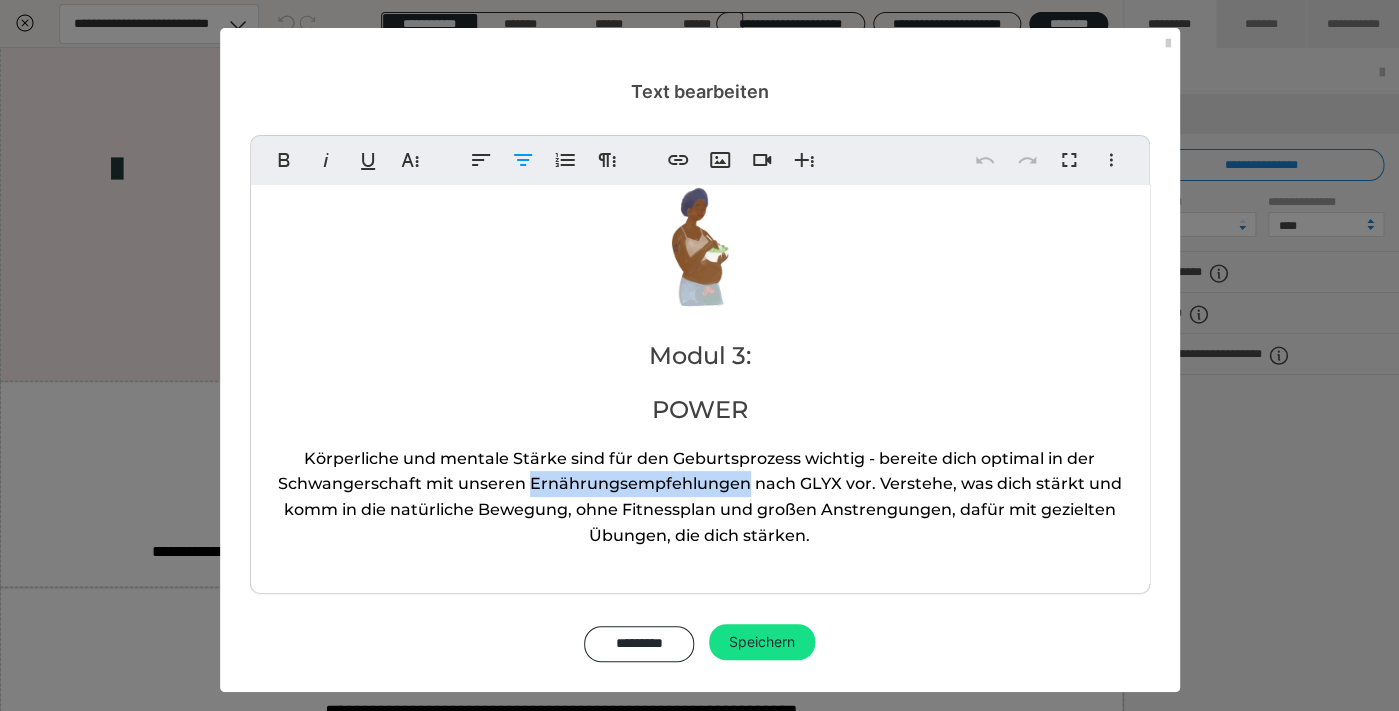 type 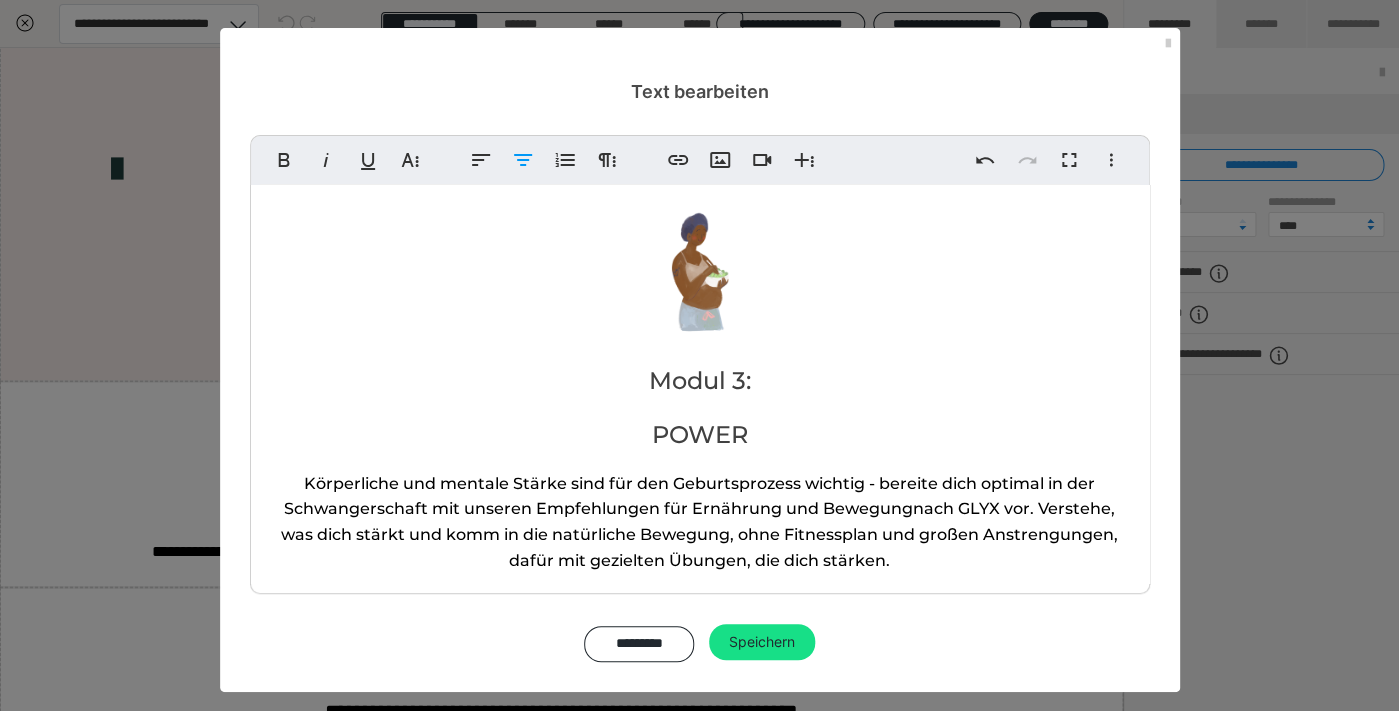 click on "Körperliche und mentale Stärke sind für den Geburtsprozess wichtig - bereite dich optimal in der Schwangerschaft mit unseren Empfehlungen für Ernährung und Bewegung  nach GLYX vor. Verstehe, was dich stärkt und komm in die natürliche Bewegung, ohne Fitnessplan und großen Anstrengungen, dafür mit gezielten Übungen, die dich stärken." at bounding box center [699, 522] 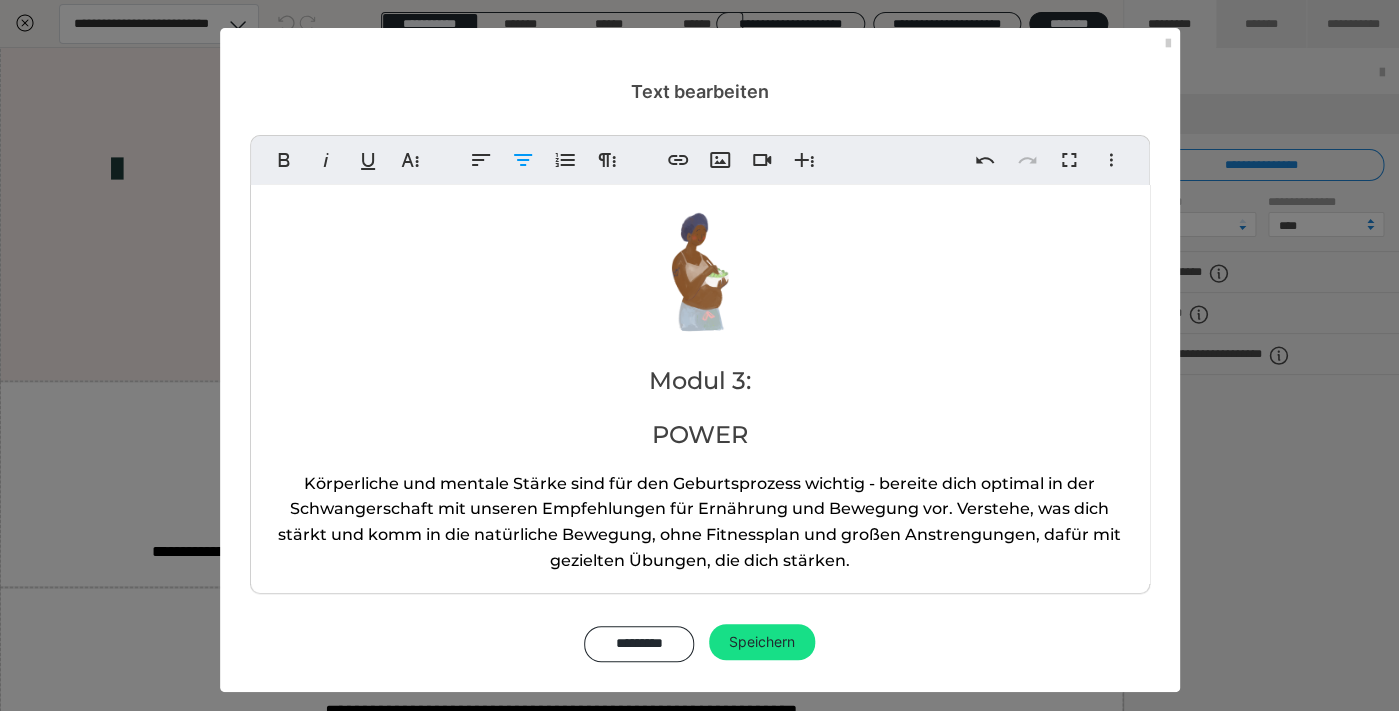 click on "Körperliche und mentale Stärke sind für den Geburtsprozess wichtig - bereite dich optimal in der Schwangerschaft mit unseren Empfehlungen für Ernährung und Bewegung vor. Verstehe, was dich stärkt und komm in die natürliche Bewegung, ohne Fitnessplan und großen Anstrengungen, dafür mit gezielten Übungen, die dich stärken." at bounding box center (699, 522) 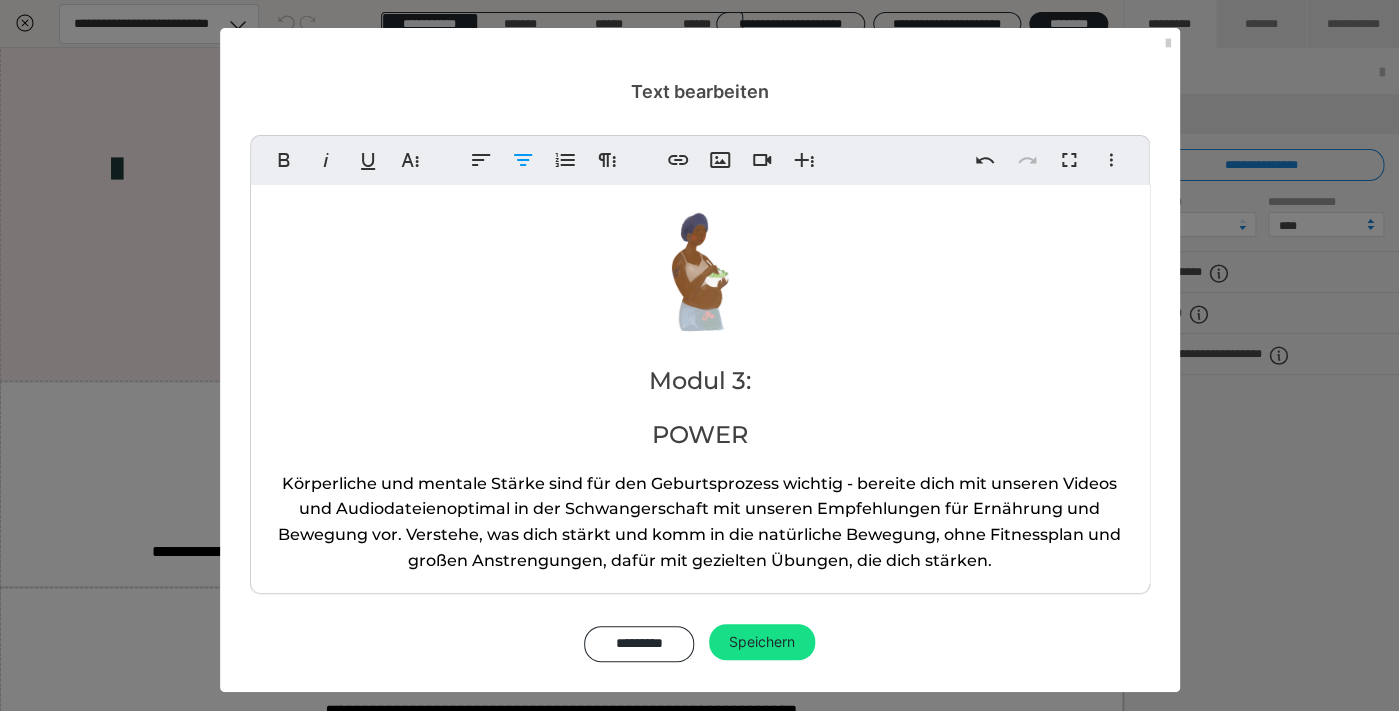 click on "Körperliche und mentale Stärke sind für den Geburtsprozess wichtig - bereite dich mit unseren Videos und Audiodateien  optimal in der Schwangerschaft mit unseren Empfehlungen für Ernährung und Bewegung vor. Verstehe, was dich stärkt und komm in die natürliche Bewegung, ohne Fitnessplan und großen Anstrengungen, dafür mit gezielten Übungen, die dich stärken." at bounding box center (699, 522) 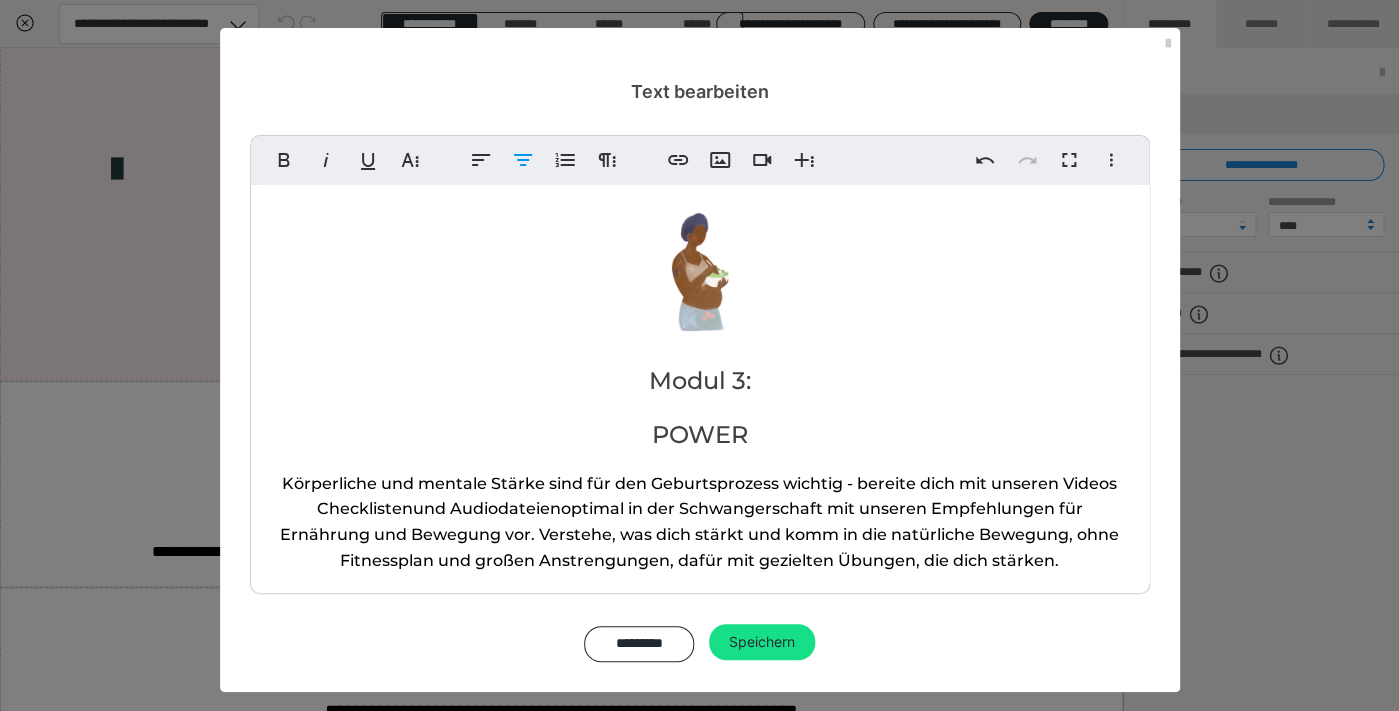 click on "Körperliche und mentale Stärke sind für den Geburtsprozess wichtig - bereite dich mit unseren Videos Checklisten  und Audiodateien  optimal in der Schwangerschaft mit unseren Empfehlungen für Ernährung und Bewegung vor. Verstehe, was dich stärkt und komm in die natürliche Bewegung, ohne Fitnessplan und großen Anstrengungen, dafür mit gezielten Übungen, die dich stärken." at bounding box center (699, 522) 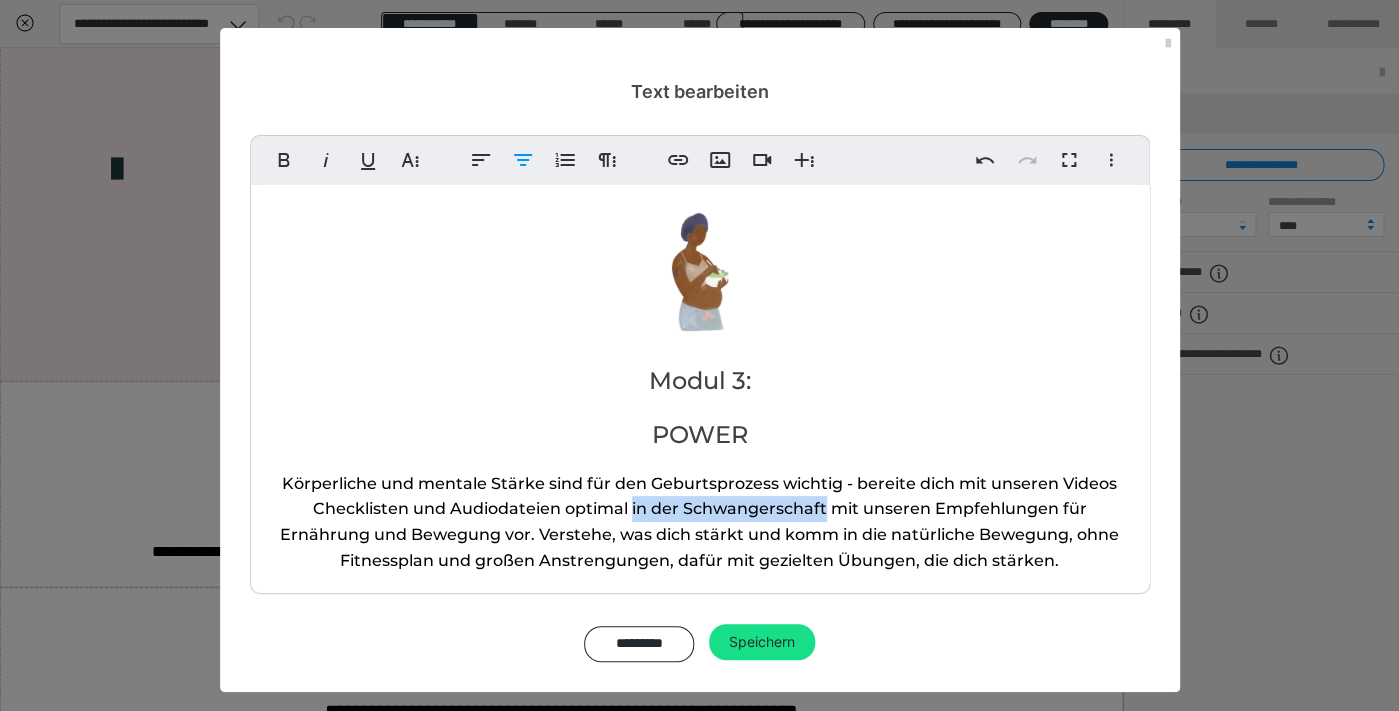 drag, startPoint x: 826, startPoint y: 510, endPoint x: 633, endPoint y: 513, distance: 193.02332 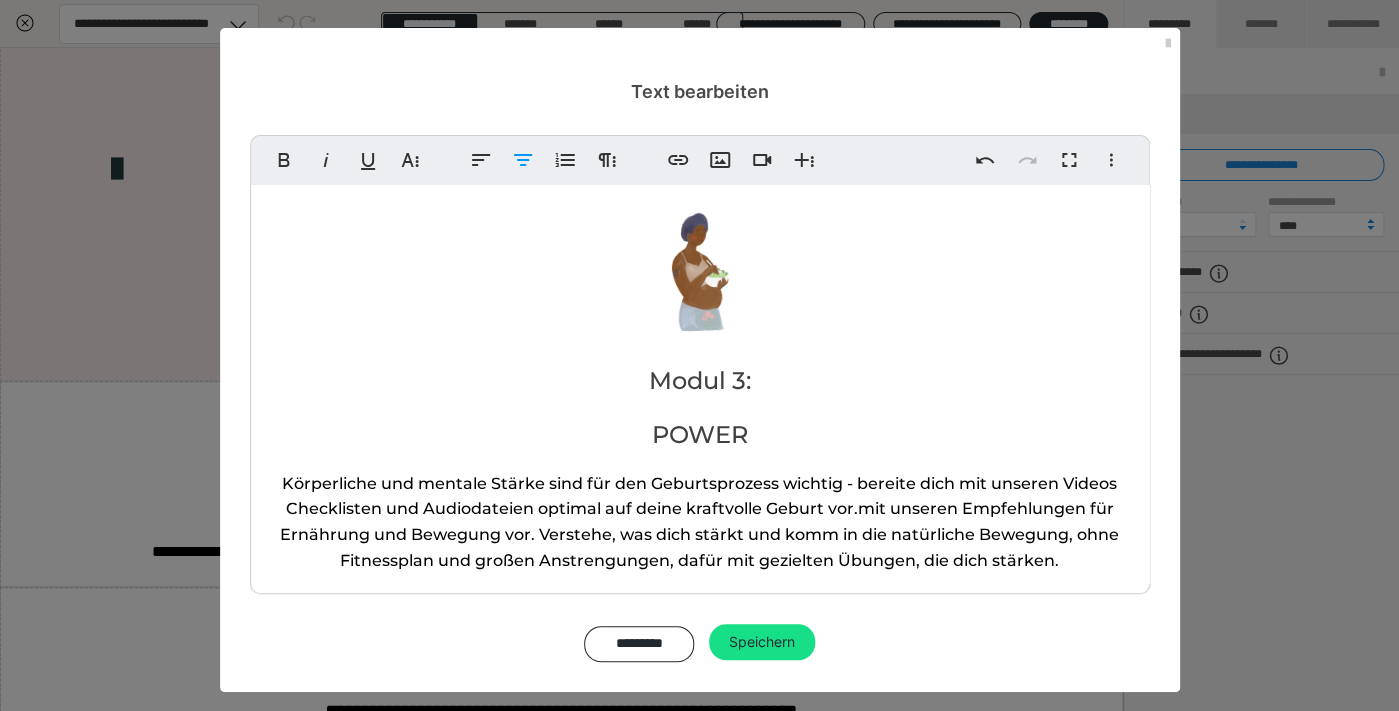 click on "Körperliche und mentale Stärke sind für den Geburtsprozess wichtig - bereite dich mit unseren Videos Checklisten und Audiodateien optimal auf deine kraftvolle Geburt vor.  mit unseren Empfehlungen für Ernährung und Bewegung vor. Verstehe, was dich stärkt und komm in die natürliche Bewegung, ohne Fitnessplan und großen Anstrengungen, dafür mit gezielten Übungen, die dich stärken." at bounding box center [699, 522] 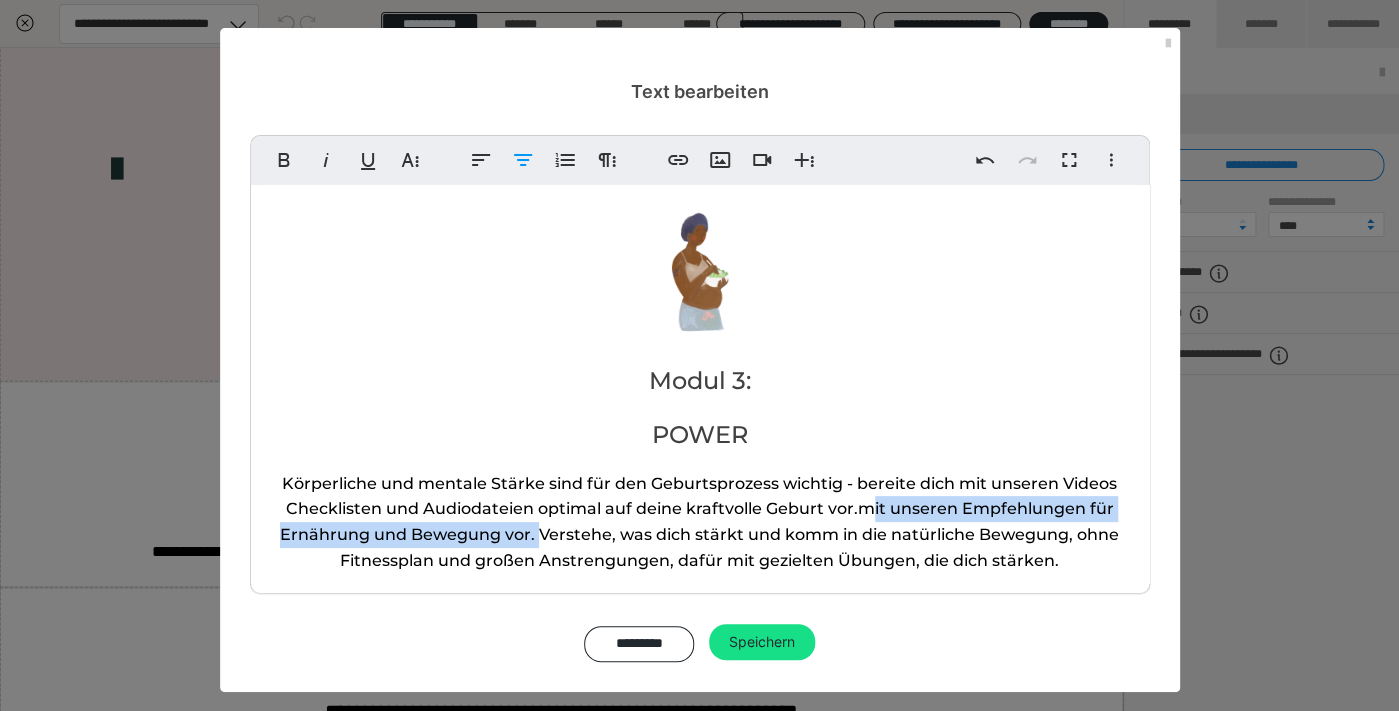 drag, startPoint x: 859, startPoint y: 508, endPoint x: 535, endPoint y: 536, distance: 325.2076 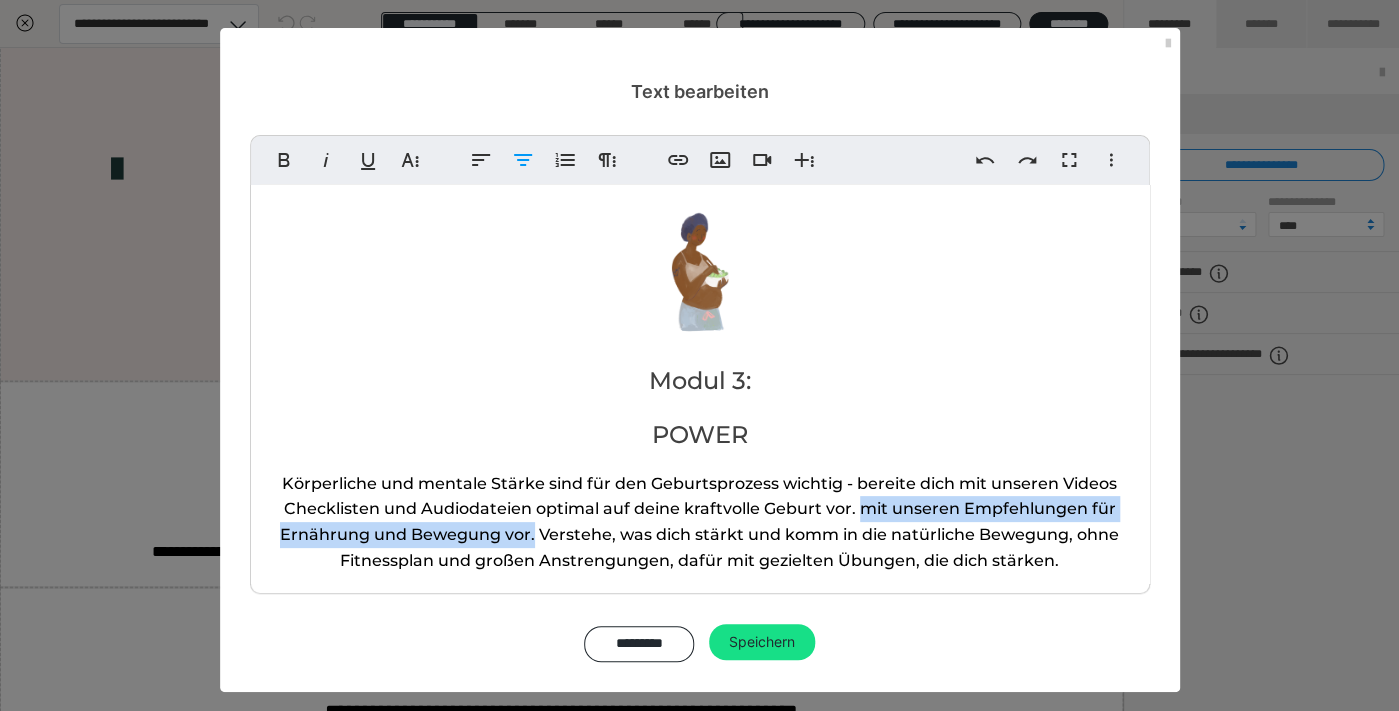 click on "Körperliche und mentale Stärke sind für den Geburtsprozess wichtig - bereite dich mit unseren Videos Checklisten und Audiodateien optimal auf deine kraftvolle Geburt vor. mit unseren Empfehlungen für Ernährung und Bewegung vor. Verstehe, was dich stärkt und komm in die natürliche Bewegung, ohne Fitnessplan und großen Anstrengungen, dafür mit gezielten Übungen, die dich stärken." at bounding box center [699, 522] 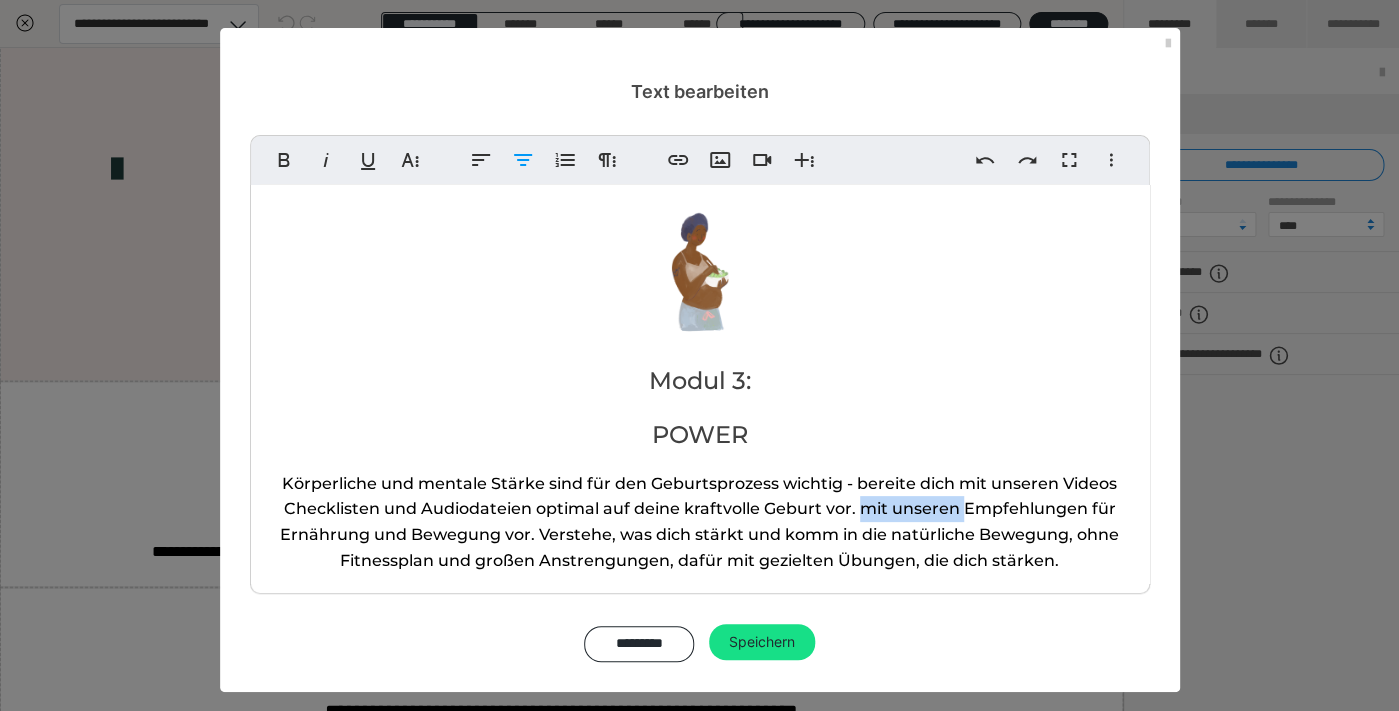 drag, startPoint x: 966, startPoint y: 510, endPoint x: 864, endPoint y: 514, distance: 102.0784 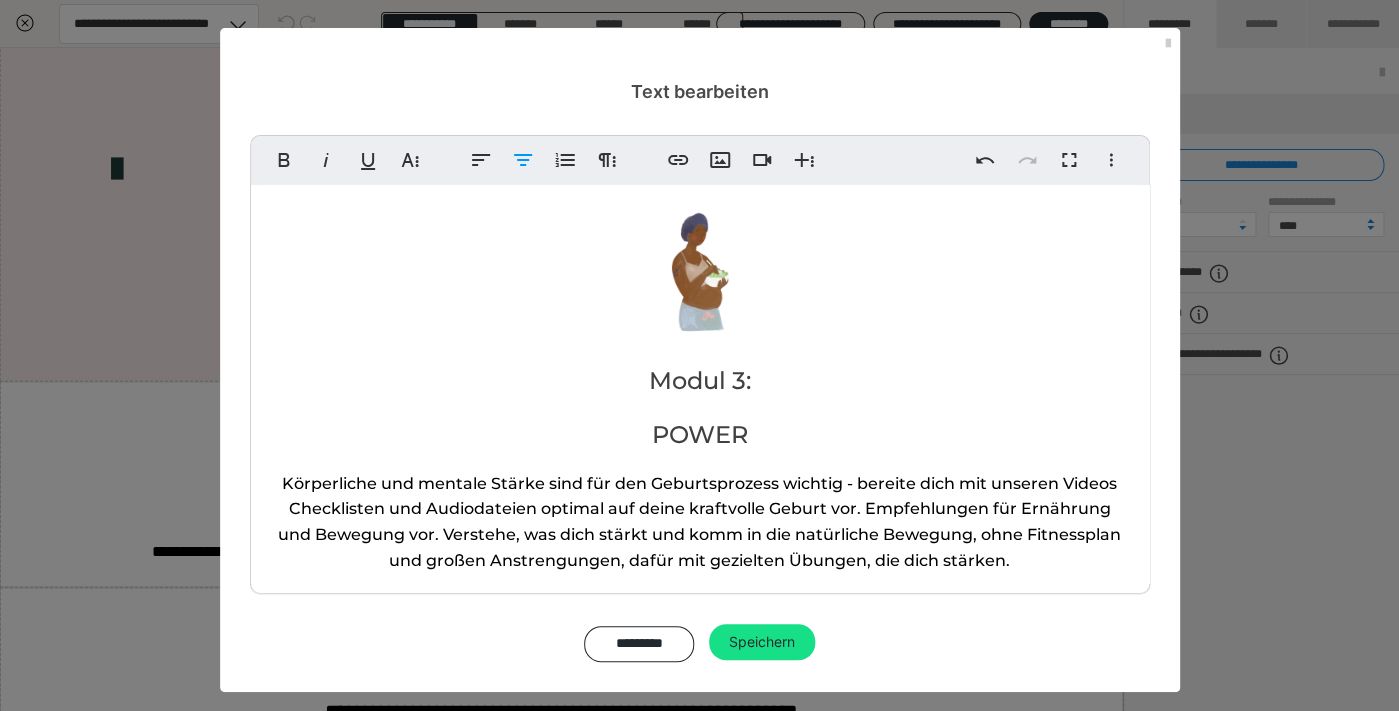click on "Körperliche und mentale Stärke sind für den Geburtsprozess wichtig - bereite dich mit unseren Videos Checklisten und Audiodateien optimal auf deine kraftvolle Geburt vor. Empfehlungen für Ernährung und Bewegung vor. Verstehe, was dich stärkt und komm in die natürliche Bewegung, ohne Fitnessplan und großen Anstrengungen, dafür mit gezielten Übungen, die dich stärken." at bounding box center [699, 522] 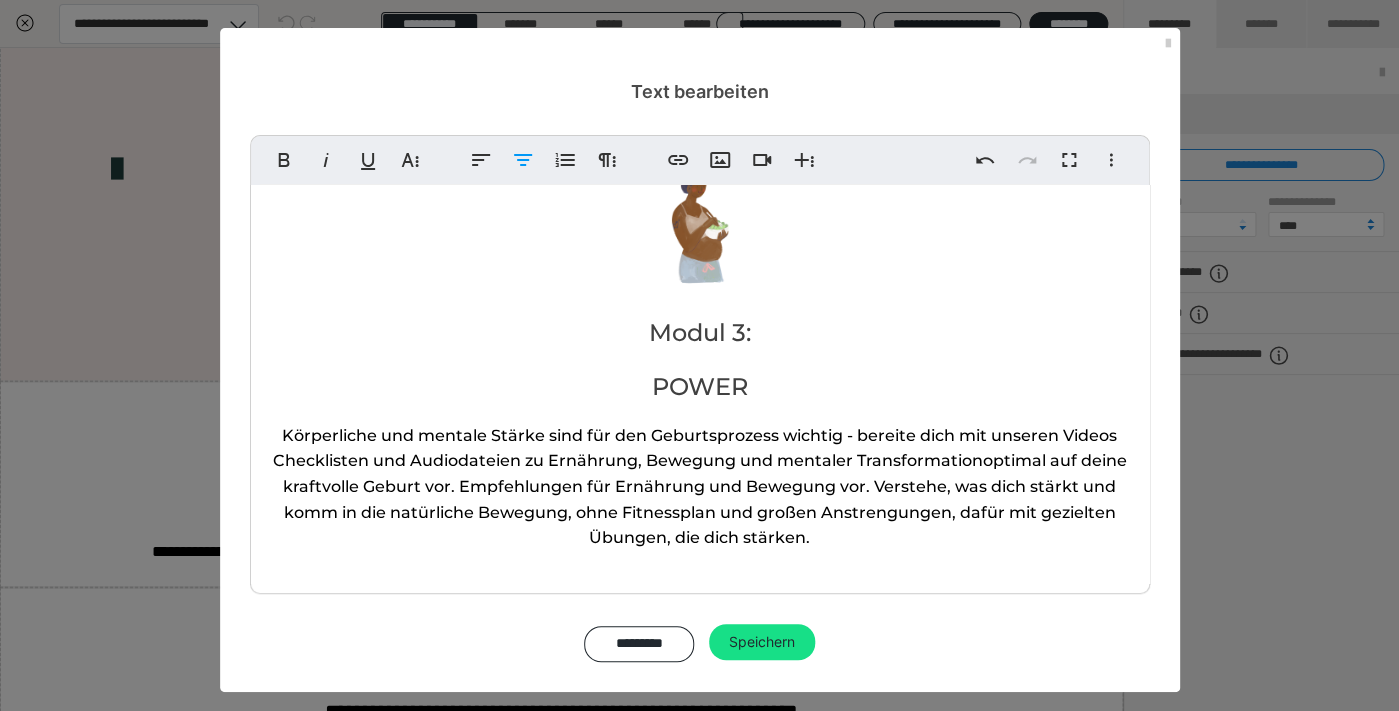 scroll, scrollTop: 64, scrollLeft: 0, axis: vertical 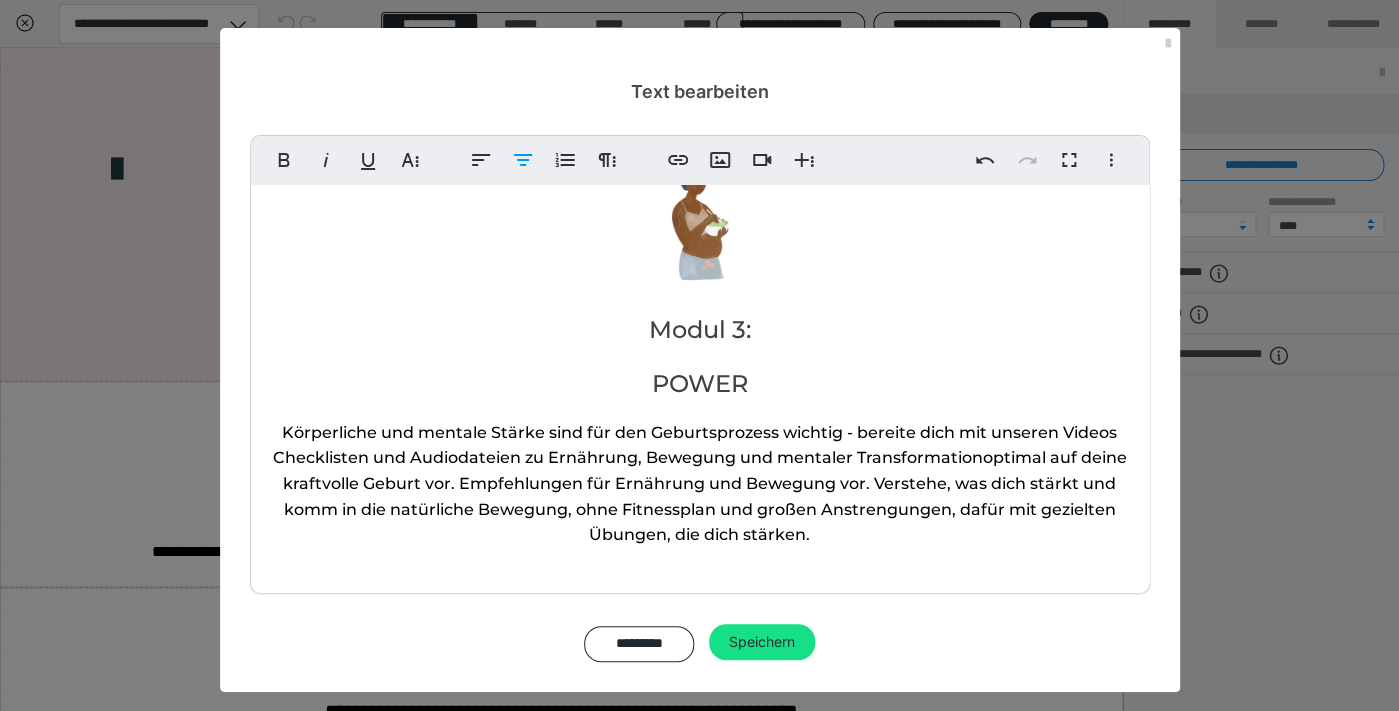 click on "Körperliche und mentale Stärke sind für den Geburtsprozess wichtig - bereite dich mit unseren Videos Checklisten und Audiodateien zu Ernährung, Bewegung und mentaler Transformation  optimal auf deine kraftvolle Geburt vor. Empfehlungen für Ernährung und Bewegung vor. Verstehe, was dich stärkt und komm in die natürliche Bewegung, ohne Fitnessplan und großen Anstrengungen, dafür mit gezielten Übungen, die dich stärken." at bounding box center (700, 483) 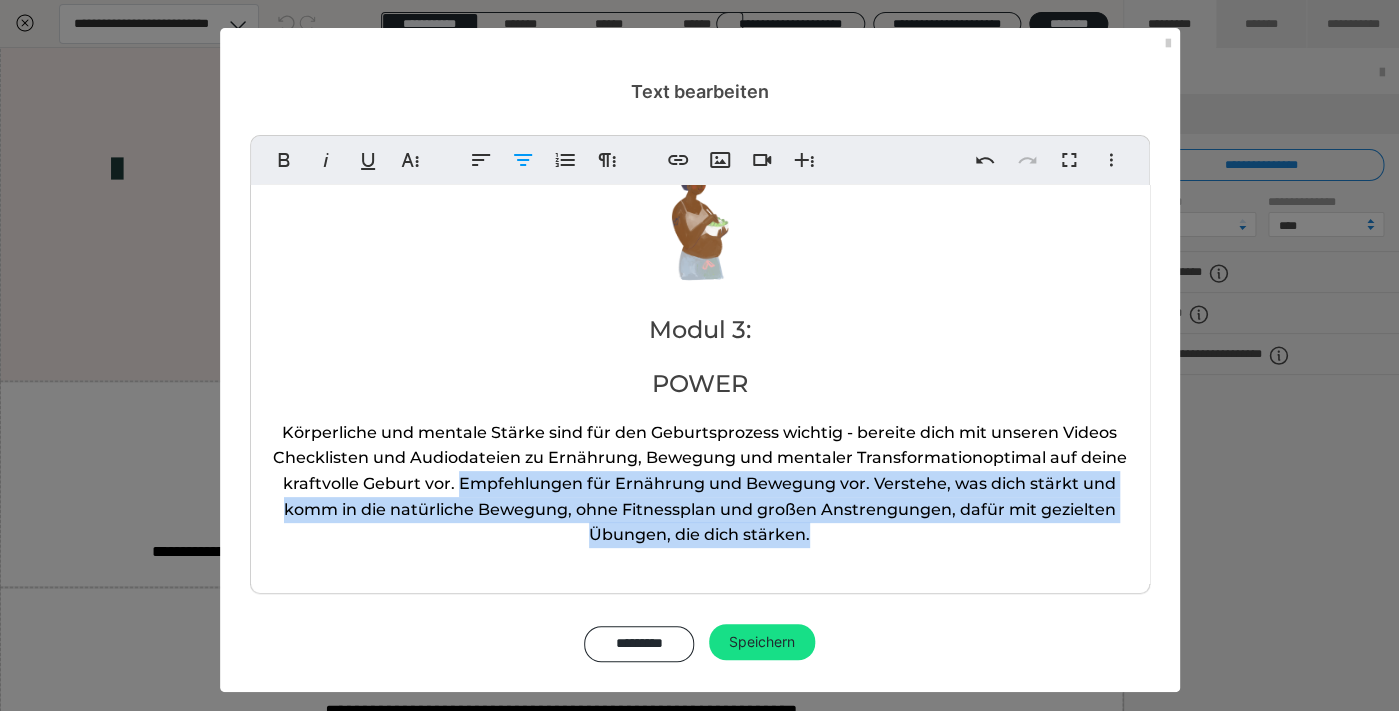 drag, startPoint x: 464, startPoint y: 480, endPoint x: 972, endPoint y: 534, distance: 510.86203 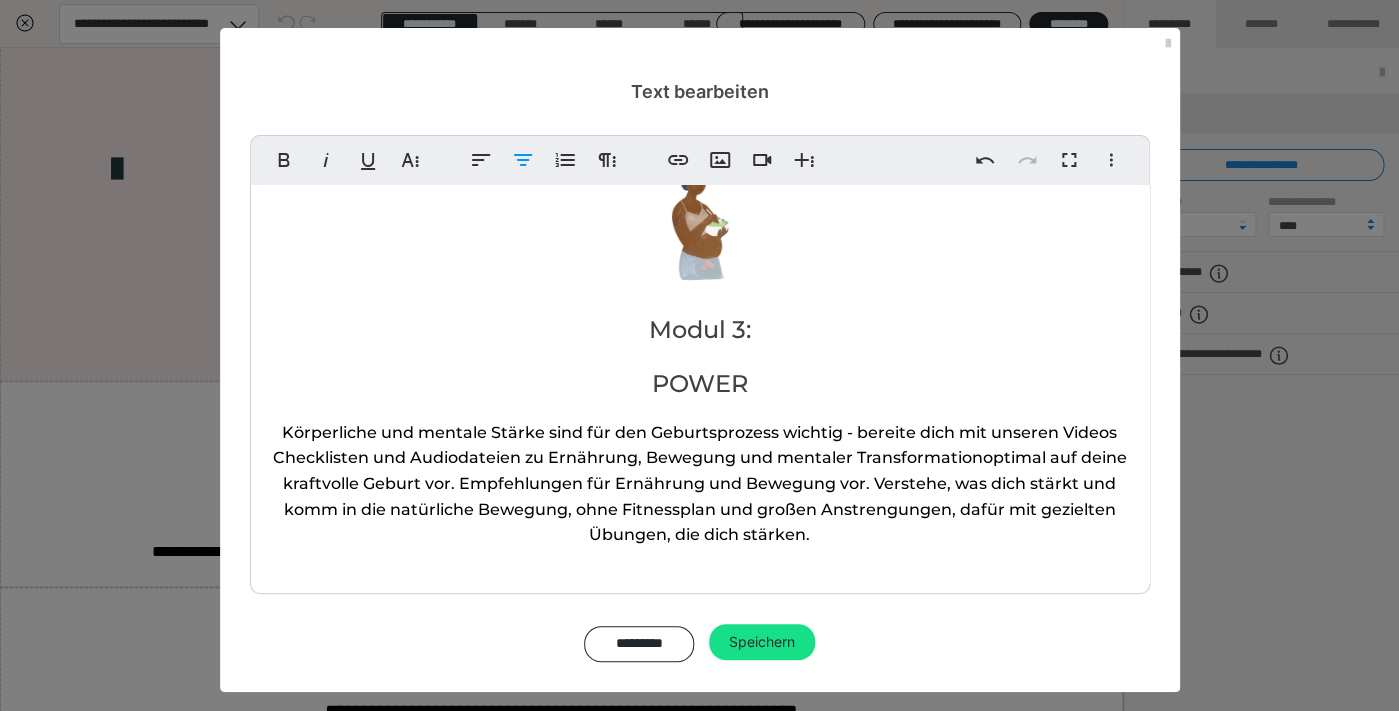 scroll, scrollTop: 12, scrollLeft: 0, axis: vertical 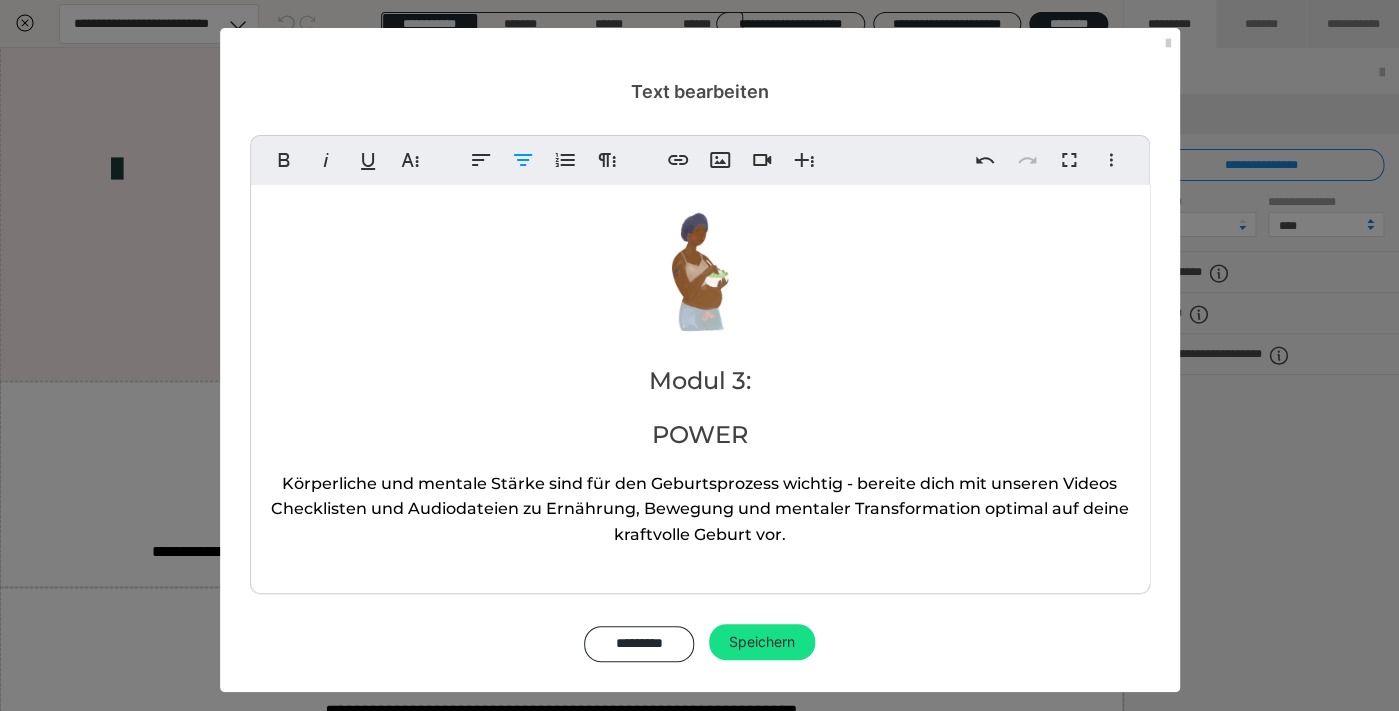 click on "Körperliche und mentale Stärke sind für den Geburtsprozess wichtig - bereite dich mit unseren Videos Checklisten und Audiodateien zu Ernährung, Bewegung und mentaler Transformation optimal auf deine kraftvolle Geburt vor." at bounding box center (700, 509) 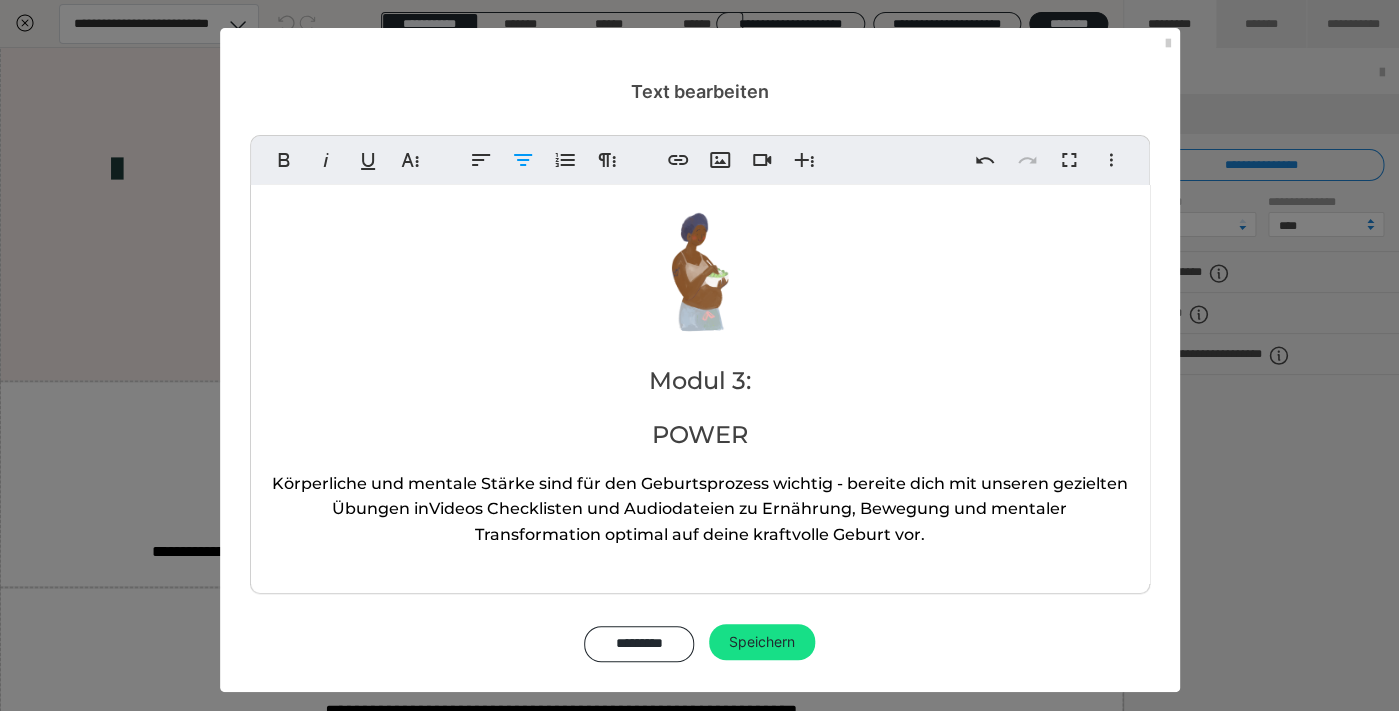 click on "Körperliche und mentale Stärke sind für den Geburtsprozess wichtig - bereite dich mit unseren gezielten Übungen in  Videos Checklisten und Audiodateien zu Ernährung, Bewegung und mentaler Transformation optimal auf deine kraftvolle Geburt vor." at bounding box center (700, 509) 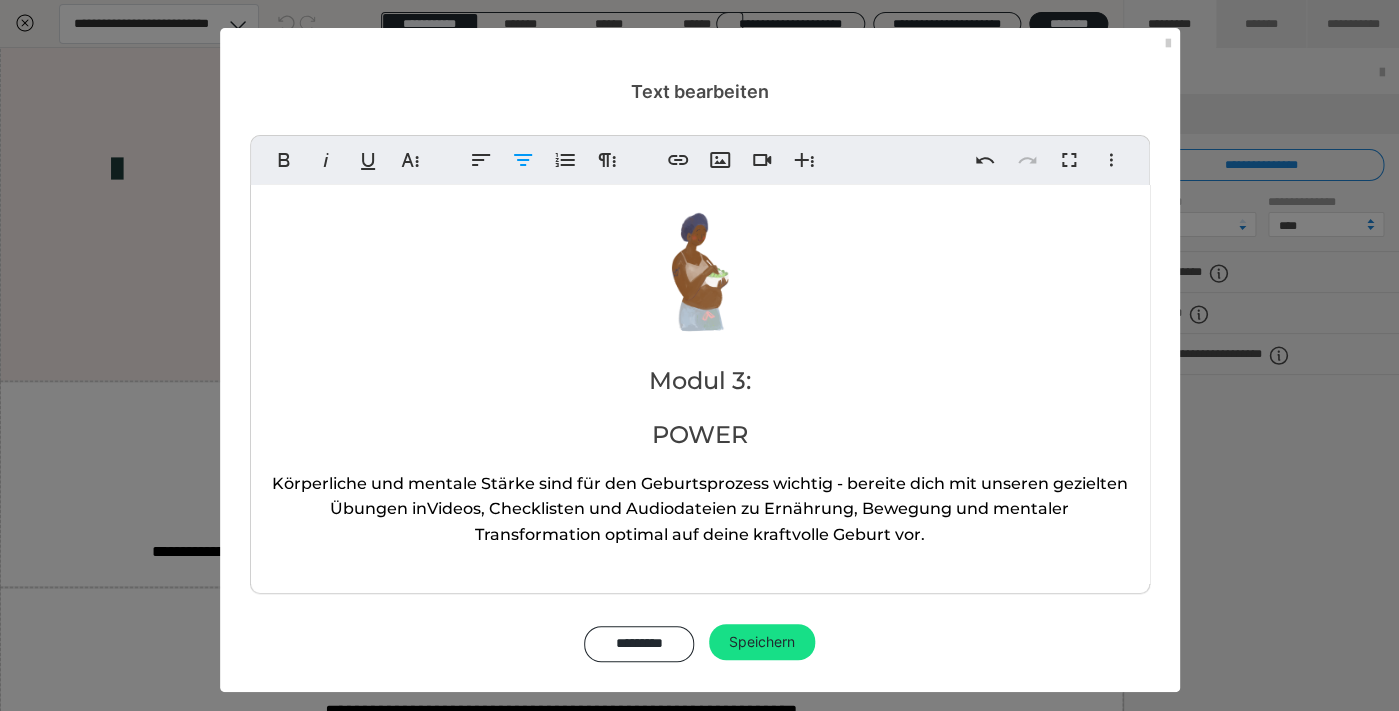click on "Körperliche und mentale Stärke sind für den Geburtsprozess wichtig - bereite dich mit unseren gezielten Übungen in  Videos, Checklisten und Audiodateien zu Ernährung, Bewegung und mentaler Transformation optimal auf deine kraftvolle Geburt vor." at bounding box center [700, 509] 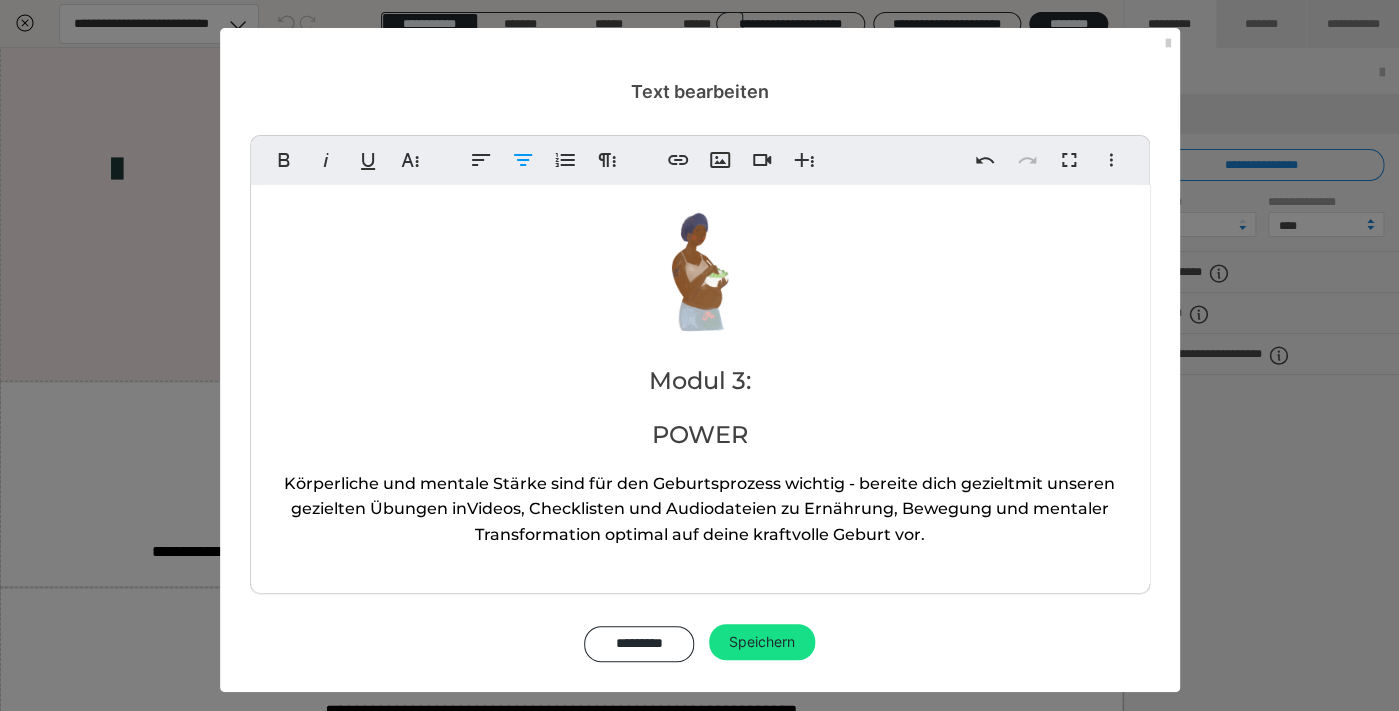click on "Körperliche und mentale Stärke sind für den Geburtsprozess wichtig - bereite dich gezielt  mit unseren gezielten Übungen in  Videos, Checklisten und Audiodateien zu Ernährung, Bewegung und mentaler Transformation optimal auf deine kraftvolle Geburt vor." at bounding box center (700, 509) 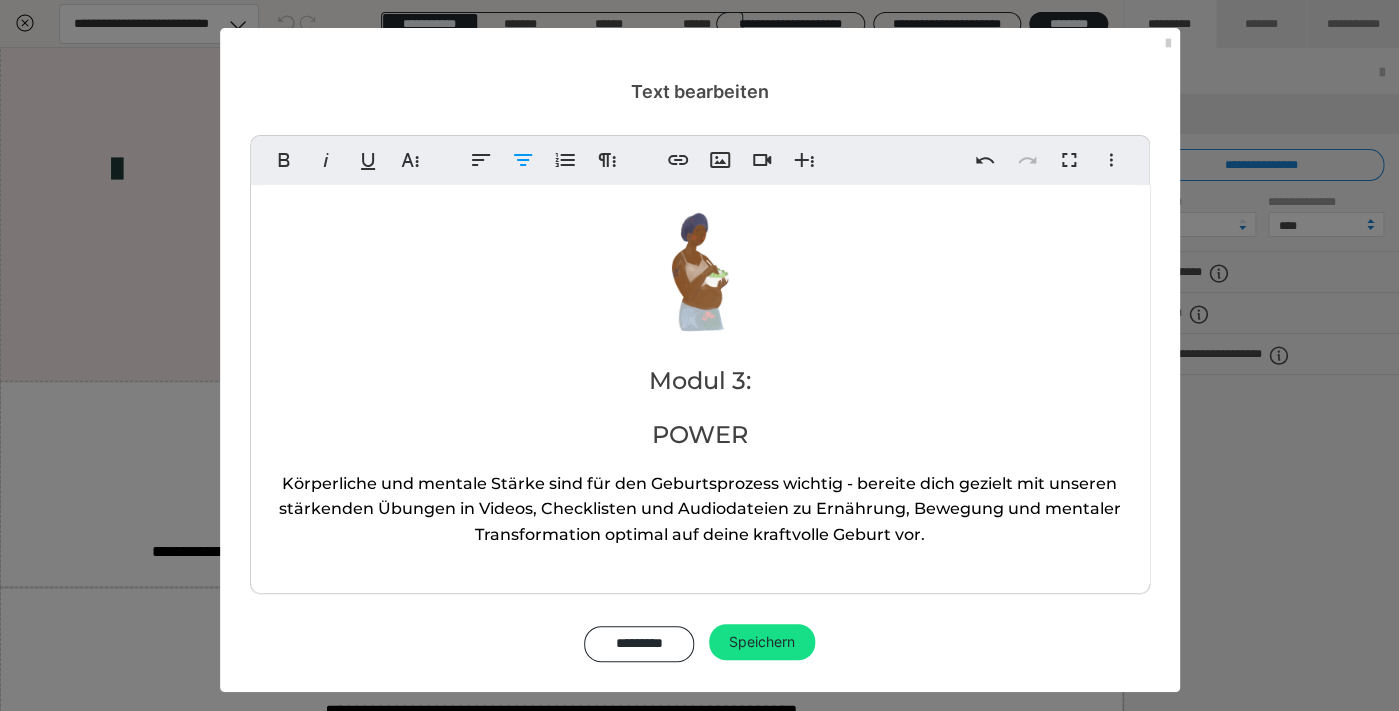 click on "Körperliche und mentale Stärke sind für den Geburtsprozess wichtig - bereite dich gezielt mit unseren stärkenden Übungen in Videos, Checklisten und Audiodateien zu Ernährung, Bewegung und mentaler Transformation optimal auf deine kraftvolle Geburt vor." at bounding box center (700, 509) 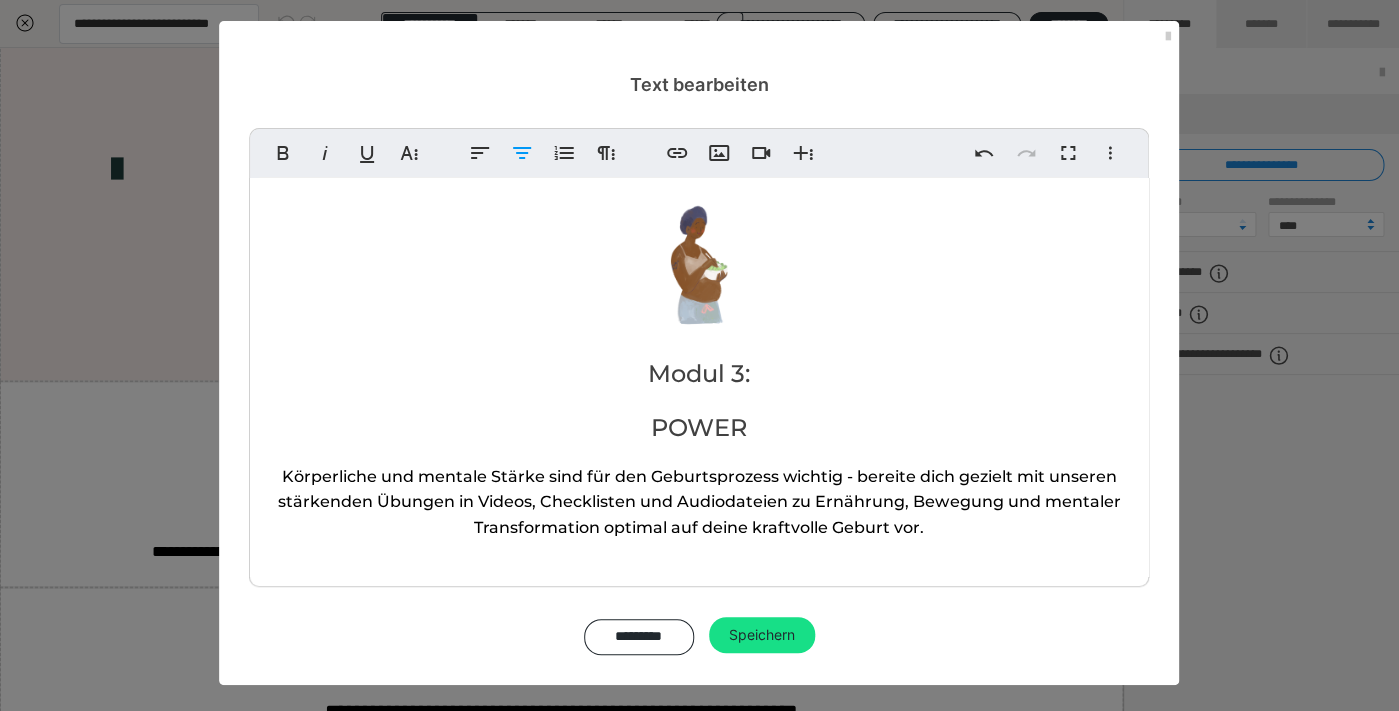 click on "Körperliche und mentale Stärke sind für den Geburtsprozess wichtig - bereite dich gezielt mit unseren stärkenden Übungen in Videos, Checklisten und Audiodateien zu Ernährung, Bewegung und mentaler Transformation optimal auf deine kraftvolle Geburt vor." at bounding box center (699, 502) 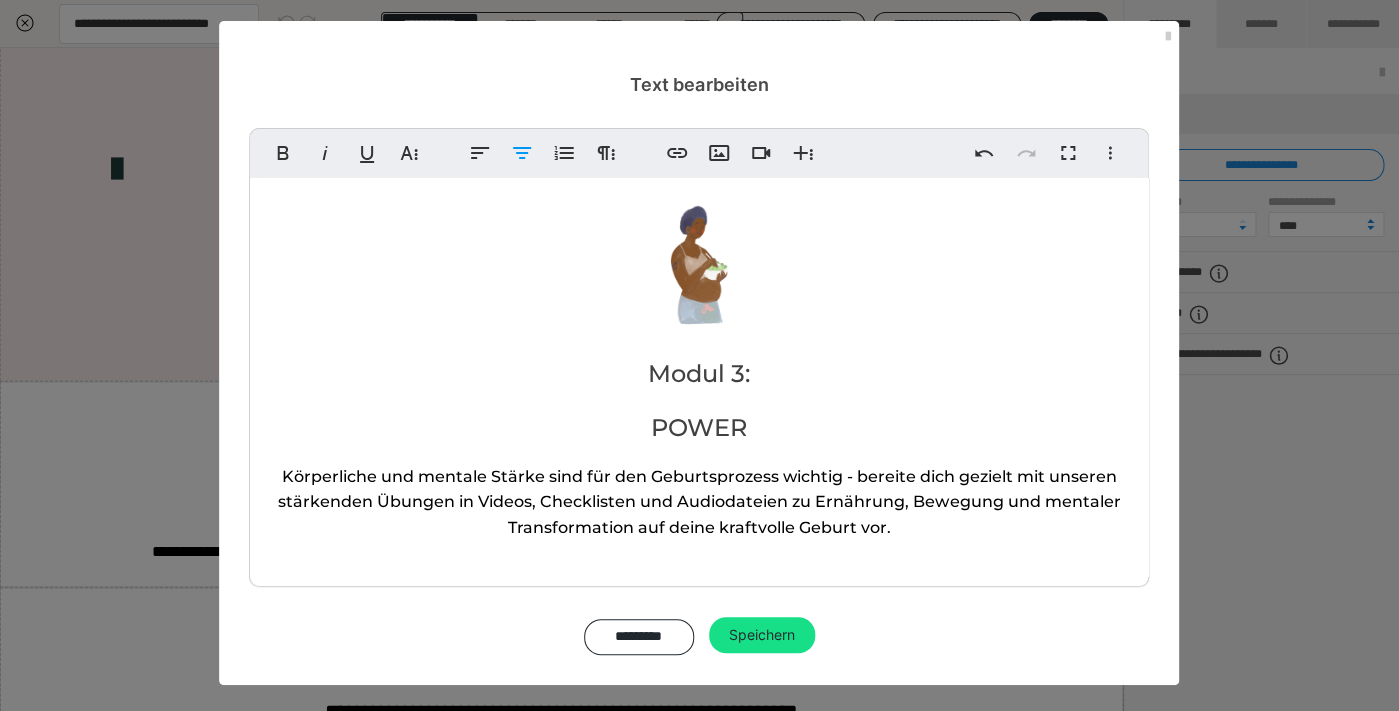 click on "Körperliche und mentale Stärke sind für den Geburtsprozess wichtig - bereite dich gezielt mit unseren stärkenden Übungen in Videos, Checklisten und Audiodateien zu Ernährung, Bewegung und mentaler Transformation auf deine kraftvolle Geburt vor." at bounding box center [699, 502] 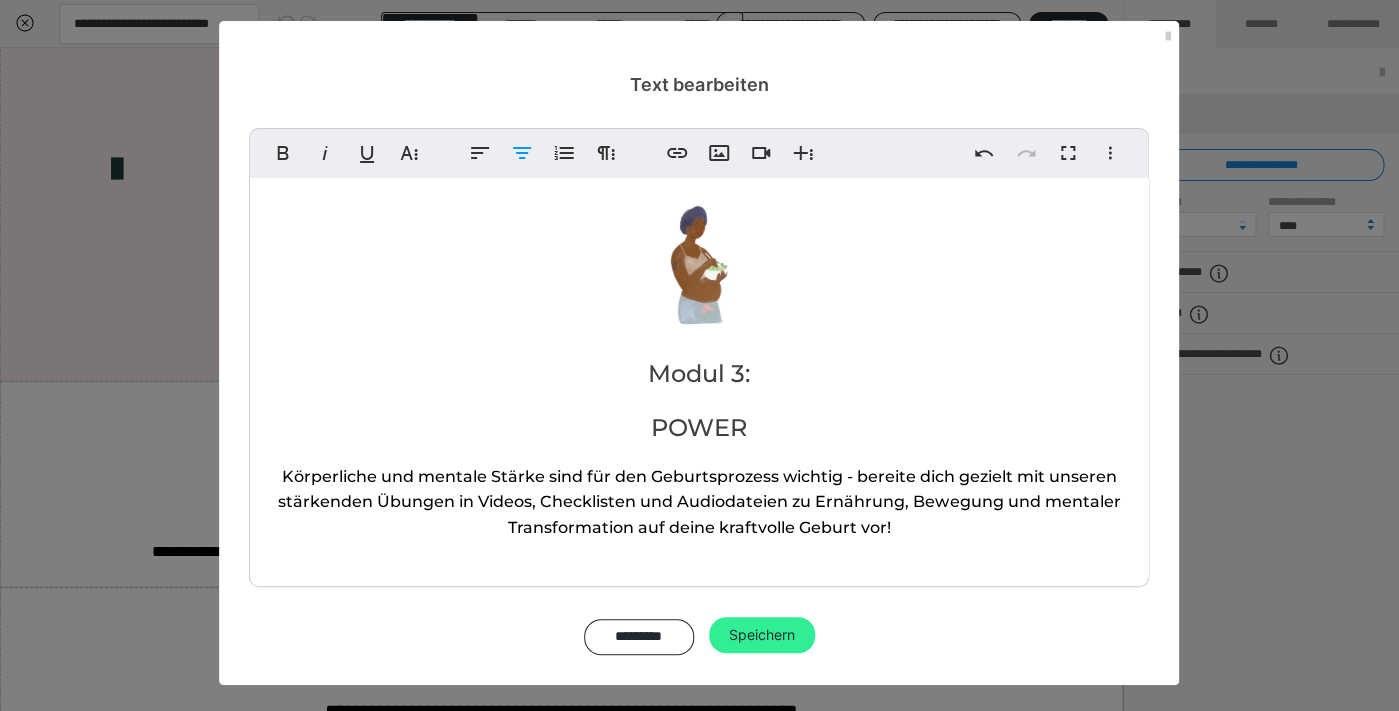 click on "Speichern" at bounding box center [762, 635] 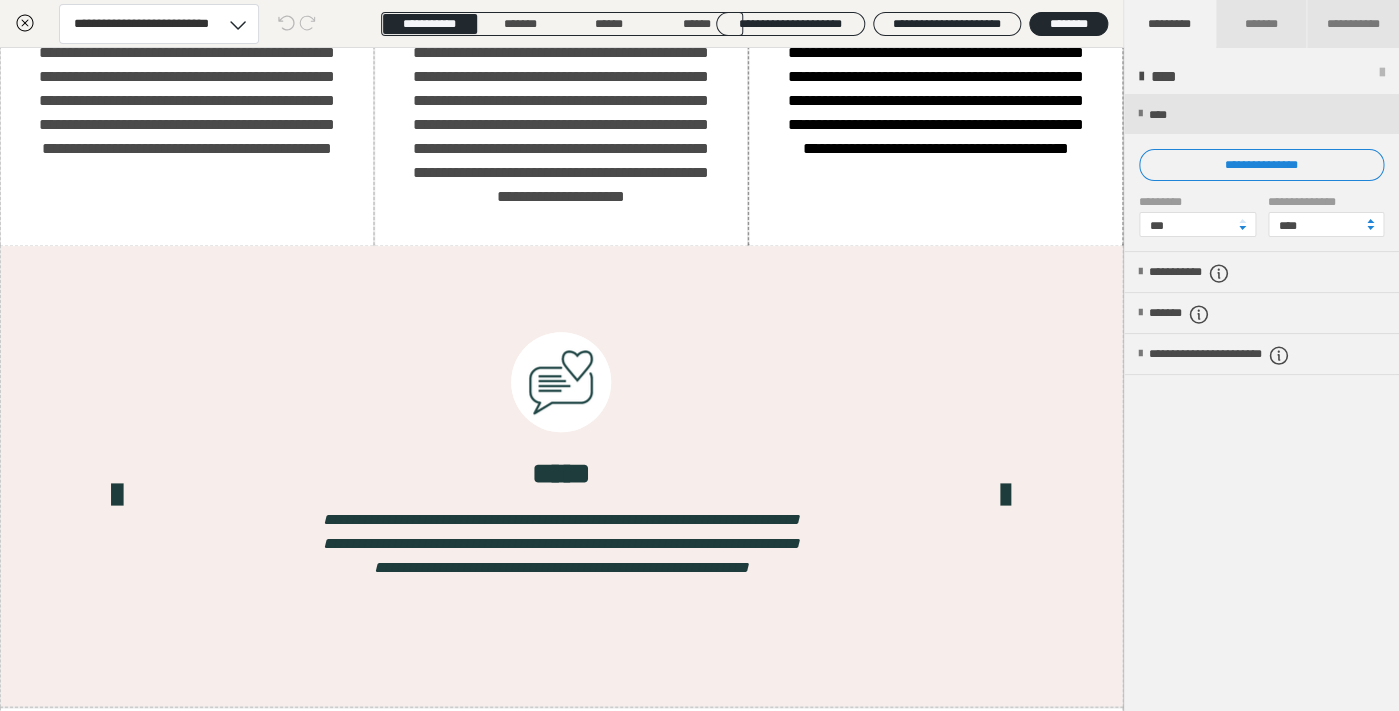 scroll, scrollTop: 5892, scrollLeft: 1, axis: both 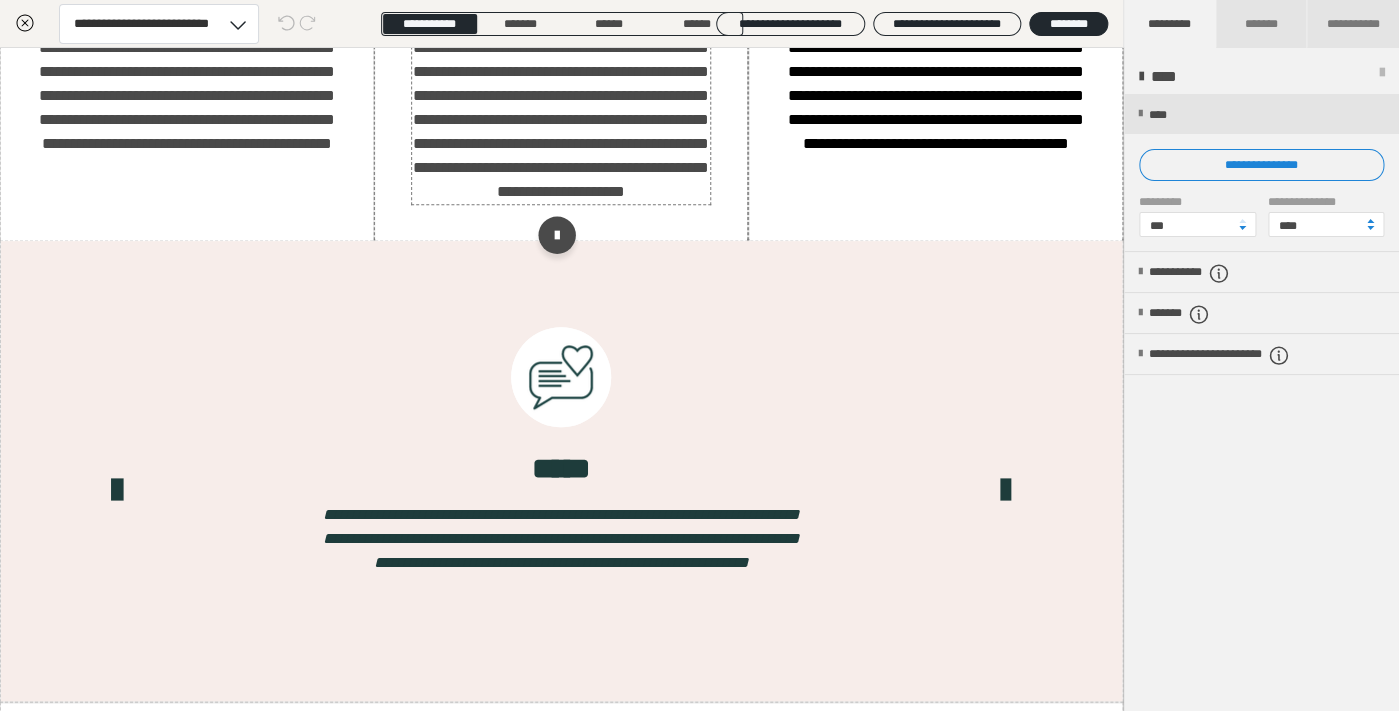 click on "**********" at bounding box center (561, 120) 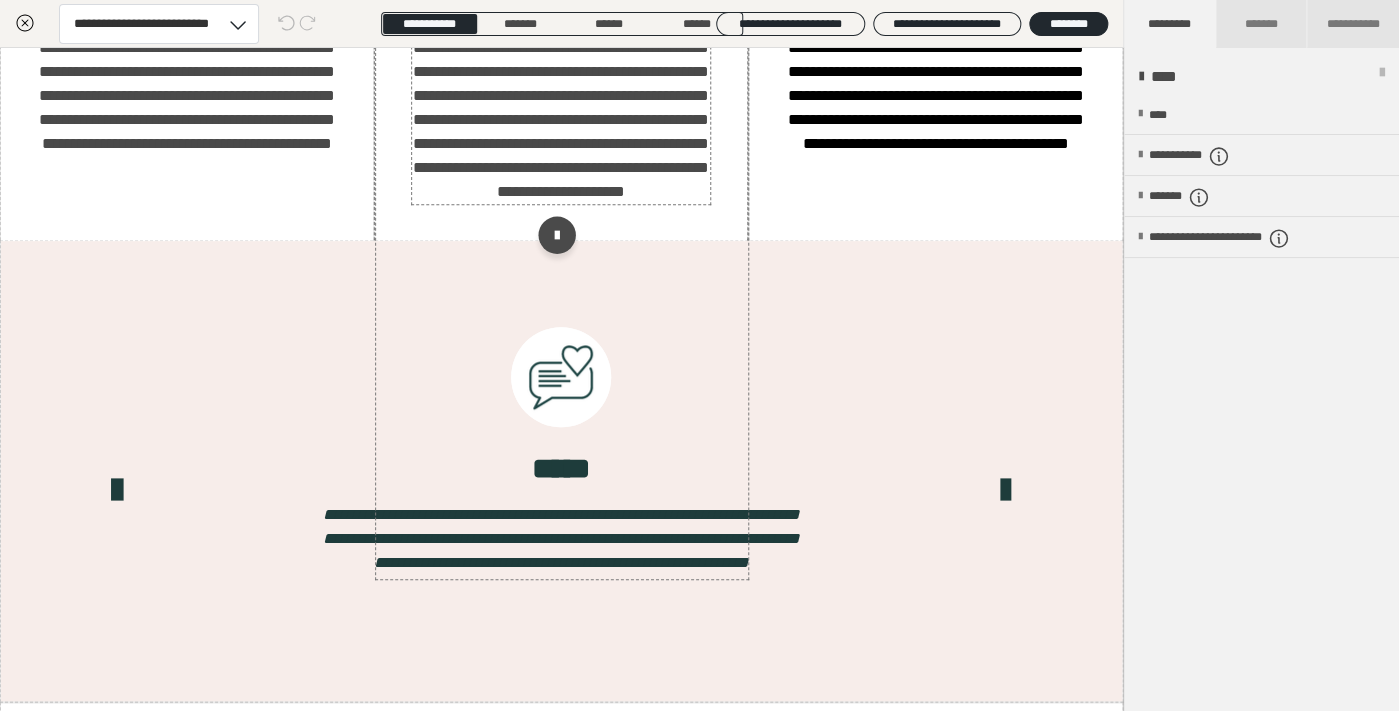 click on "*********" at bounding box center [639, 135] 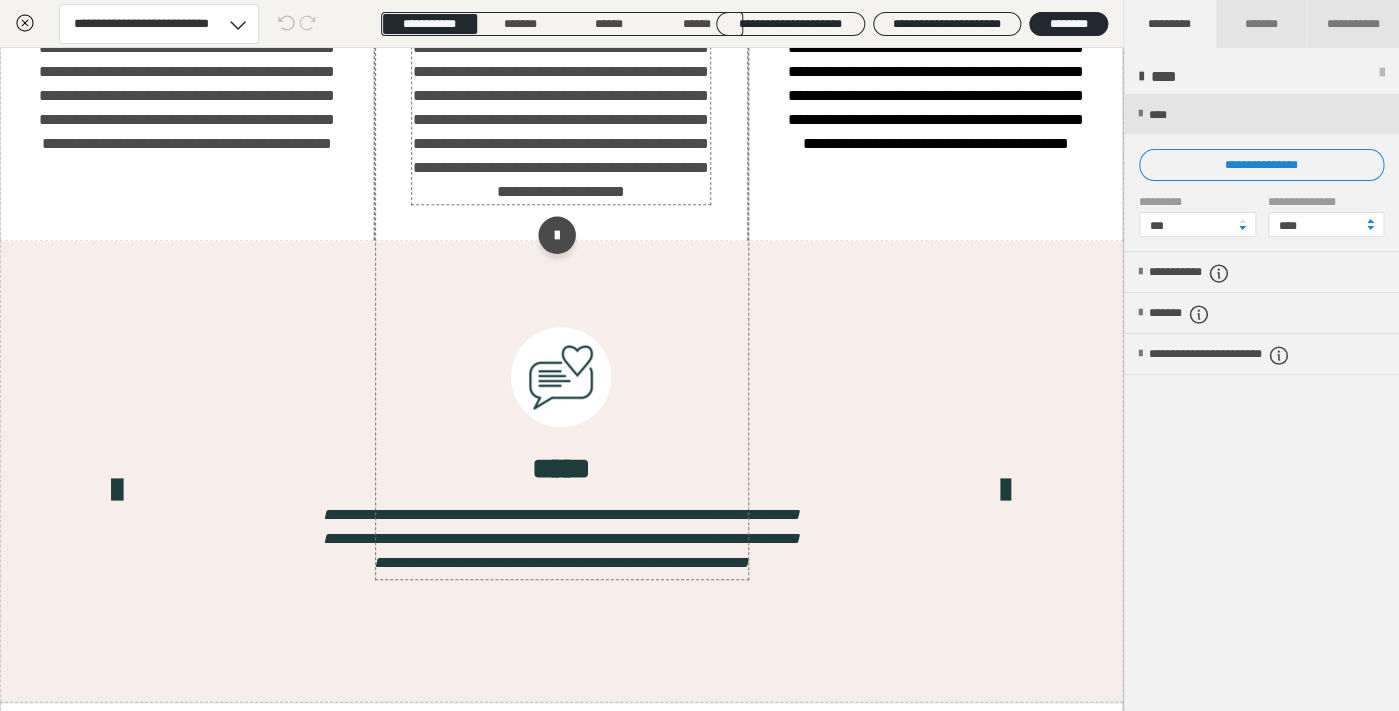 click on "**********" at bounding box center [561, 120] 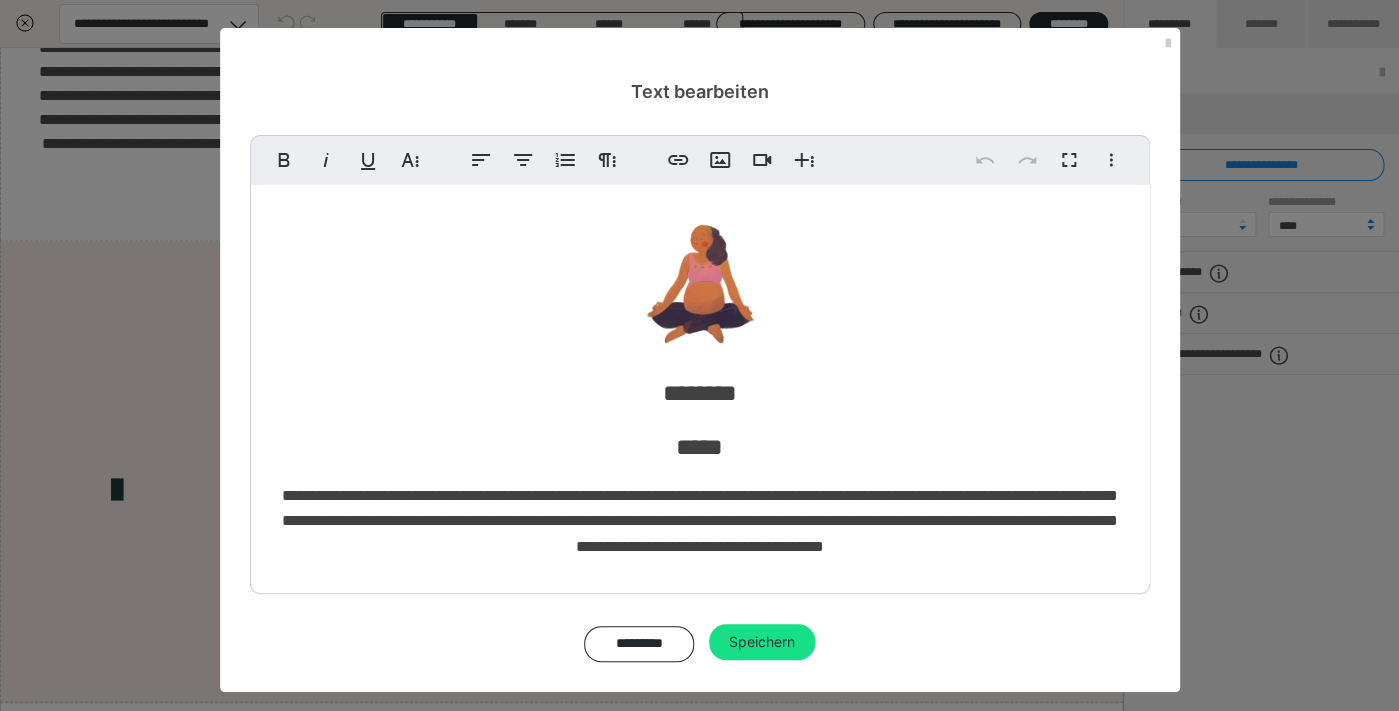 click on "**********" at bounding box center (700, 521) 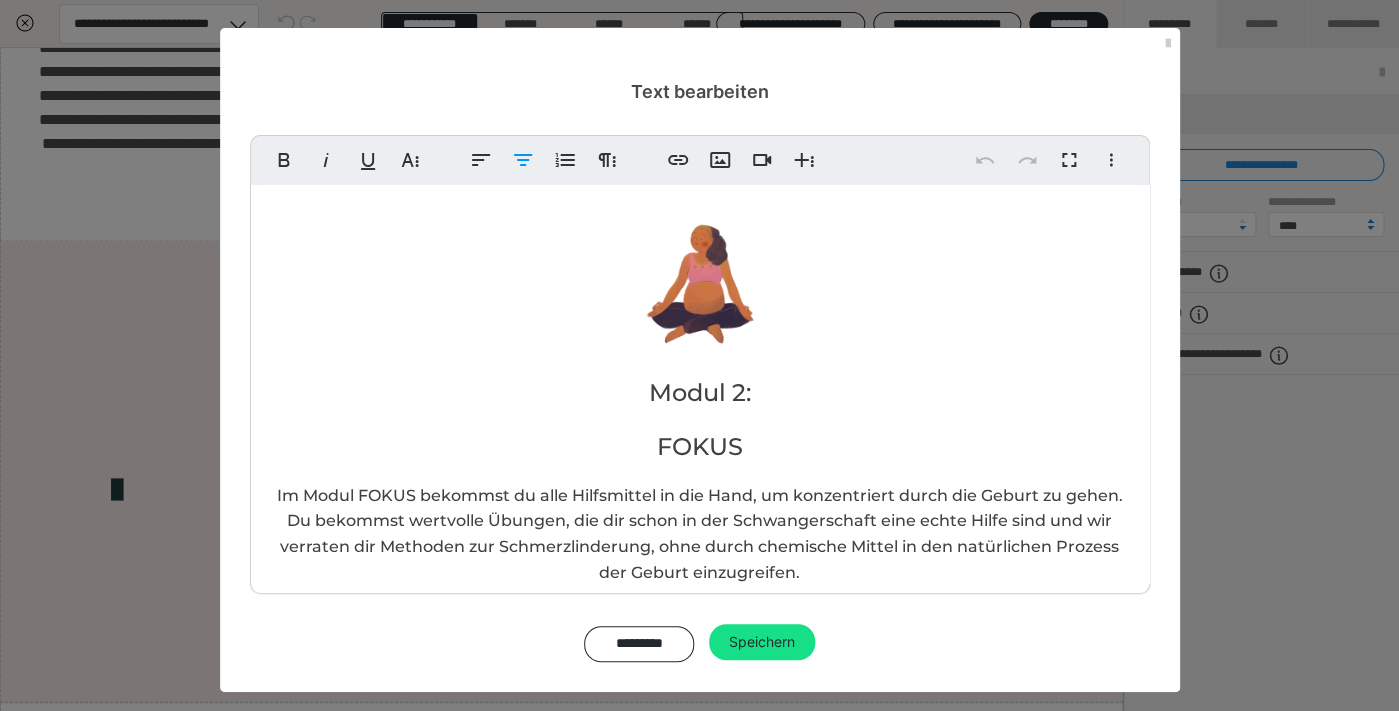 click on "Im Modul FOKUS bekommst du alle Hilfsmittel in die Hand, um konzentriert durch die Geburt zu gehen. Du bekommst wertvolle Übungen, die dir schon in der Schwangerschaft eine echte Hilfe sind und wir verraten dir Methoden zur Schmerzlinderung, ohne durch chemische Mittel in den natürlichen Prozess der Geburt einzugreifen." at bounding box center [700, 534] 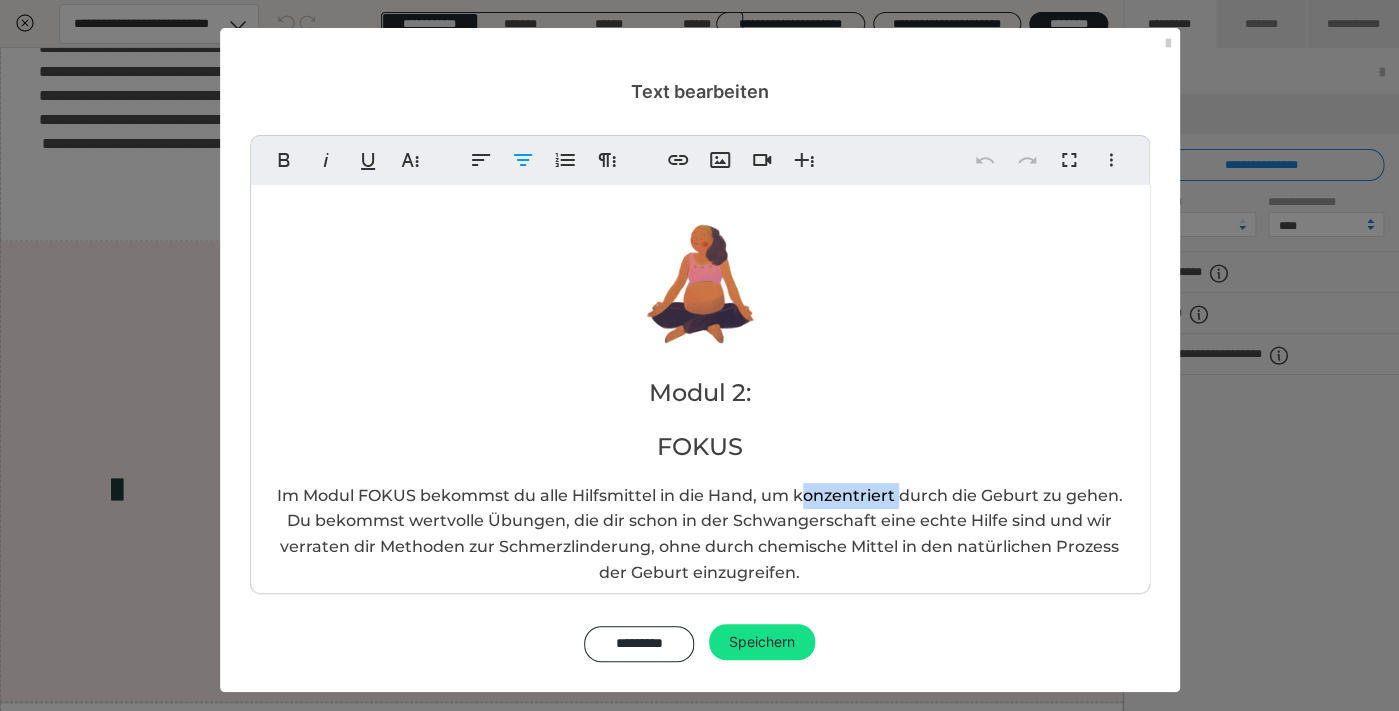 type 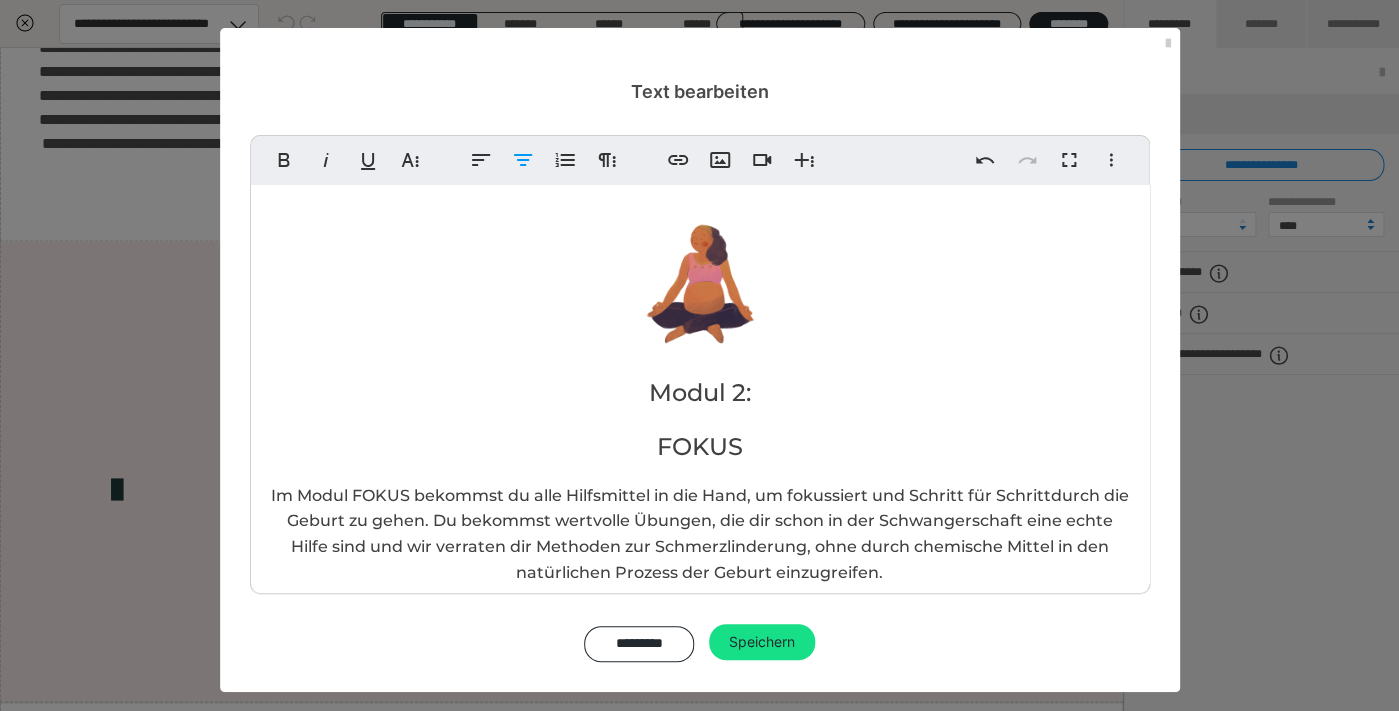 click on "Im Modul FOKUS bekommst du alle Hilfsmittel in die Hand, um fokussiert und Schritt für Schritt  durch die Geburt zu gehen. Du bekommst wertvolle Übungen, die dir schon in der Schwangerschaft eine echte Hilfe sind und wir verraten dir Methoden zur Schmerzlinderung, ohne durch chemische Mittel in den natürlichen Prozess der Geburt einzugreifen." at bounding box center (700, 534) 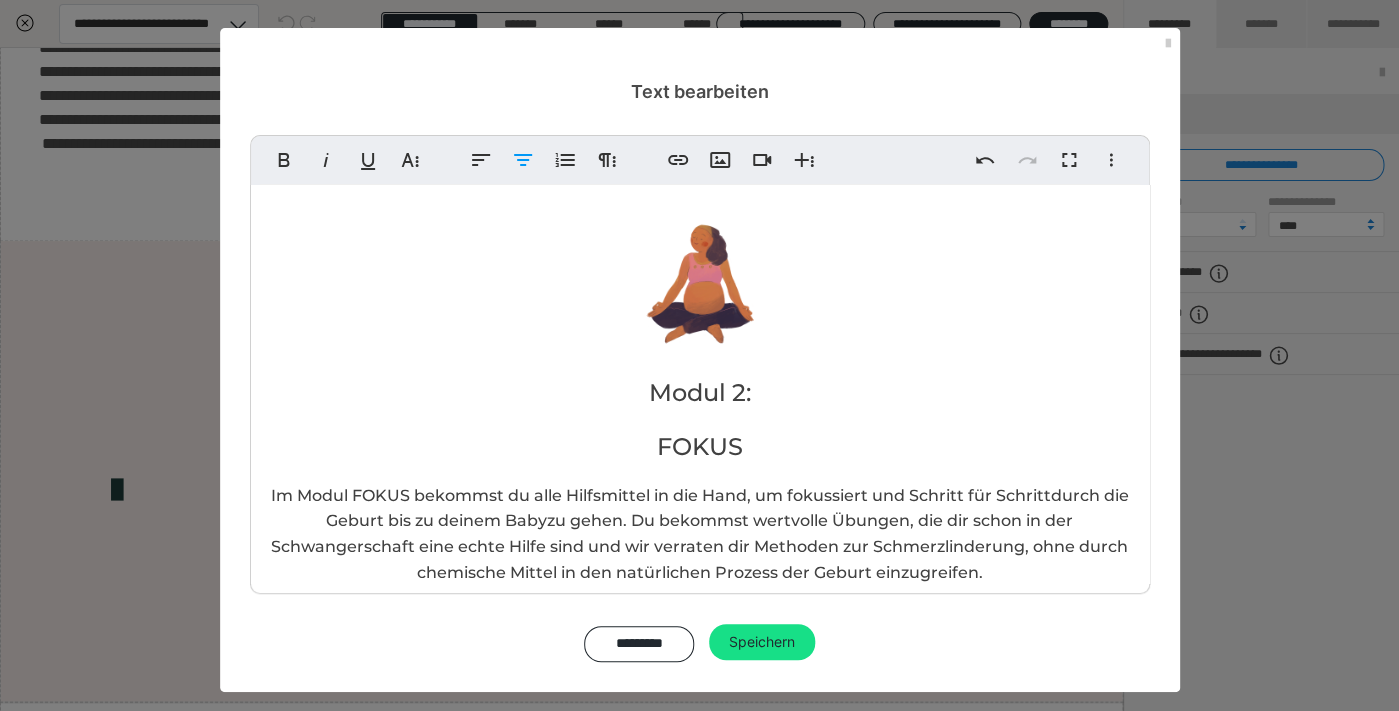 click on "Im Modul FOKUS bekommst du alle Hilfsmittel in die Hand, um fokussiert und Schritt für Schritt  durch die Geburt bis zu deinem Baby  zu gehen. Du bekommst wertvolle Übungen, die dir schon in der Schwangerschaft eine echte Hilfe sind und wir verraten dir Methoden zur Schmerzlinderung, ohne durch chemische Mittel in den natürlichen Prozess der Geburt einzugreifen." at bounding box center [700, 534] 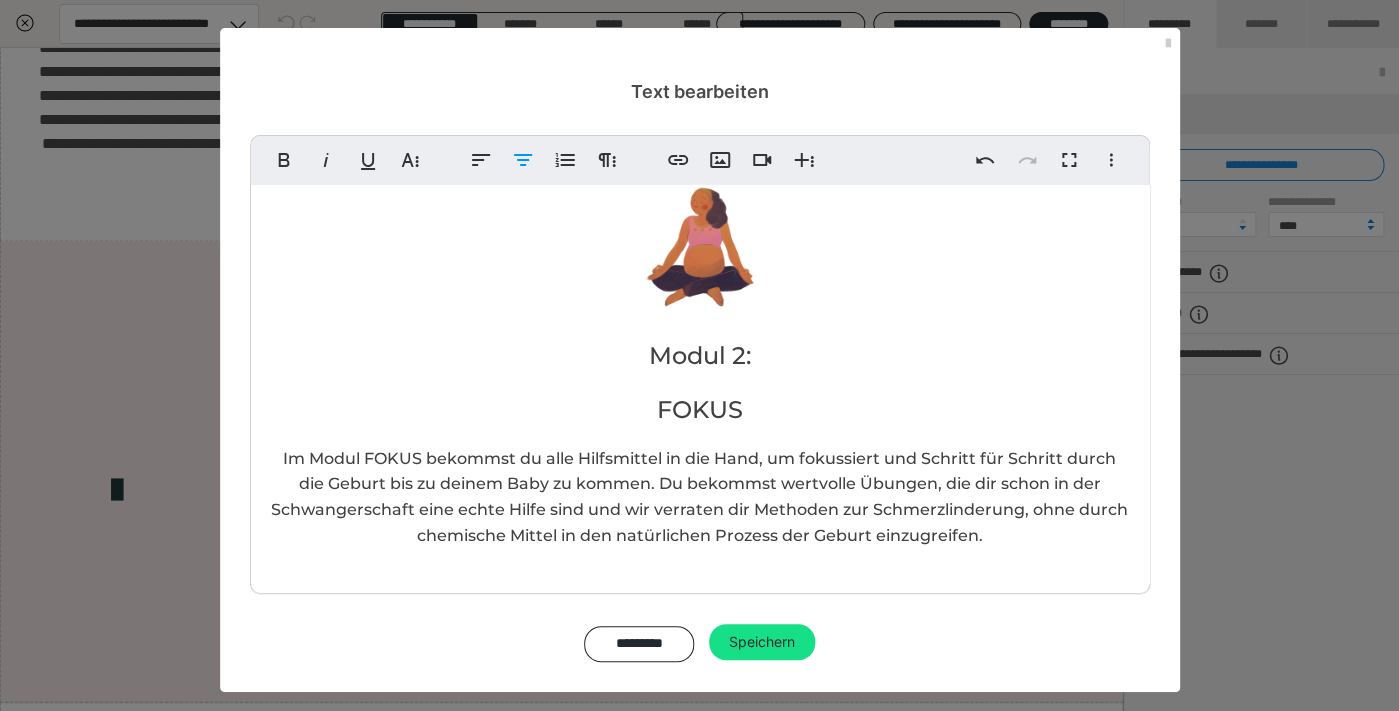 scroll, scrollTop: 38, scrollLeft: 0, axis: vertical 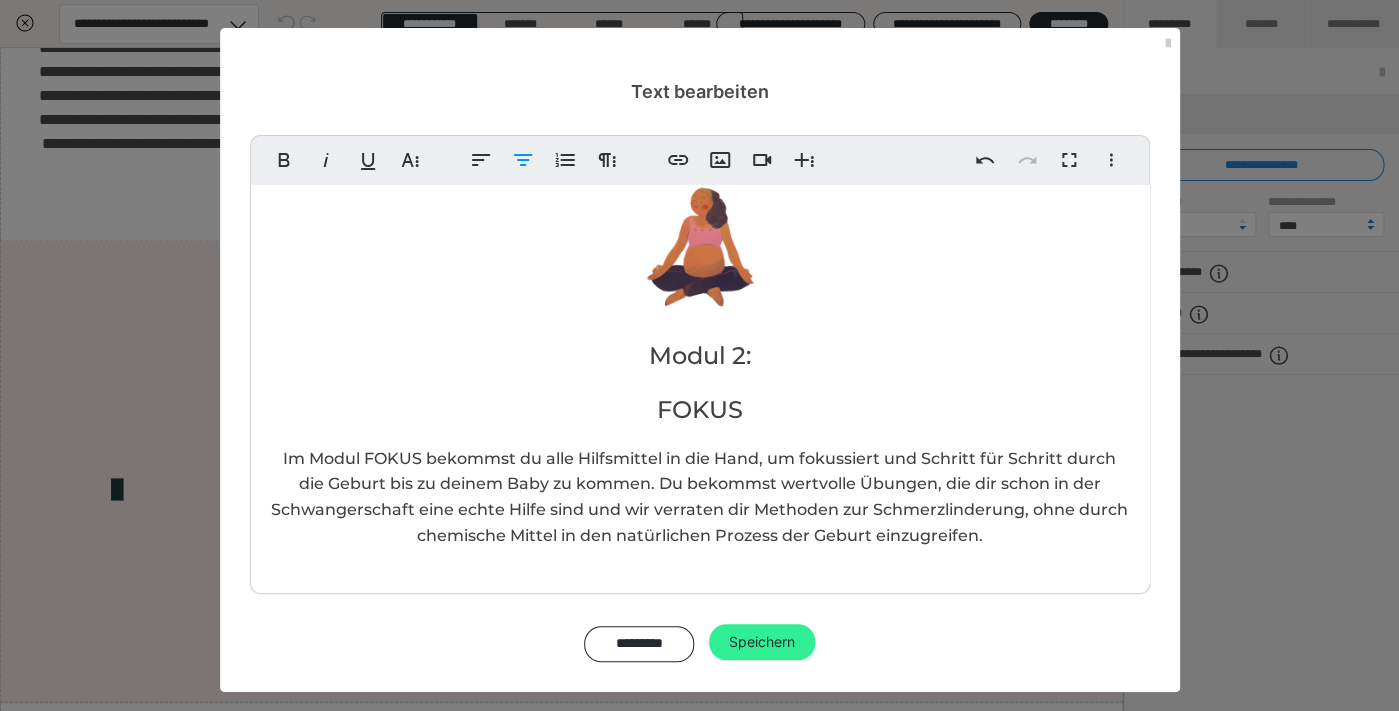 click on "Speichern" at bounding box center [762, 642] 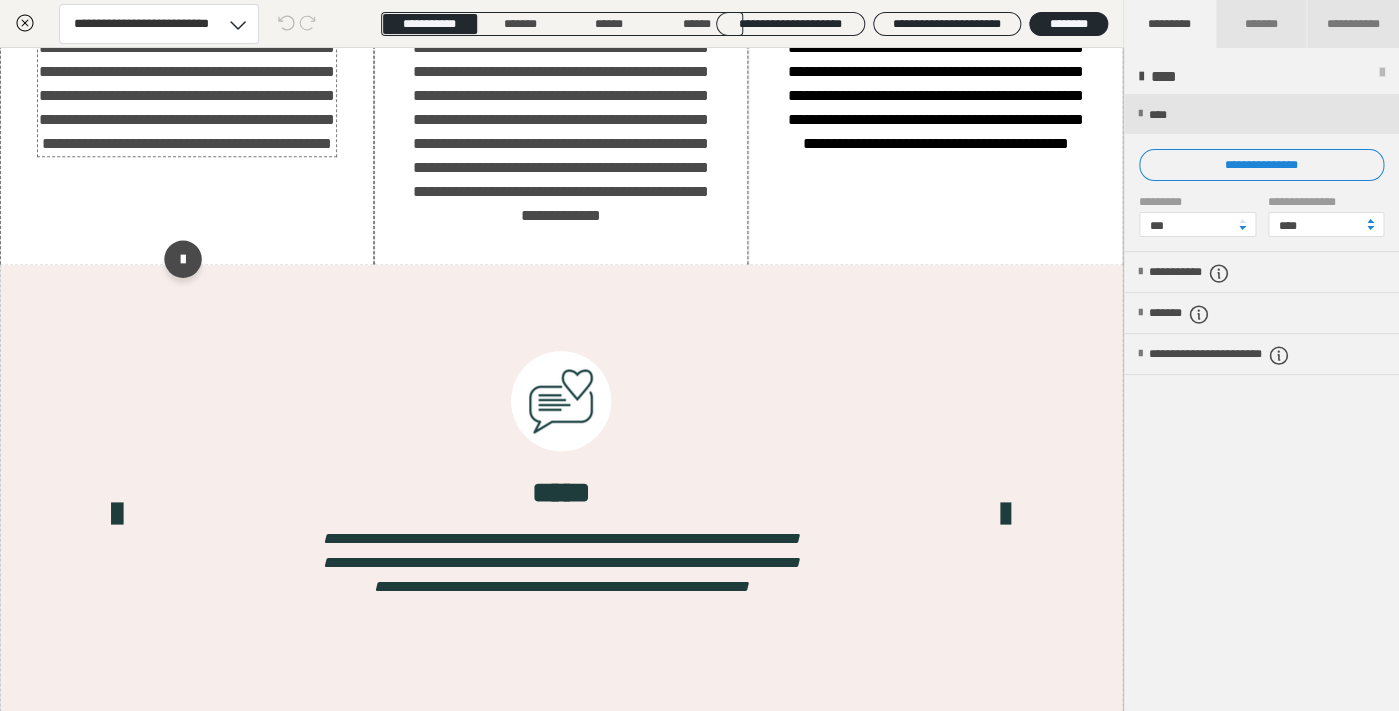 click on "**********" at bounding box center [187, 96] 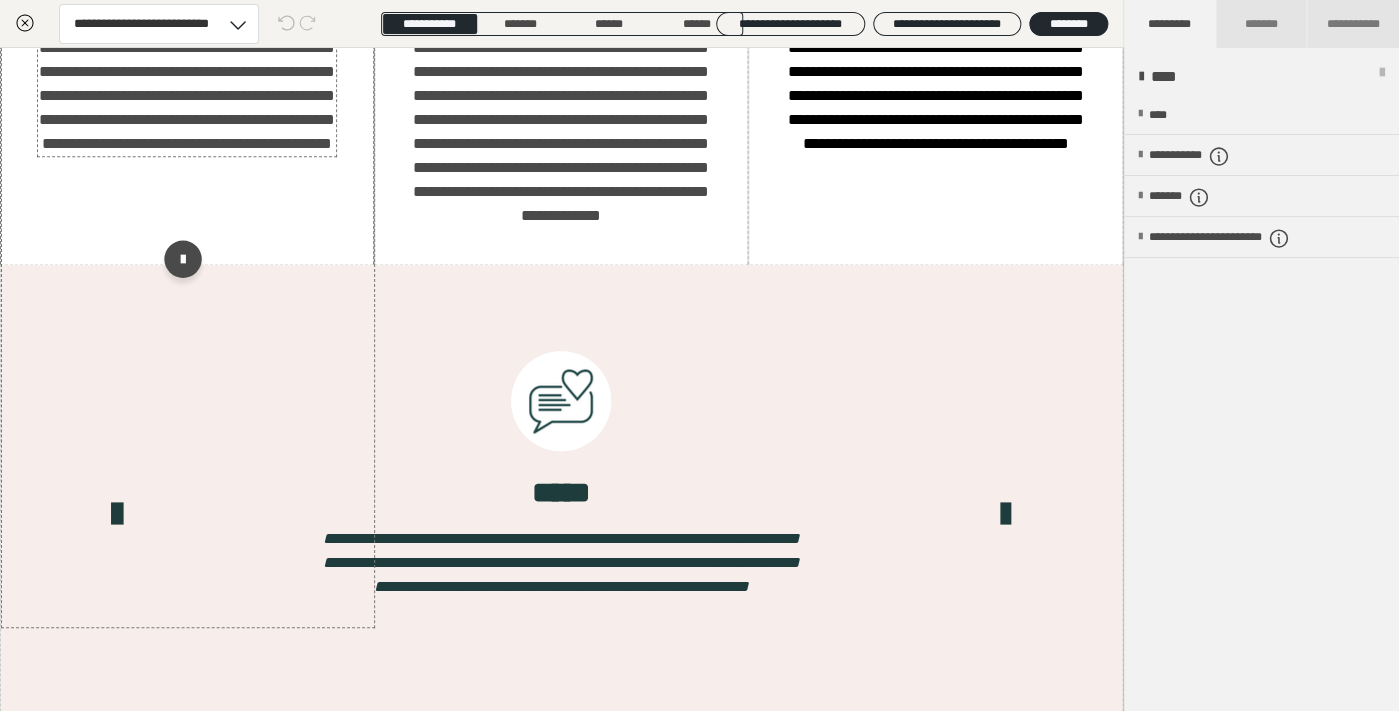 click on "**********" at bounding box center [187, 96] 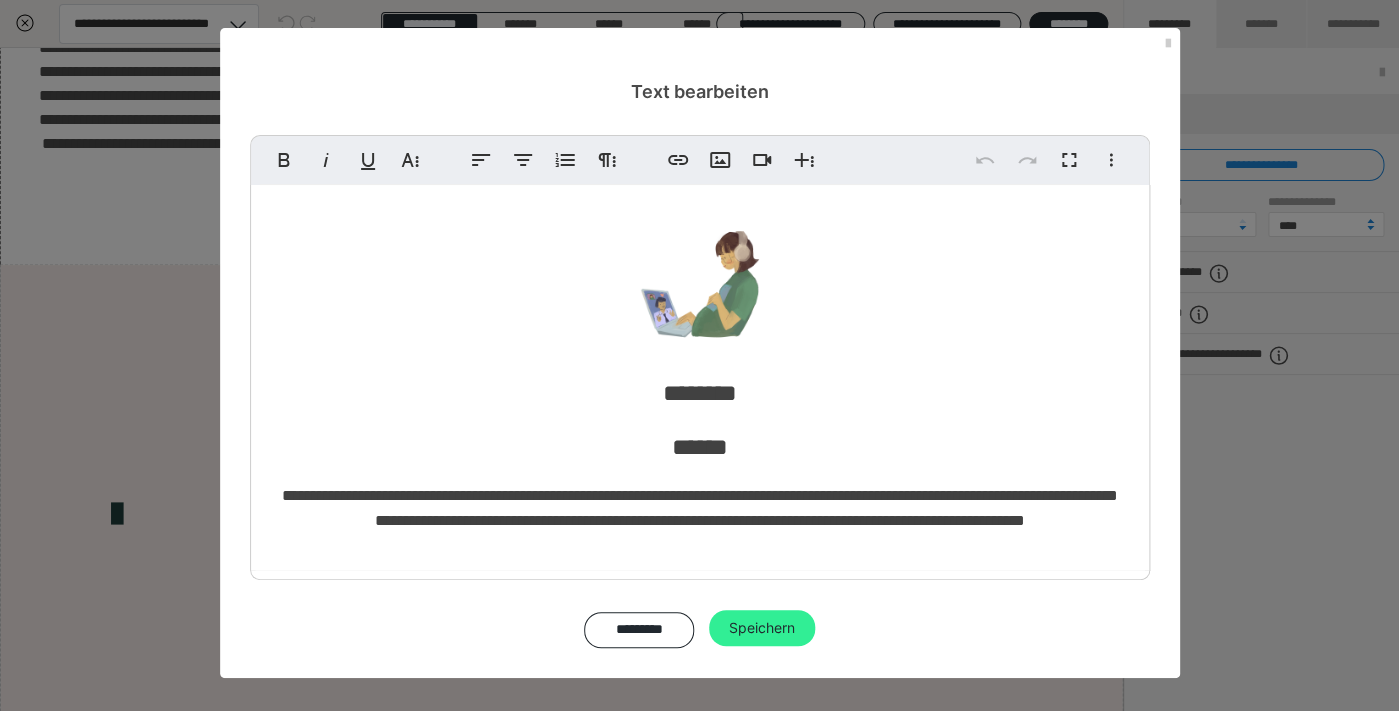 click on "Speichern" at bounding box center (762, 628) 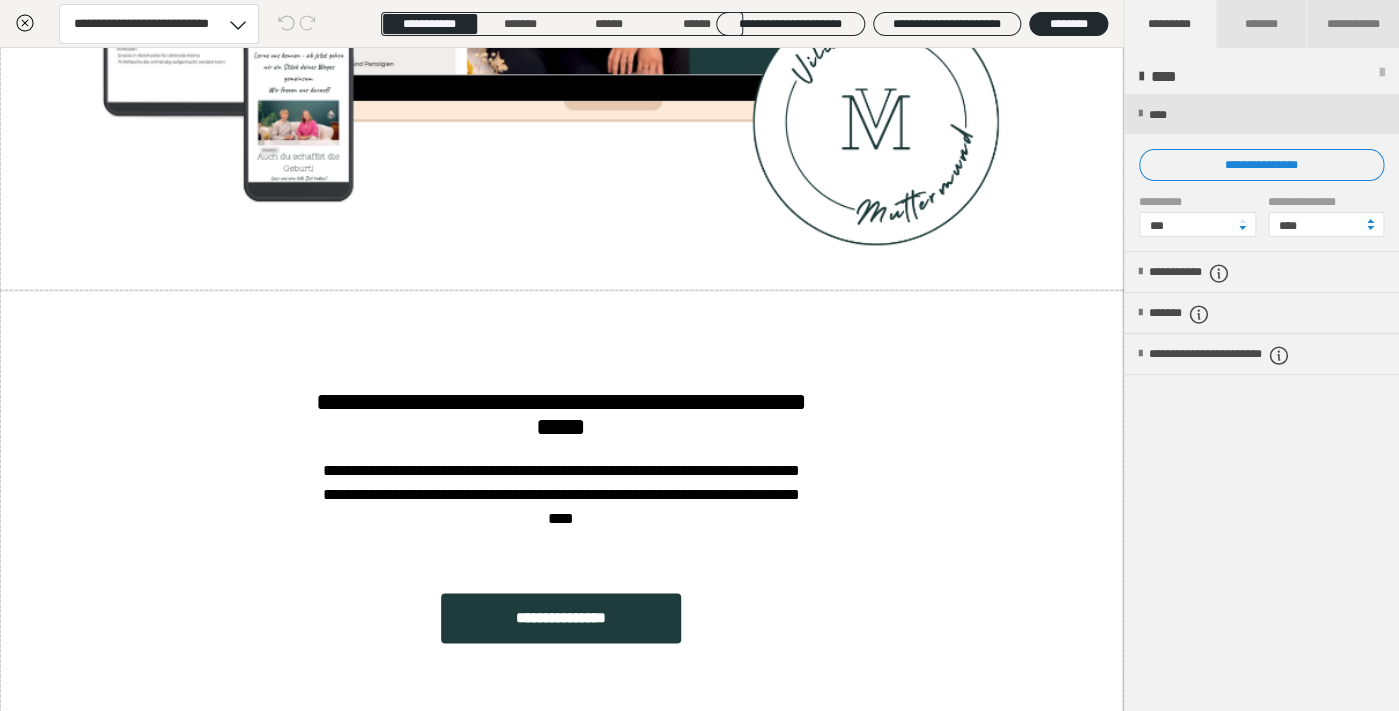 scroll, scrollTop: 0, scrollLeft: 1, axis: horizontal 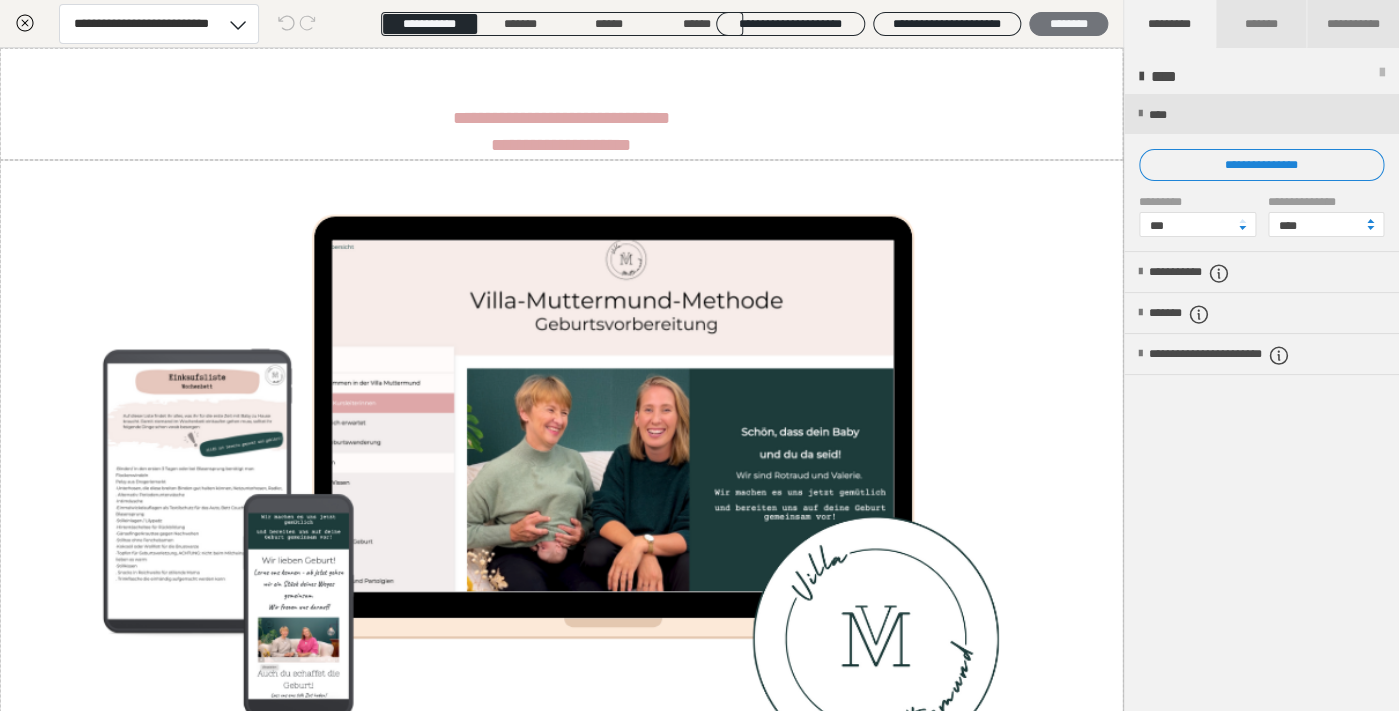 click on "********" at bounding box center [1068, 24] 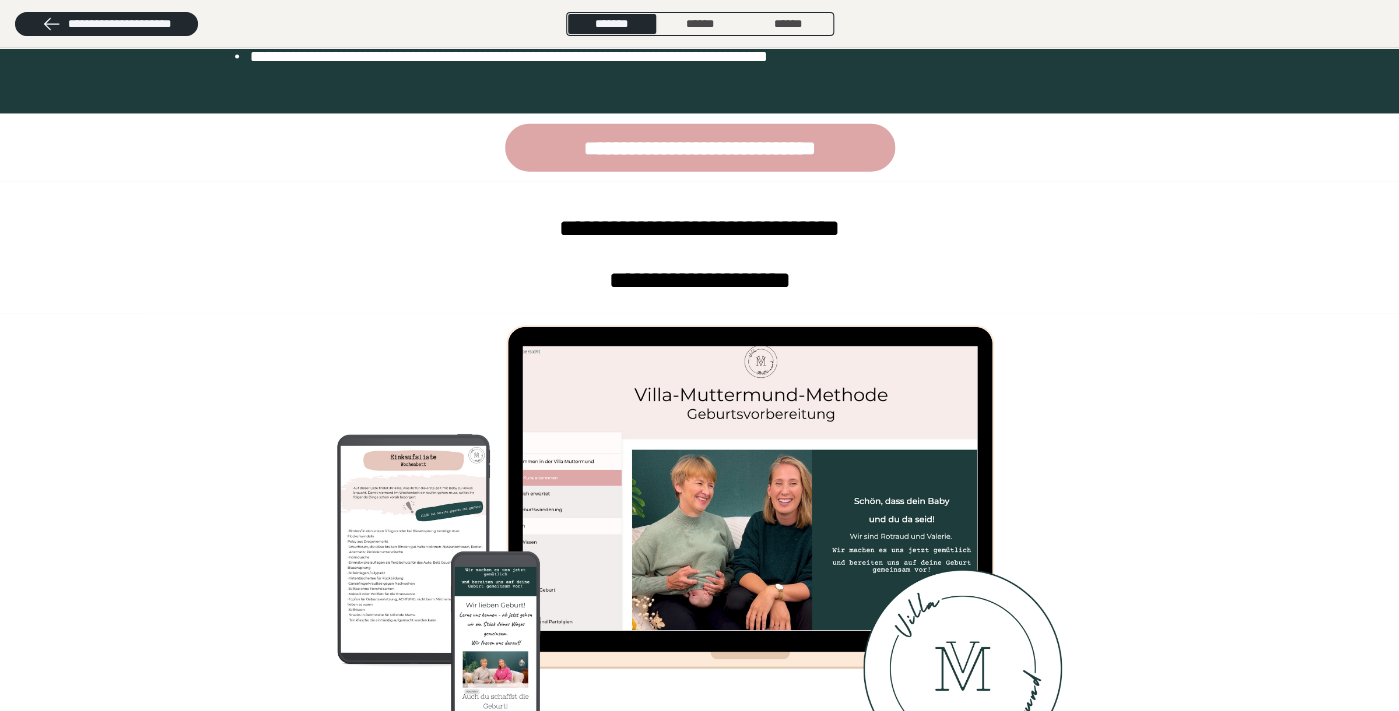 scroll, scrollTop: 1702, scrollLeft: 0, axis: vertical 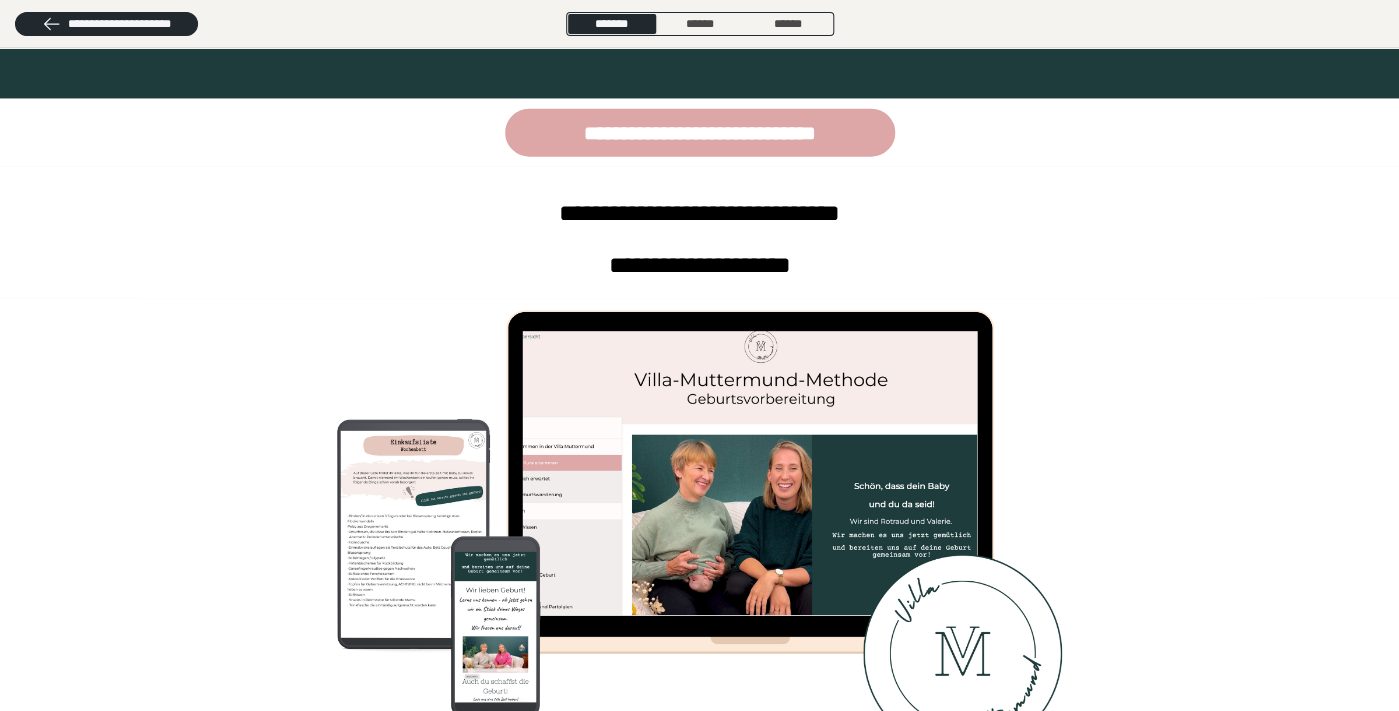 click on "**********" at bounding box center [700, 133] 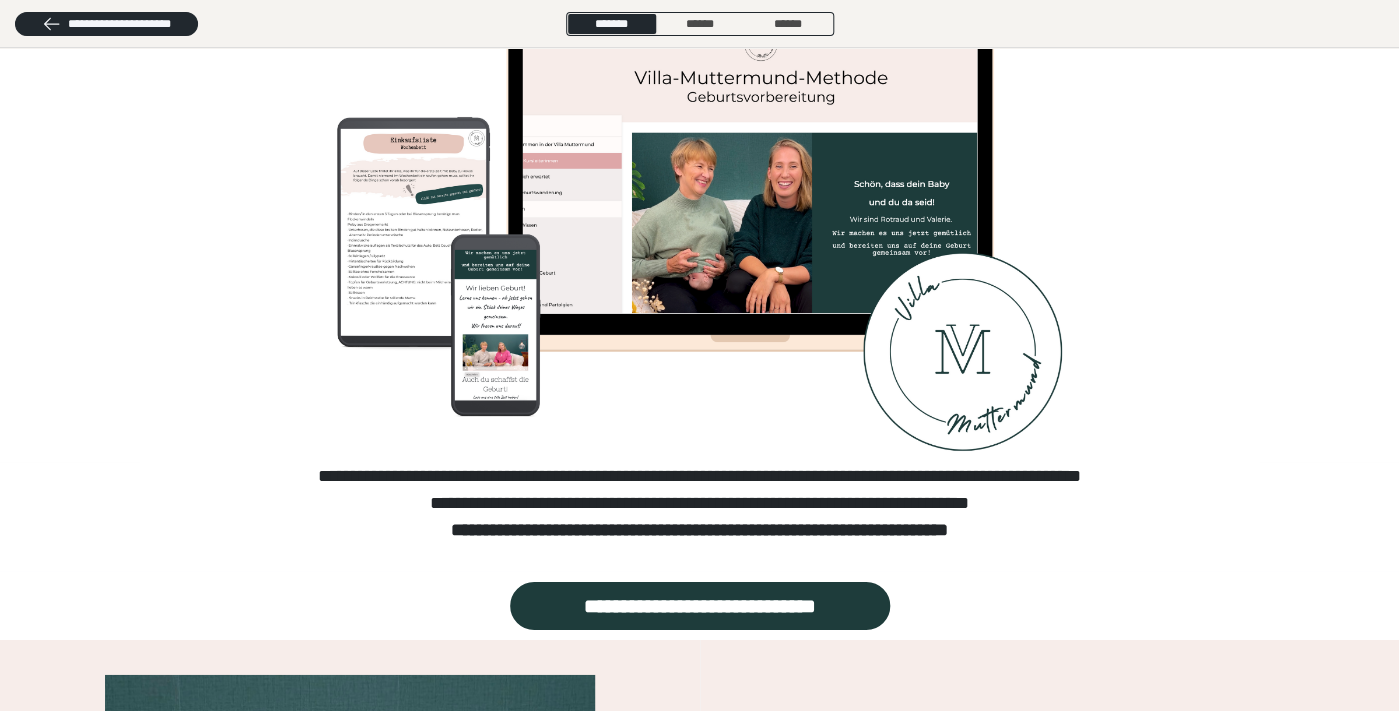 scroll, scrollTop: 1937, scrollLeft: 0, axis: vertical 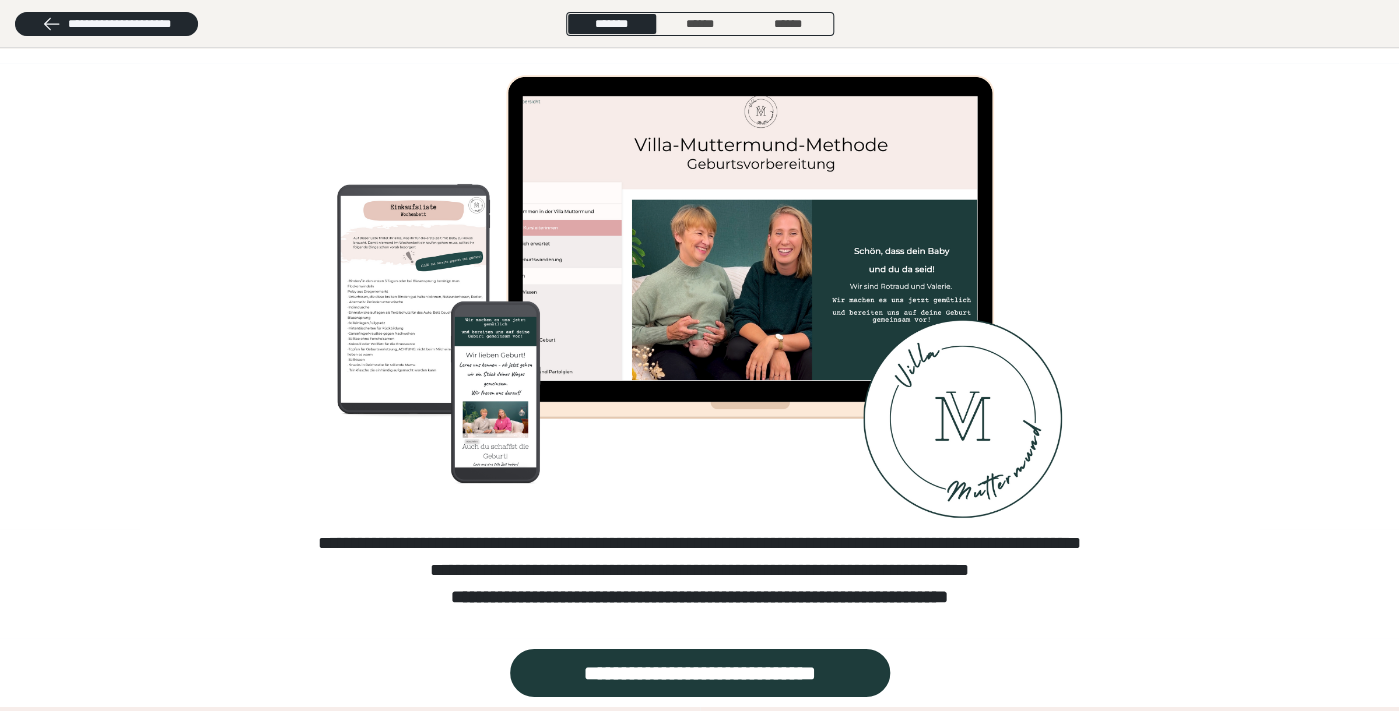 click at bounding box center (699, 297) 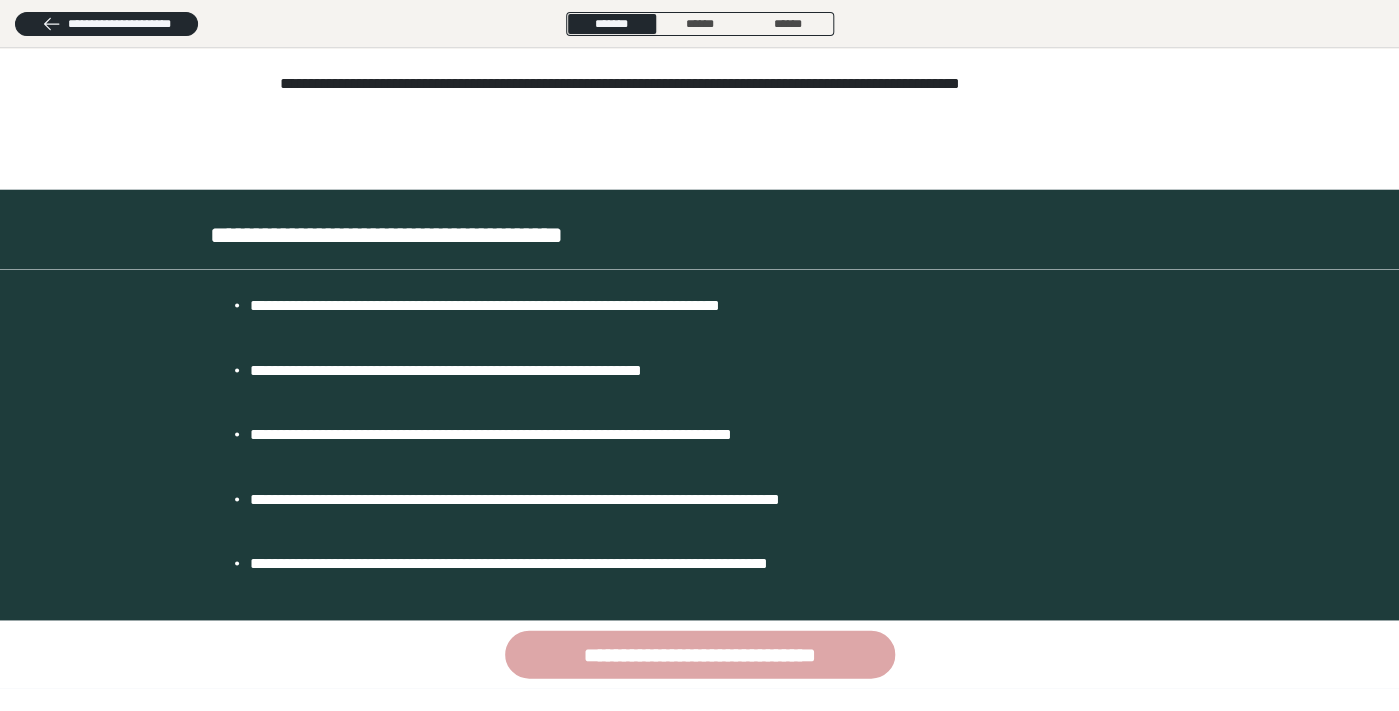 scroll, scrollTop: 0, scrollLeft: 0, axis: both 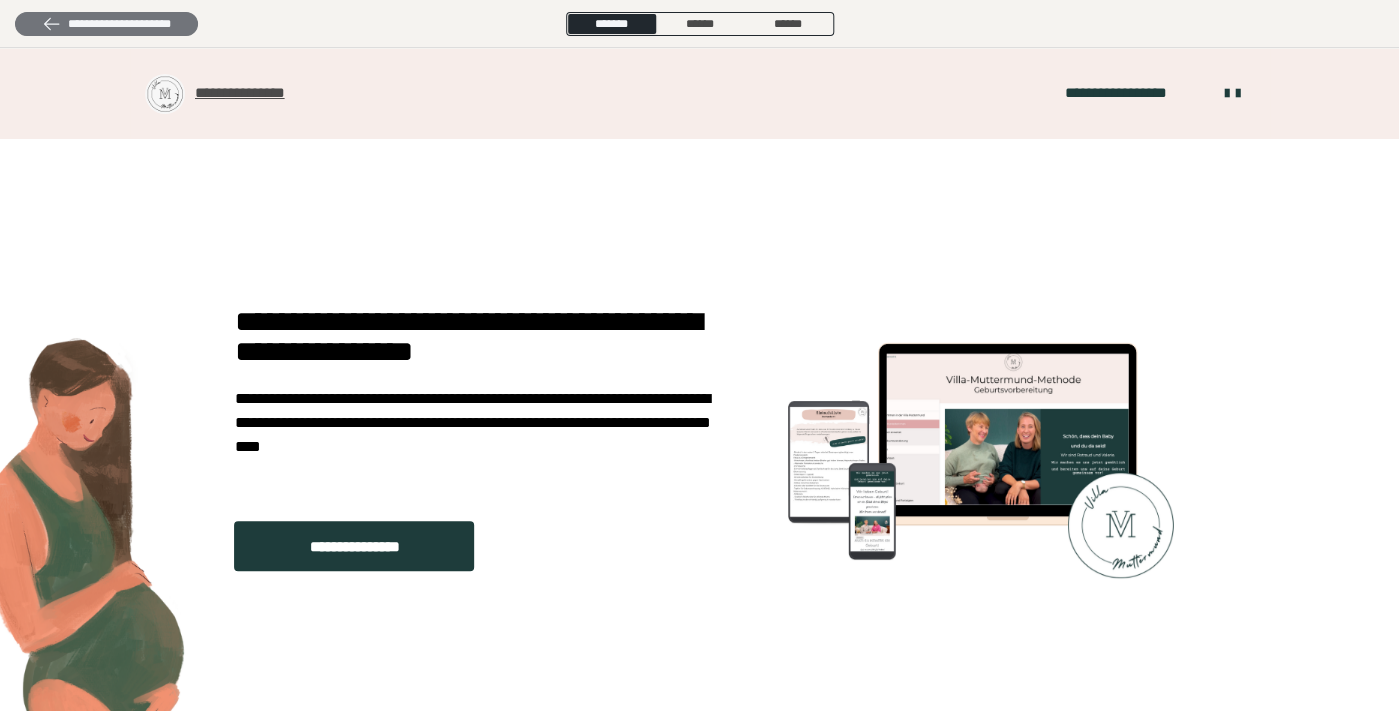 click on "**********" at bounding box center [106, 24] 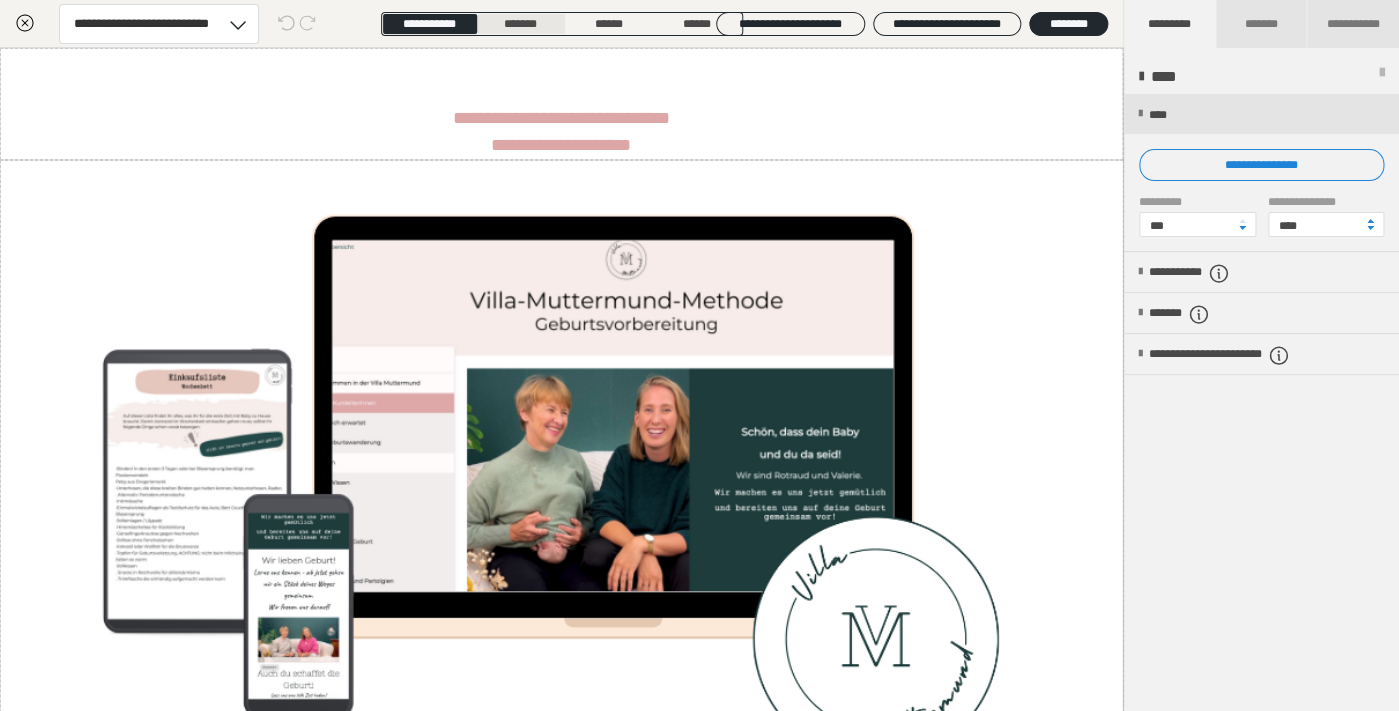 click on "*******" at bounding box center (520, 24) 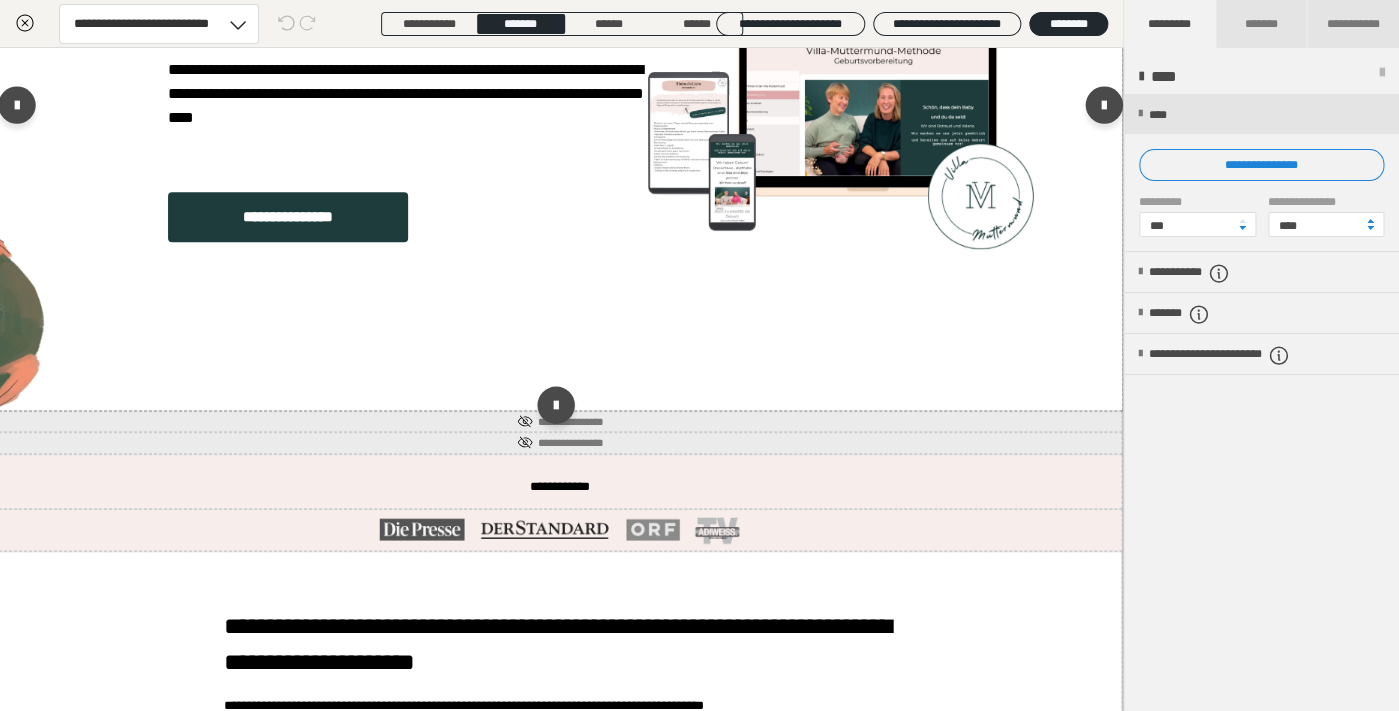 scroll, scrollTop: 0, scrollLeft: 1, axis: horizontal 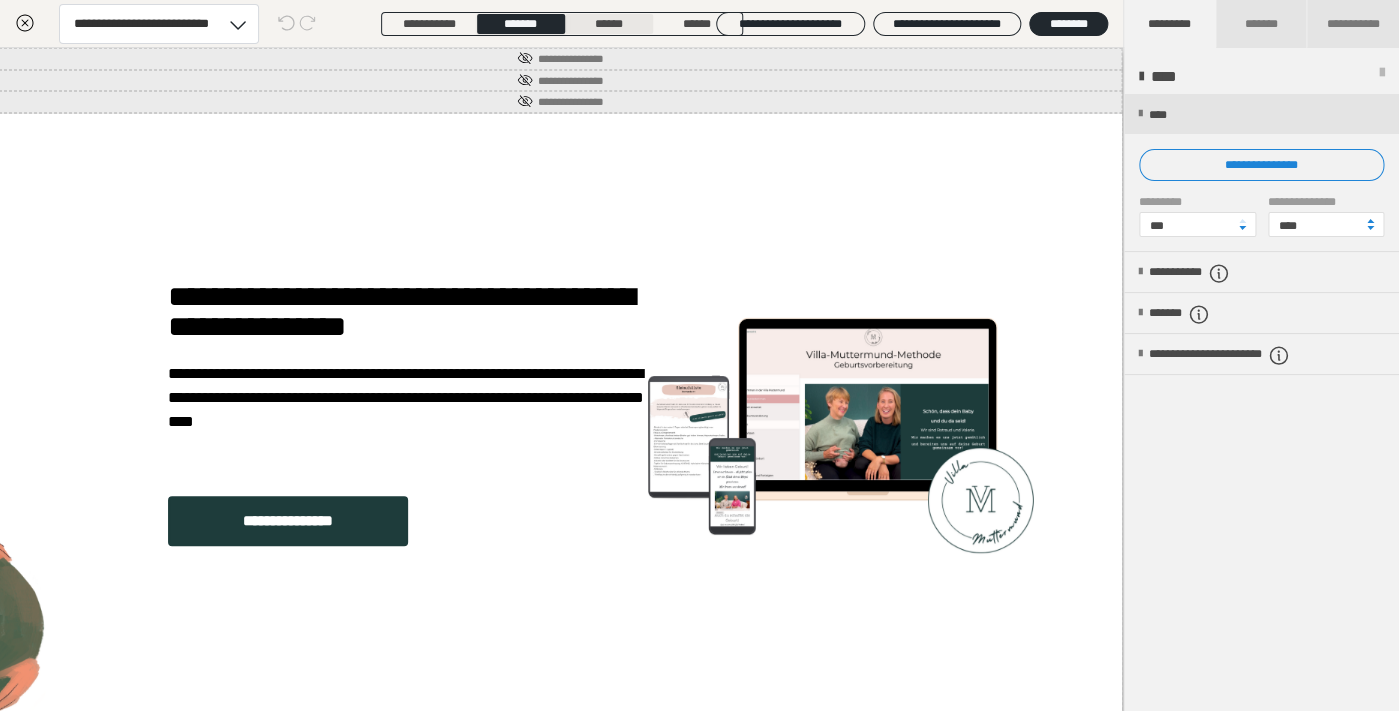 click on "******" at bounding box center (609, 24) 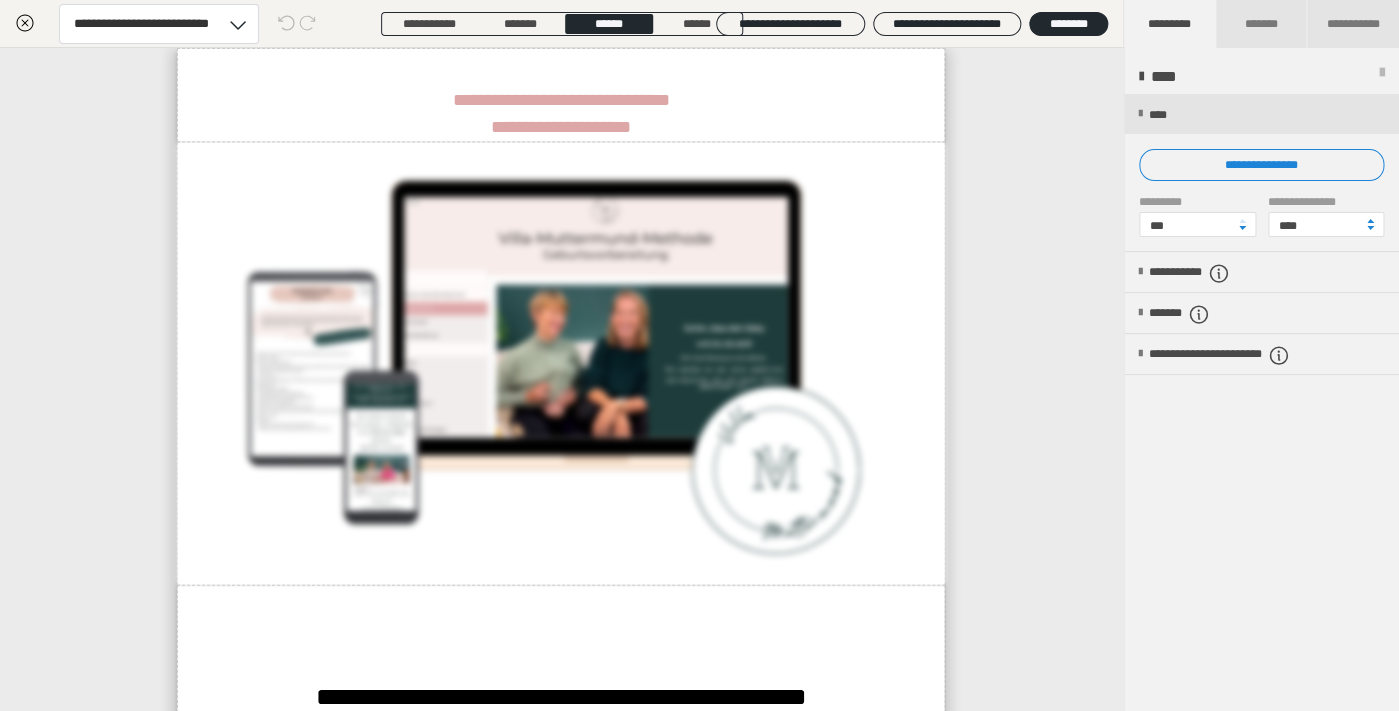 scroll, scrollTop: 0, scrollLeft: 0, axis: both 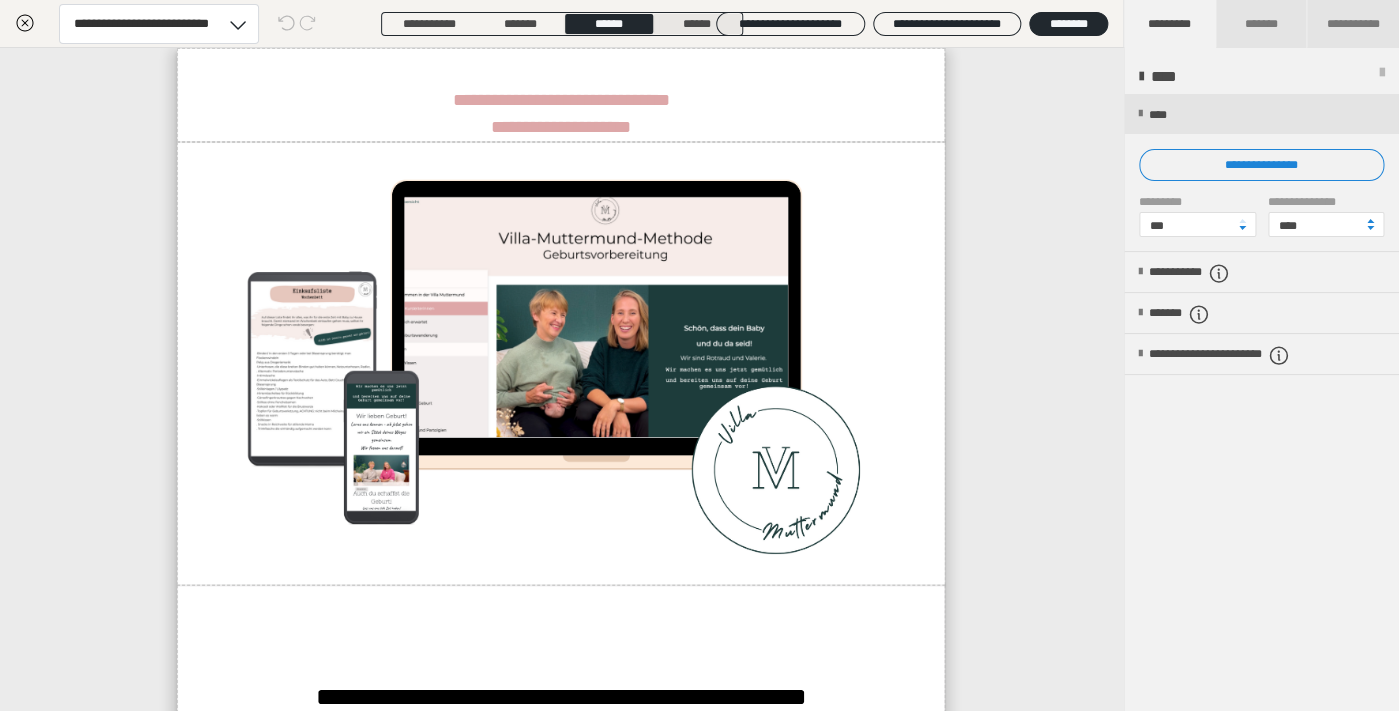click on "******" at bounding box center [697, 24] 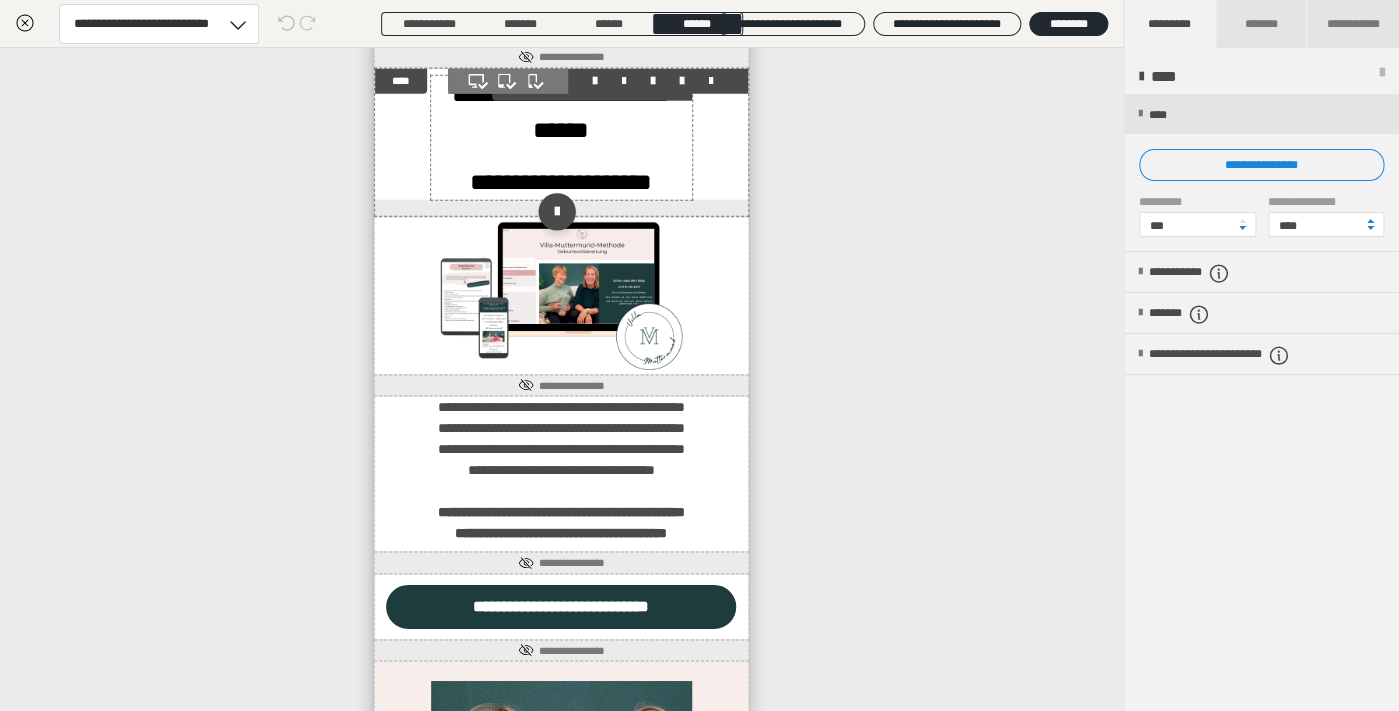 scroll, scrollTop: 2244, scrollLeft: 0, axis: vertical 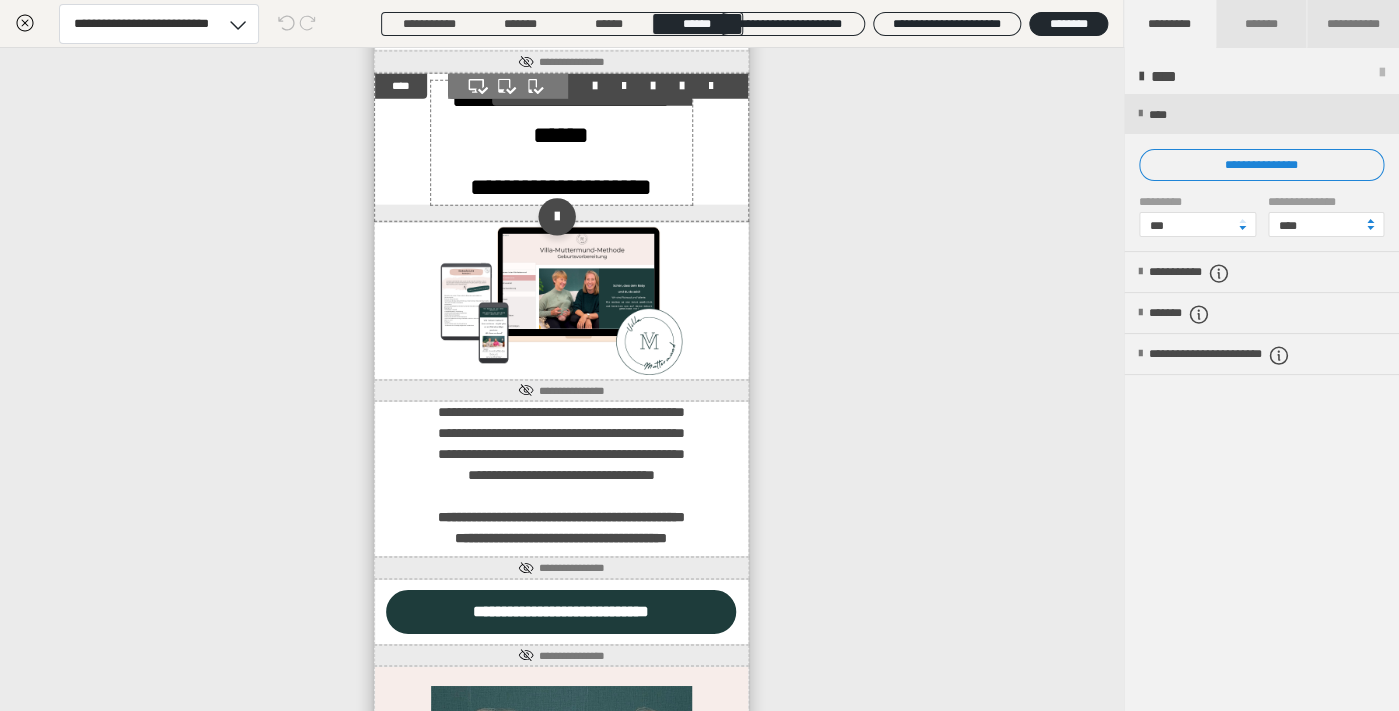 click on "**********" at bounding box center [592, 93] 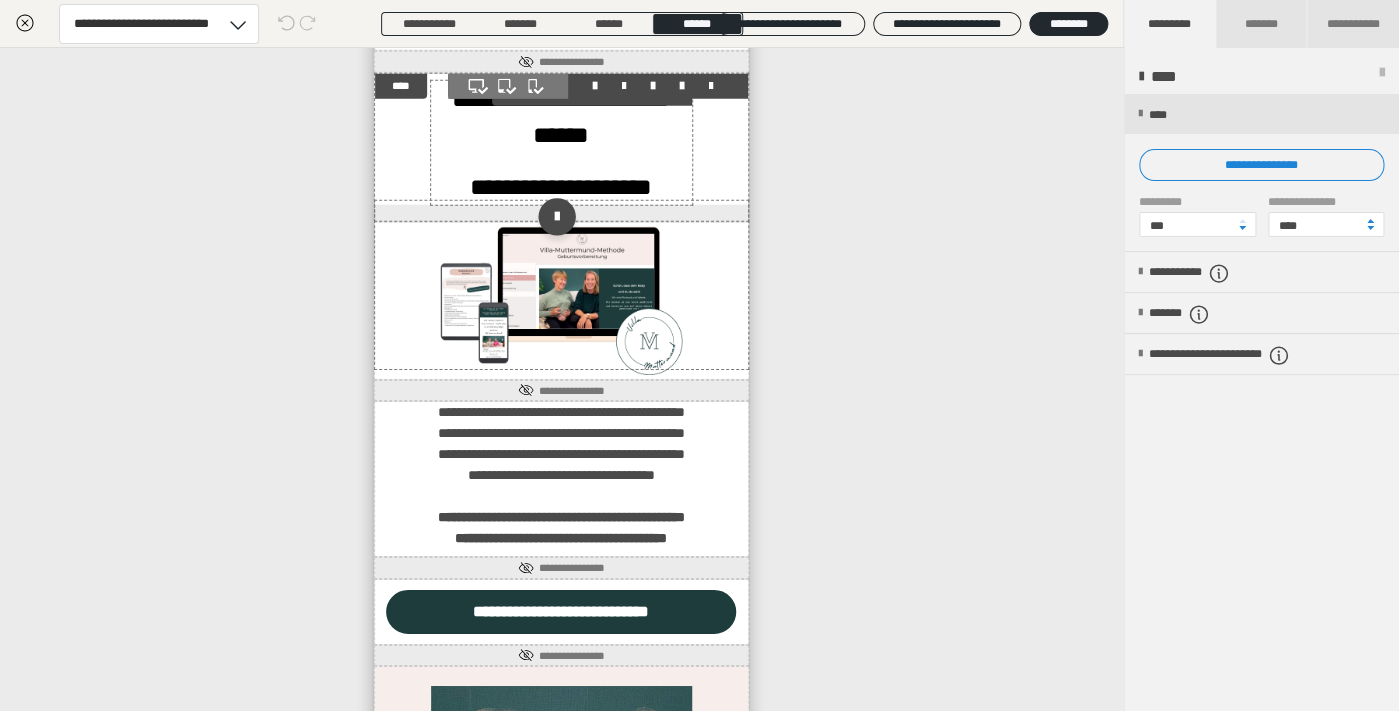 click on "**********" at bounding box center (561, 117) 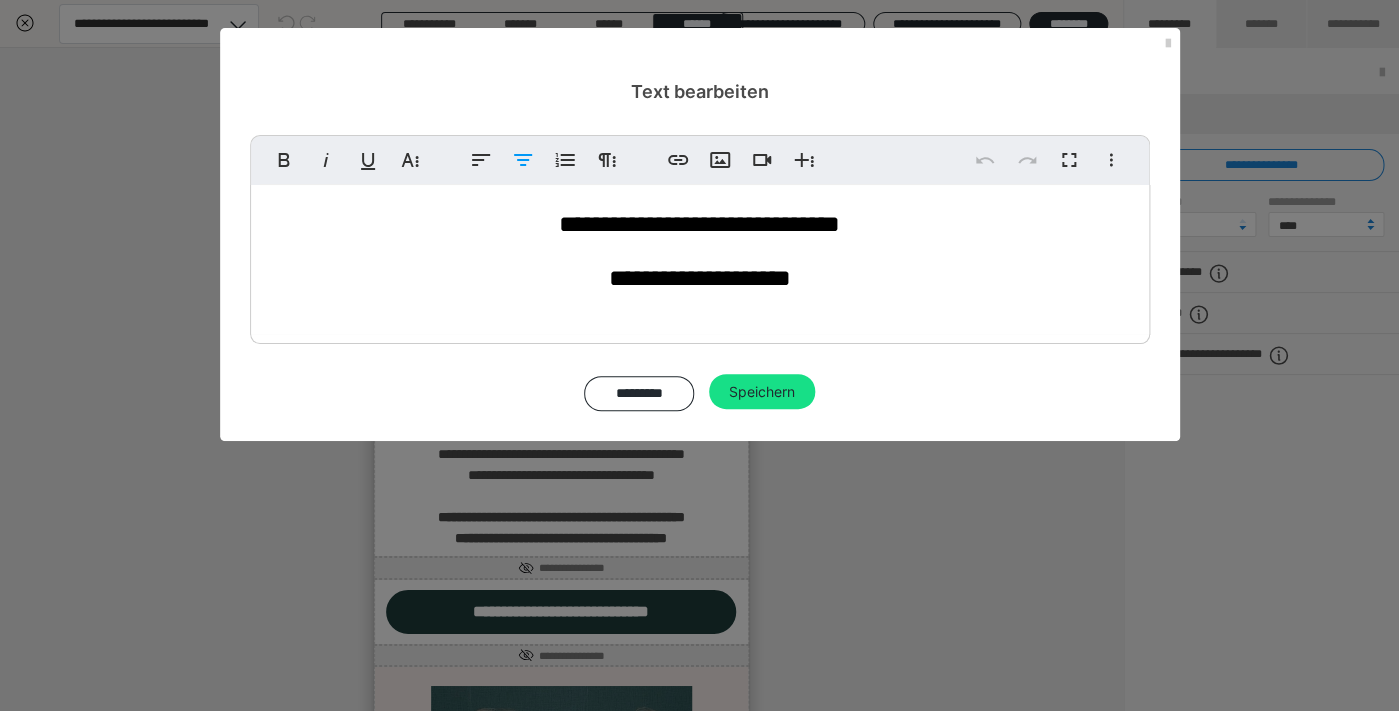 click on "**********" at bounding box center (699, 224) 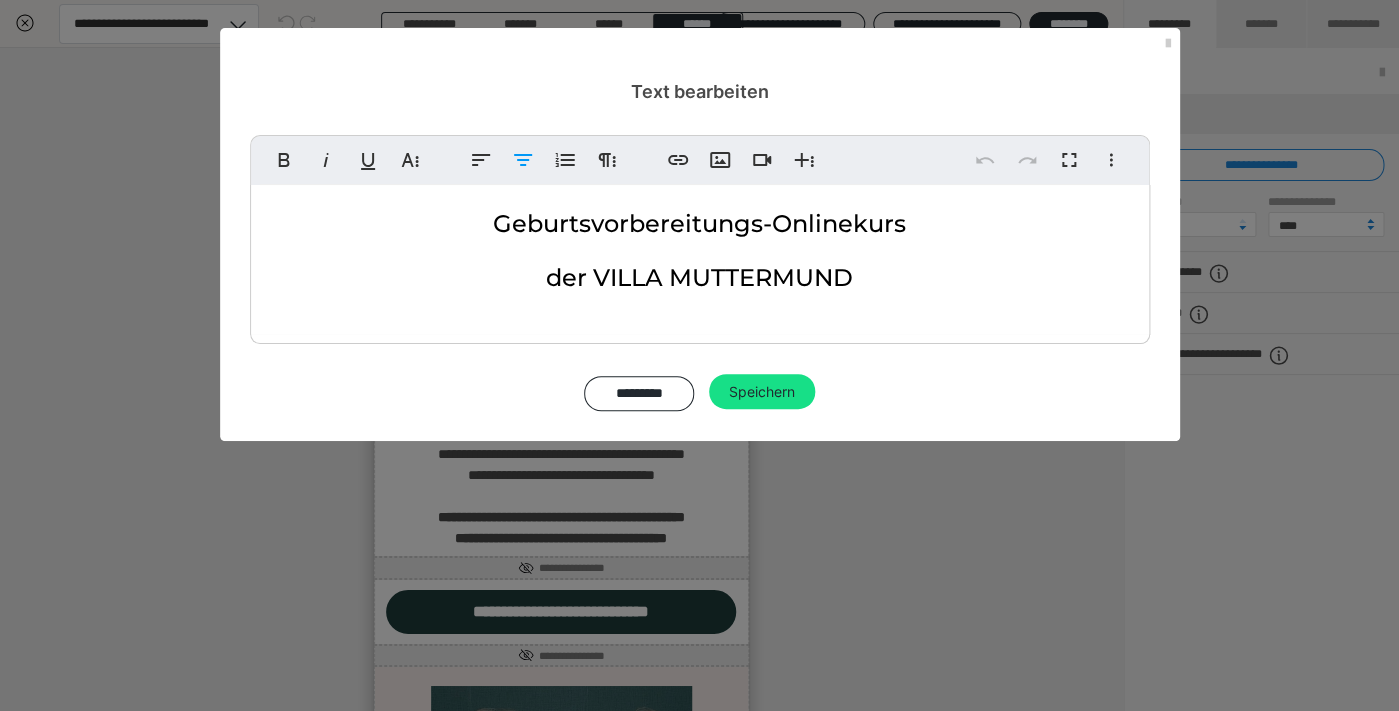 click on "Geburtsvorbereitungs-Onlinekurs" at bounding box center (699, 223) 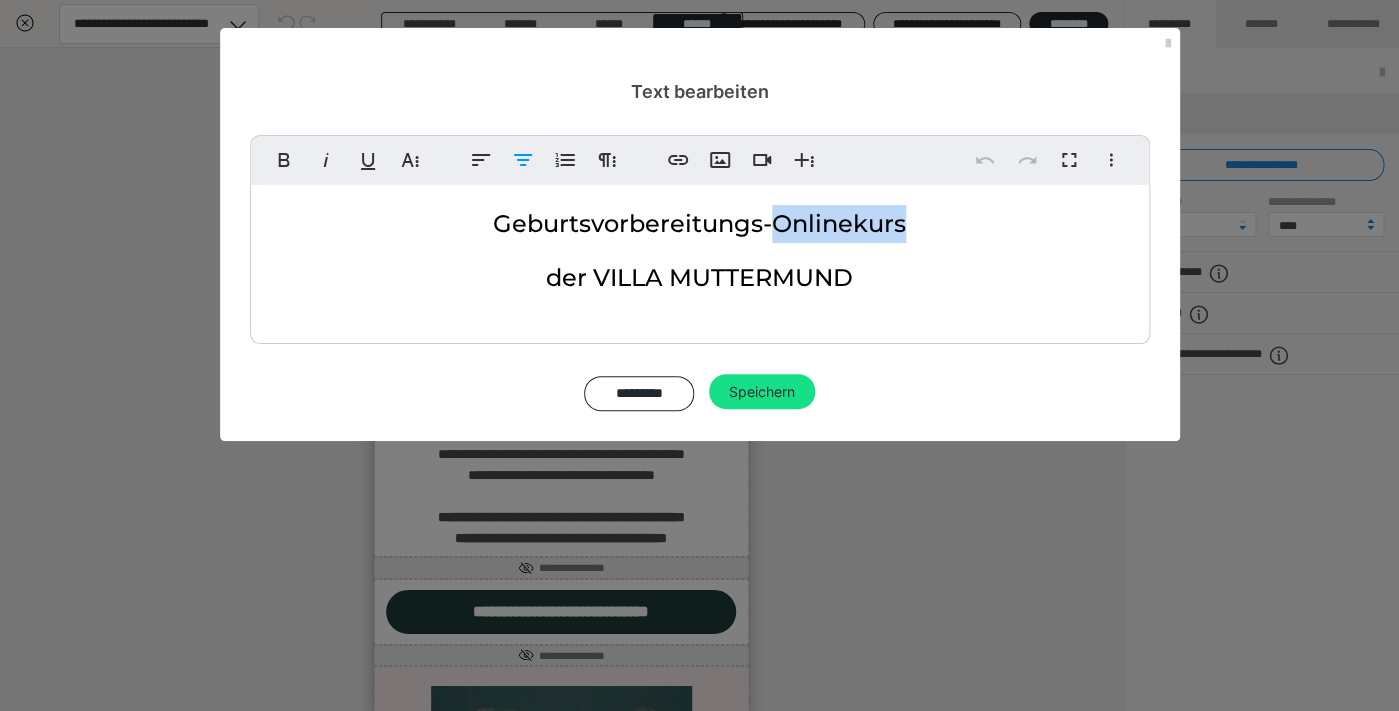 click on "Geburtsvorbereitungs-Onlinekurs" at bounding box center (699, 223) 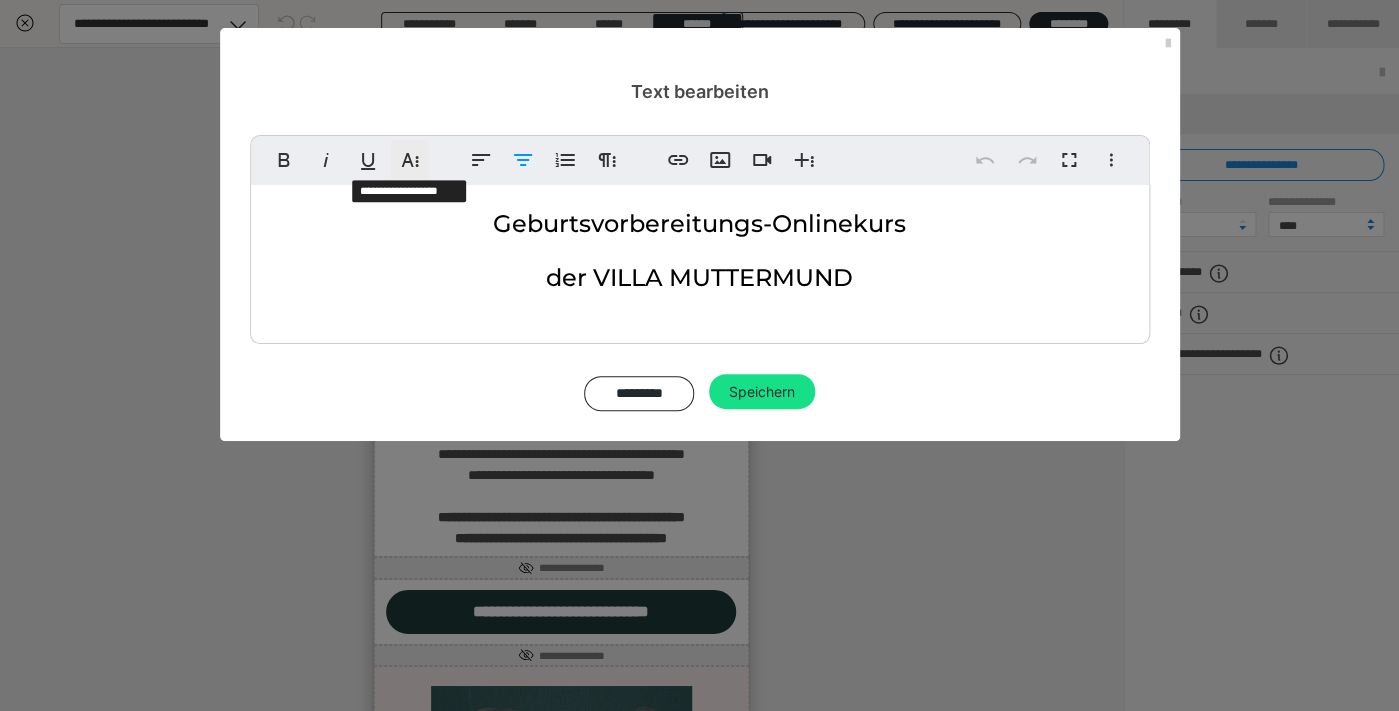 click 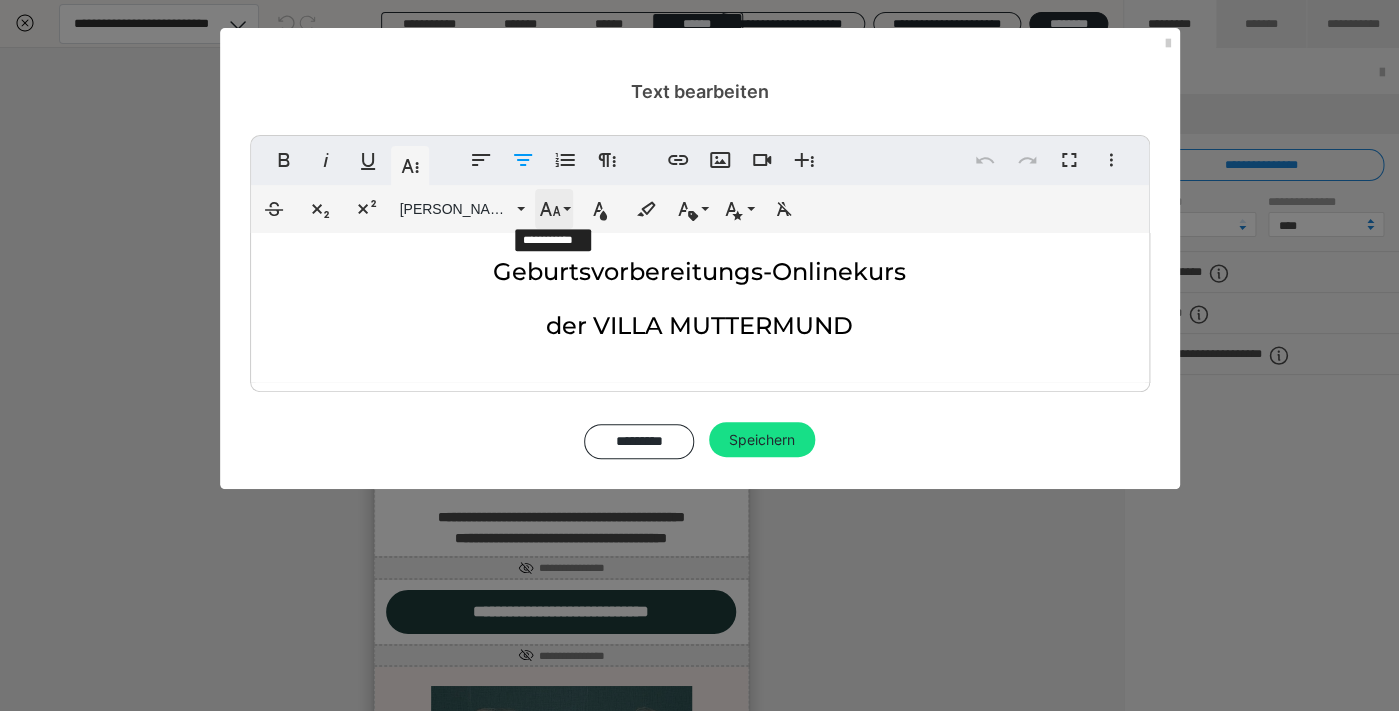 click on "Schriftgröße" at bounding box center [554, 209] 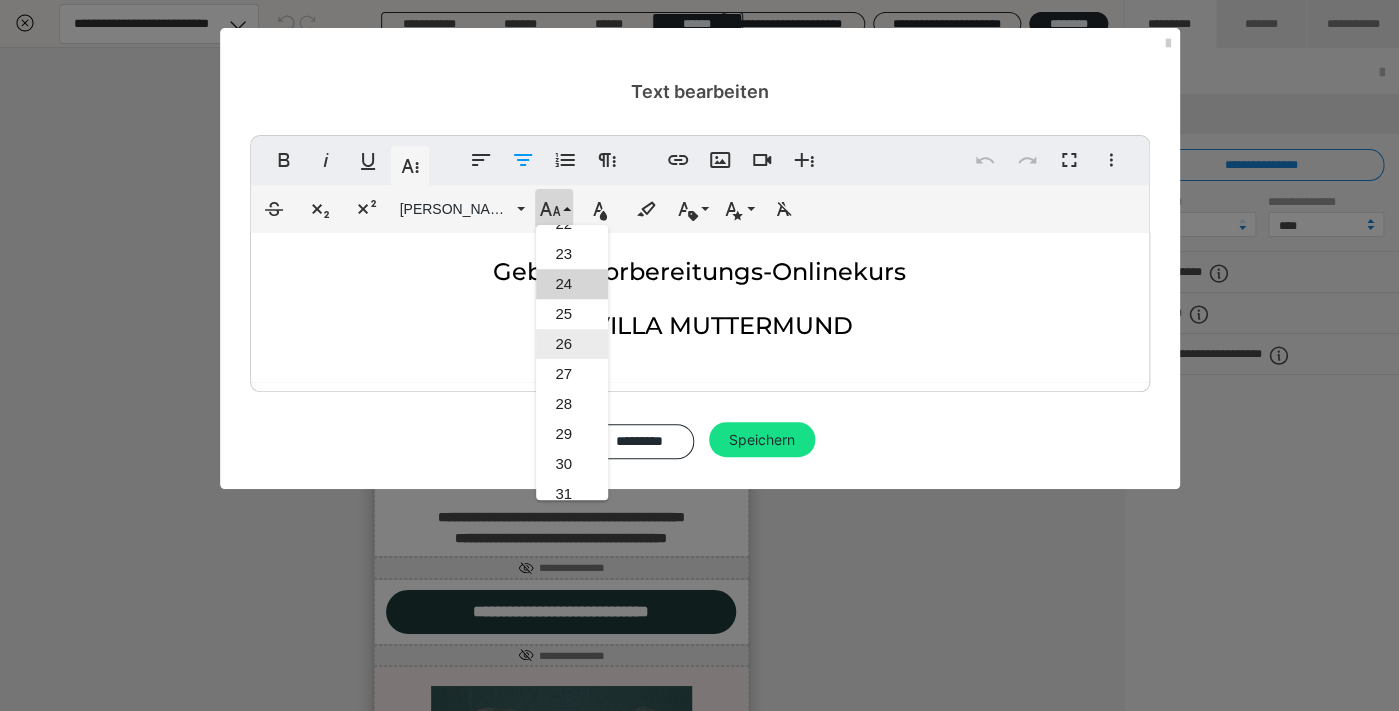 scroll, scrollTop: 605, scrollLeft: 0, axis: vertical 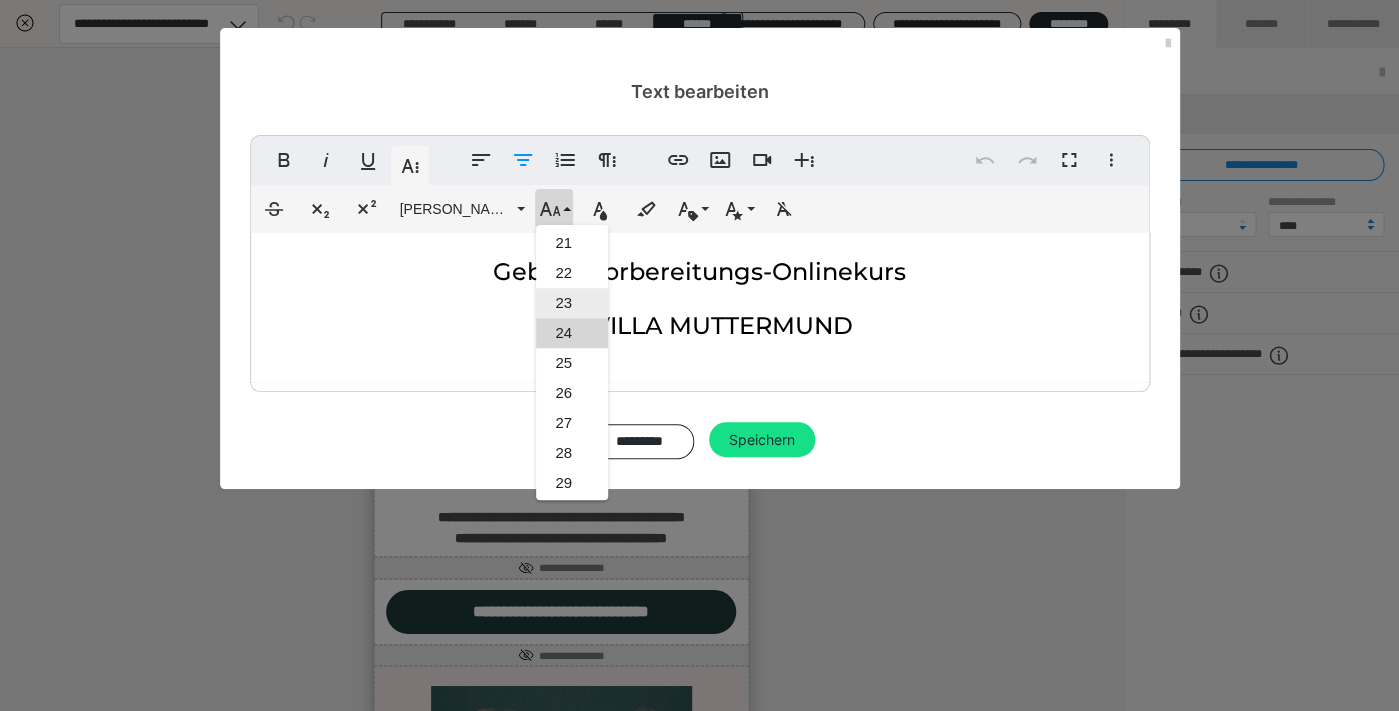 click on "23" at bounding box center [572, 303] 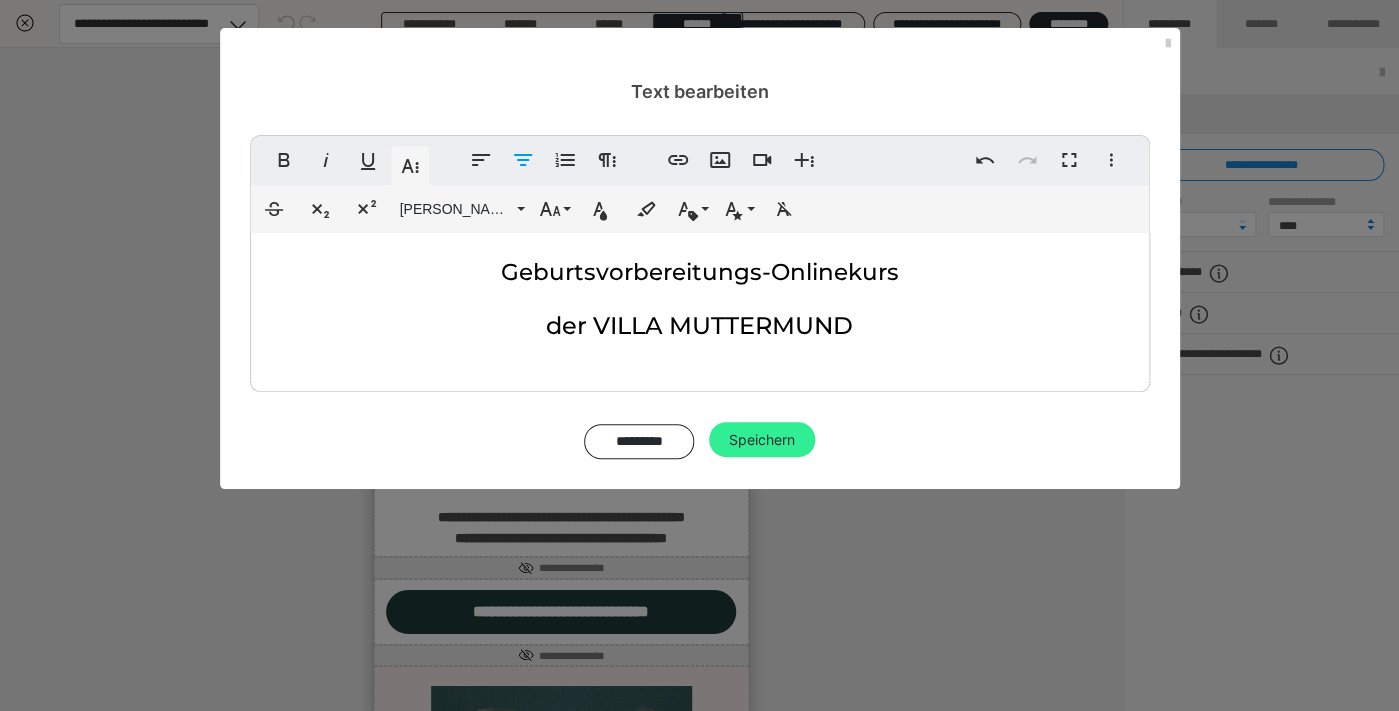 click on "Speichern" at bounding box center [762, 440] 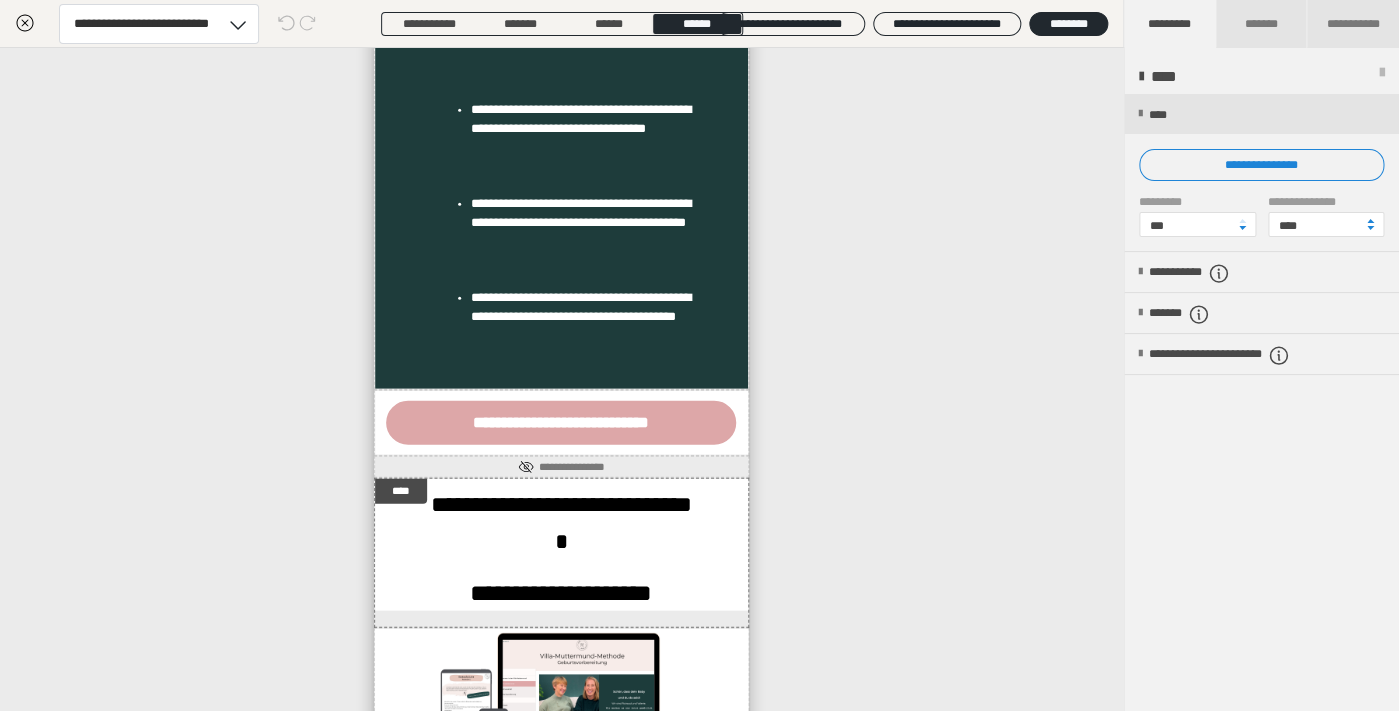 scroll, scrollTop: 0, scrollLeft: 0, axis: both 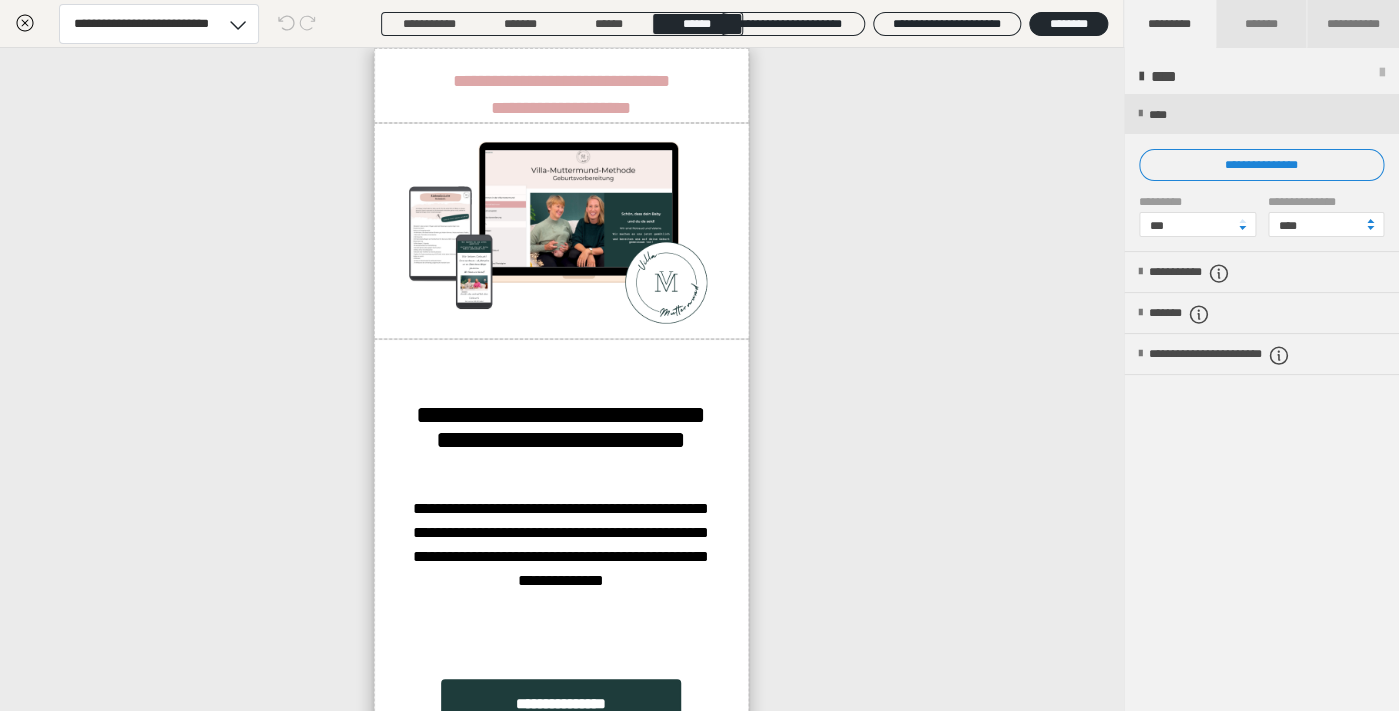 click on "**********" at bounding box center (561, 379) 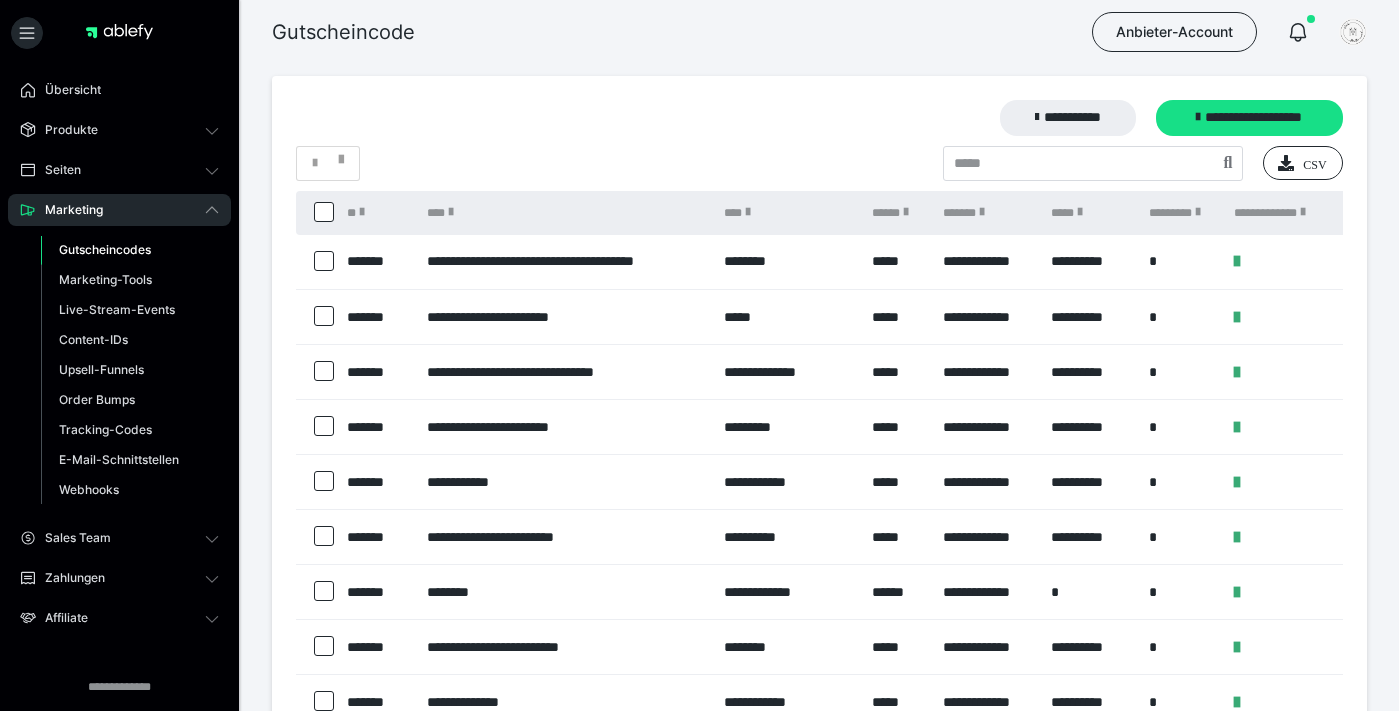 scroll, scrollTop: 0, scrollLeft: 0, axis: both 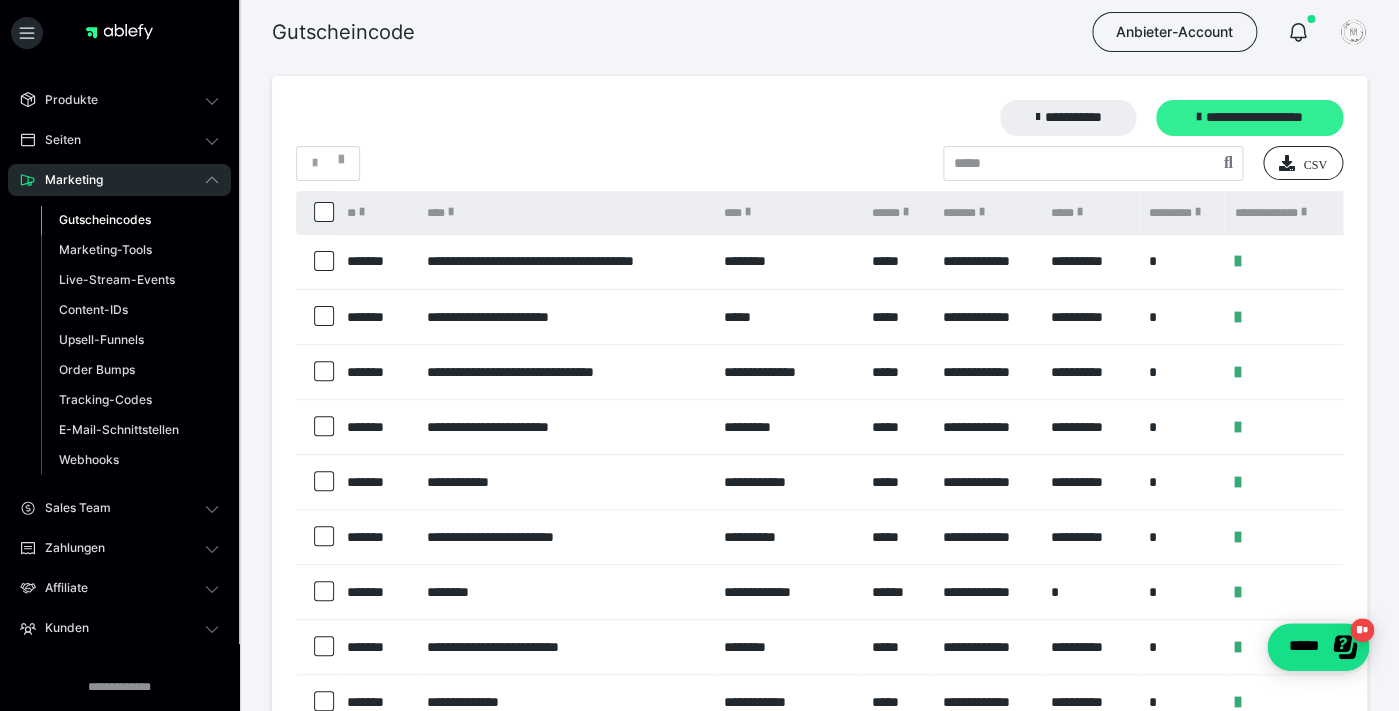 click on "**********" at bounding box center (1249, 118) 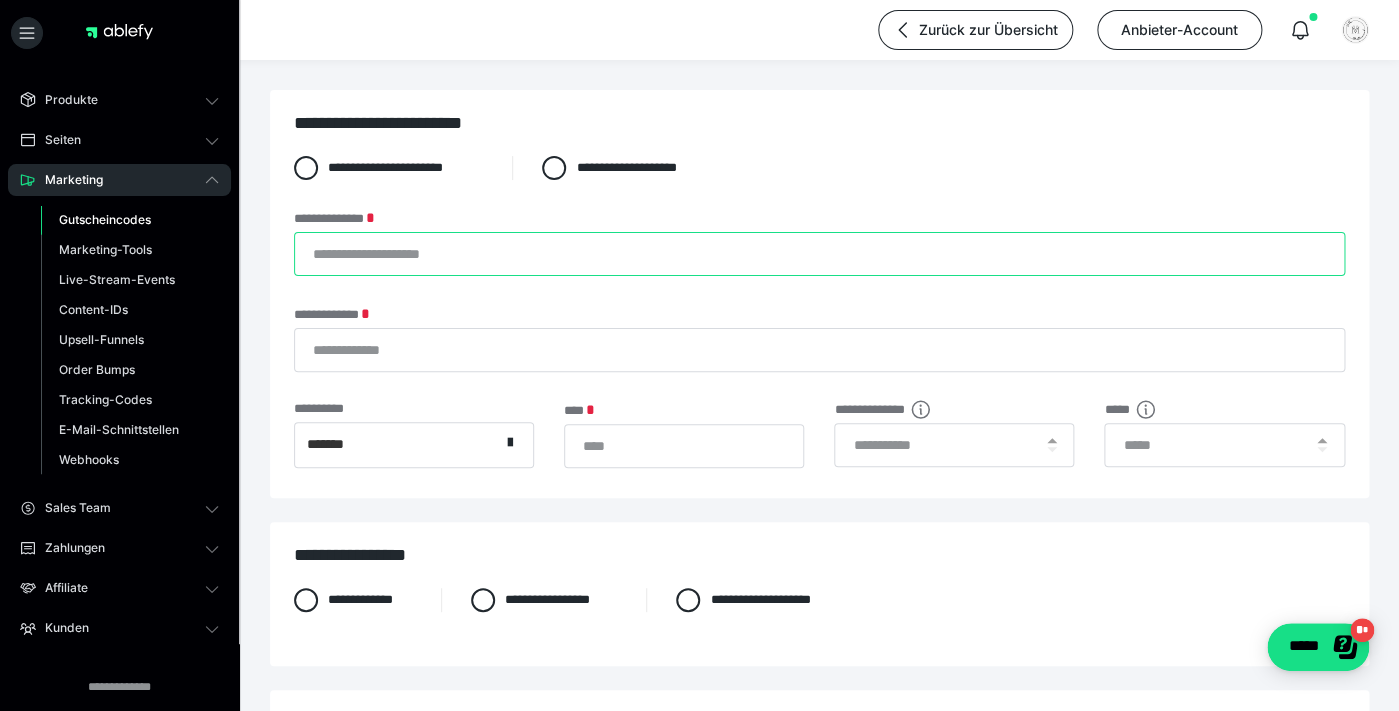 click on "**********" at bounding box center [819, 254] 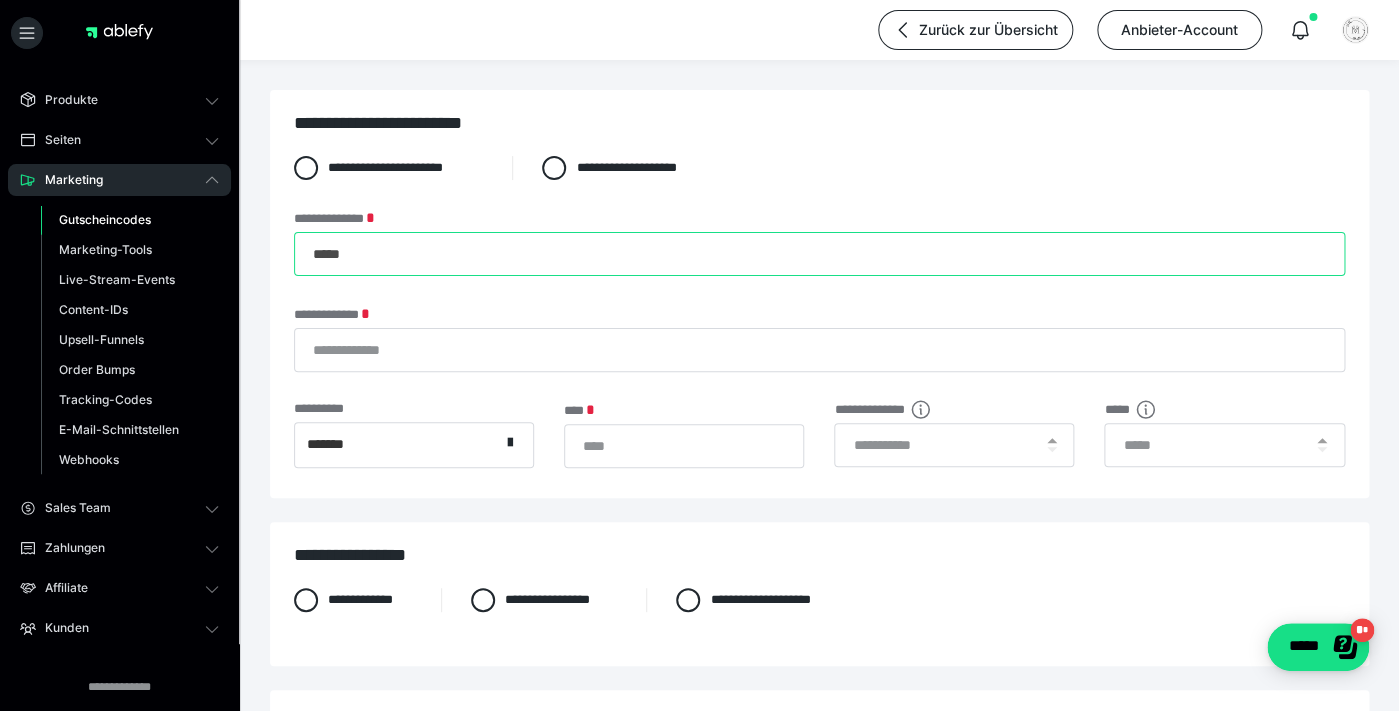 type on "*****" 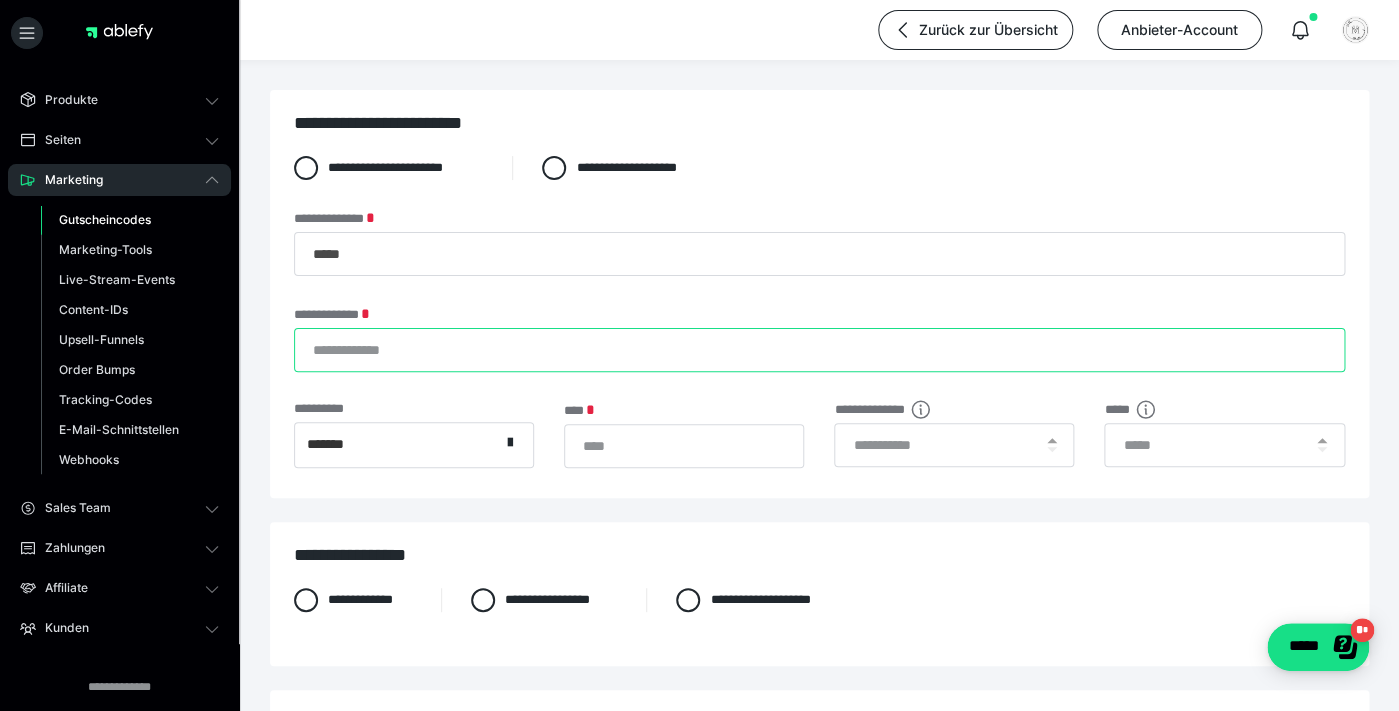 click on "**********" at bounding box center [819, 350] 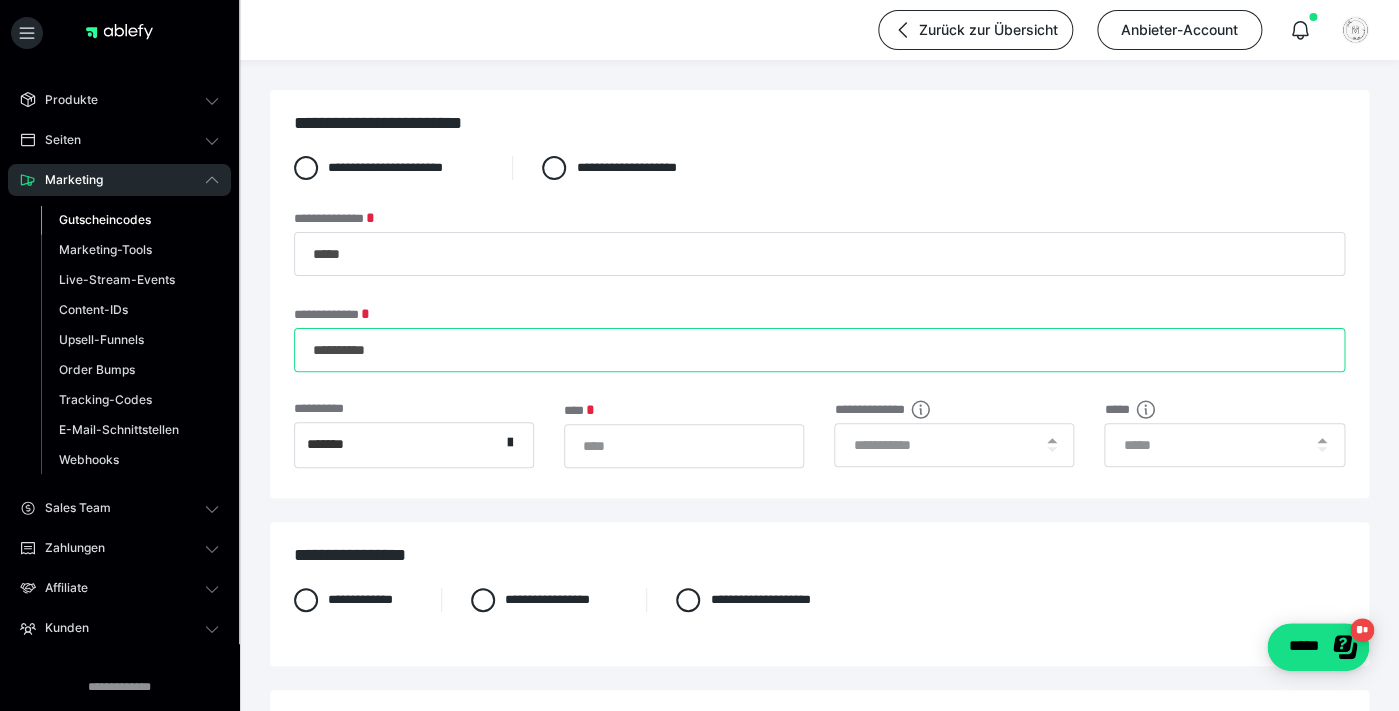type on "**********" 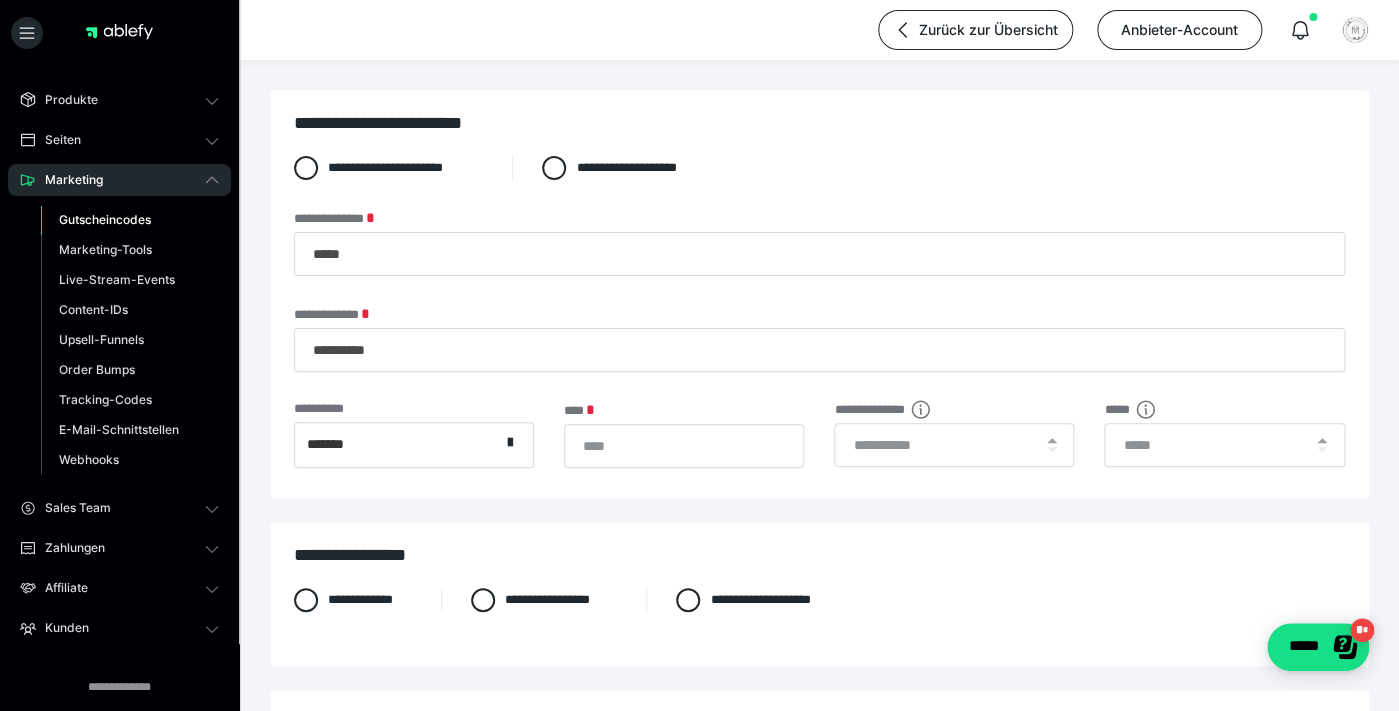 click at bounding box center [516, 445] 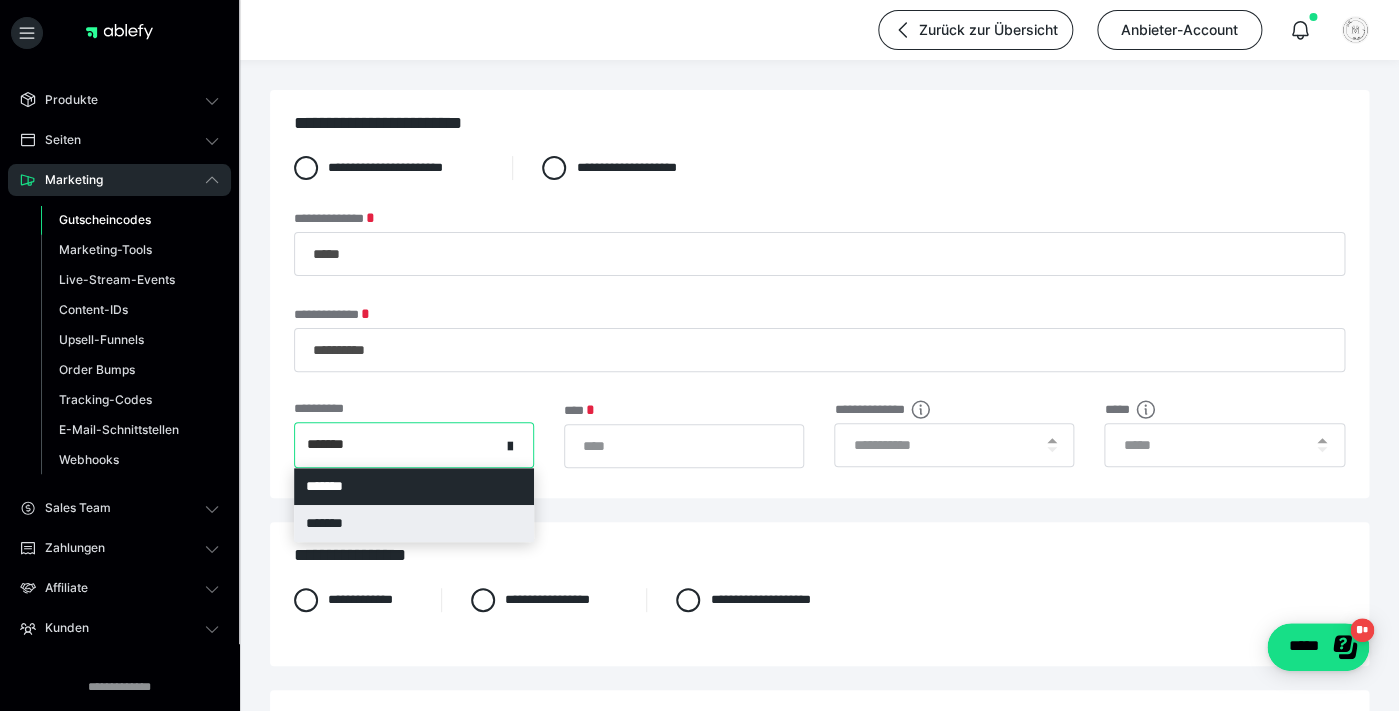 click on "*******" at bounding box center [414, 523] 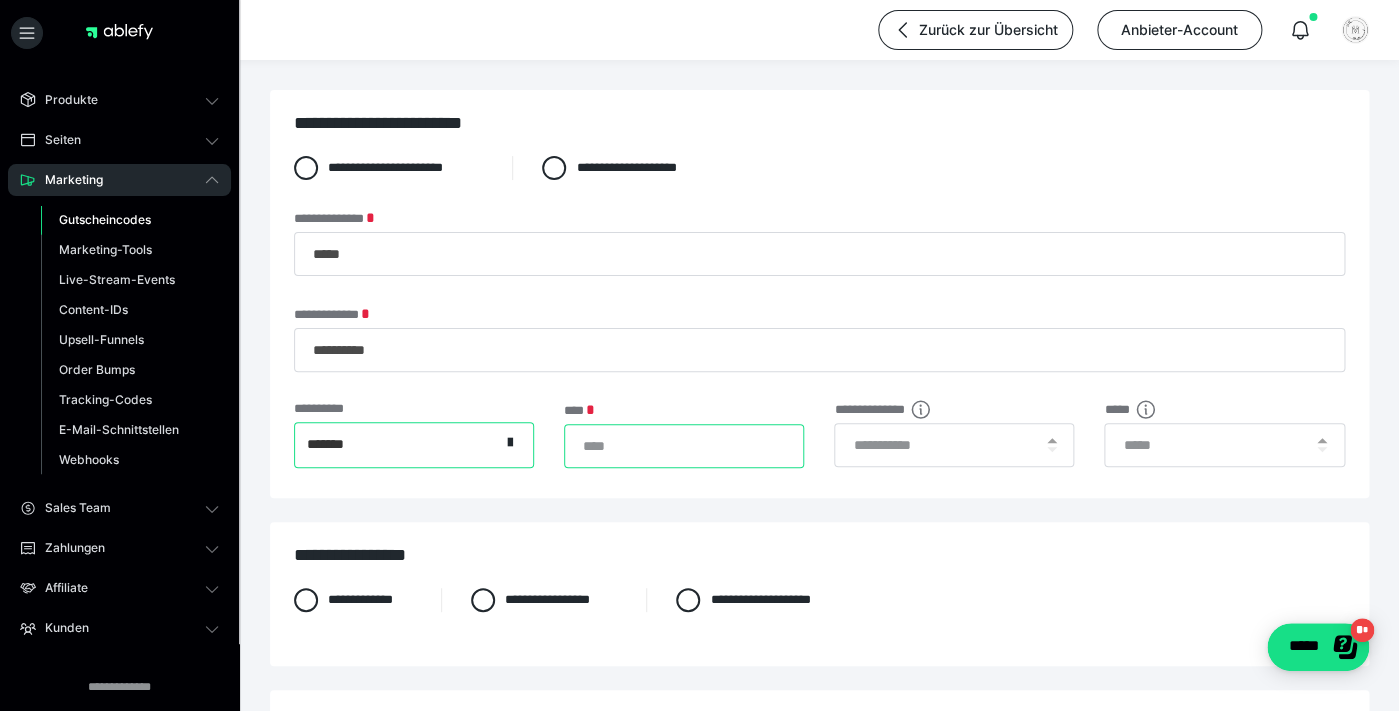 click on "*" at bounding box center [684, 446] 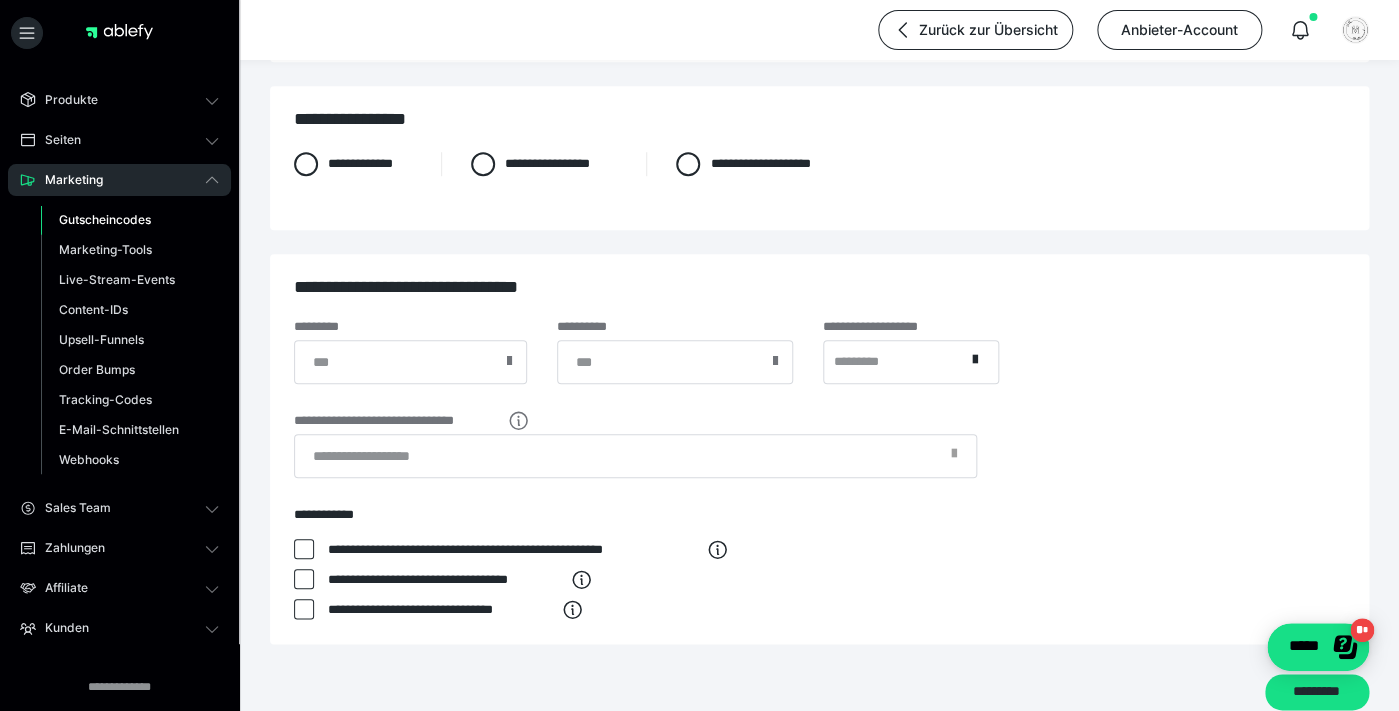scroll, scrollTop: 541, scrollLeft: 0, axis: vertical 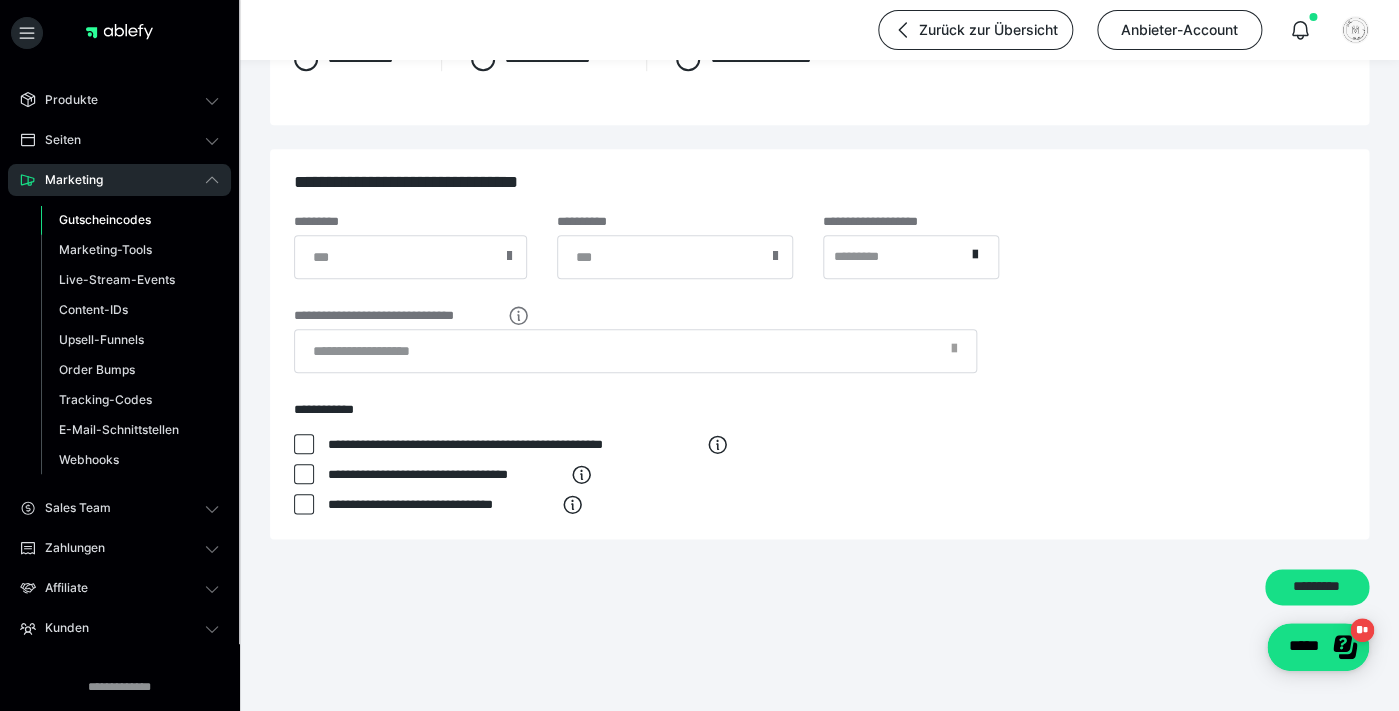 type on "*" 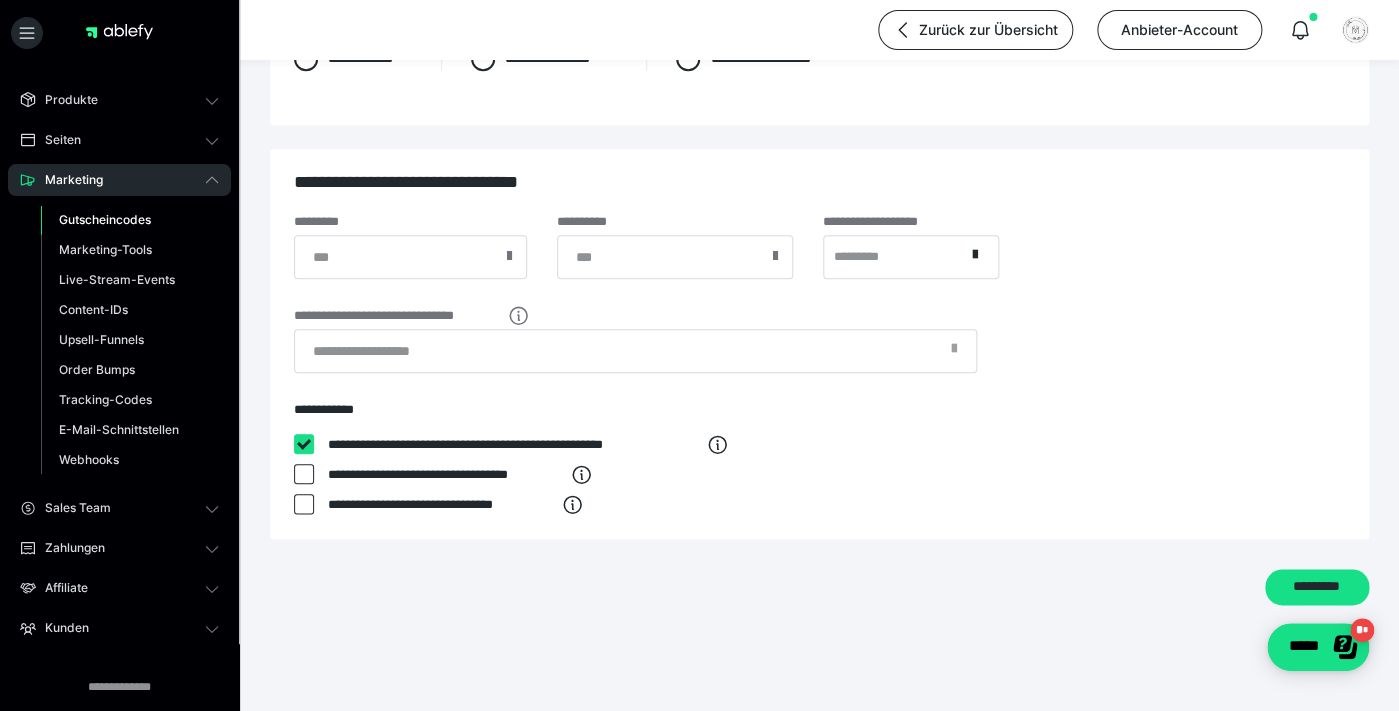 checkbox on "****" 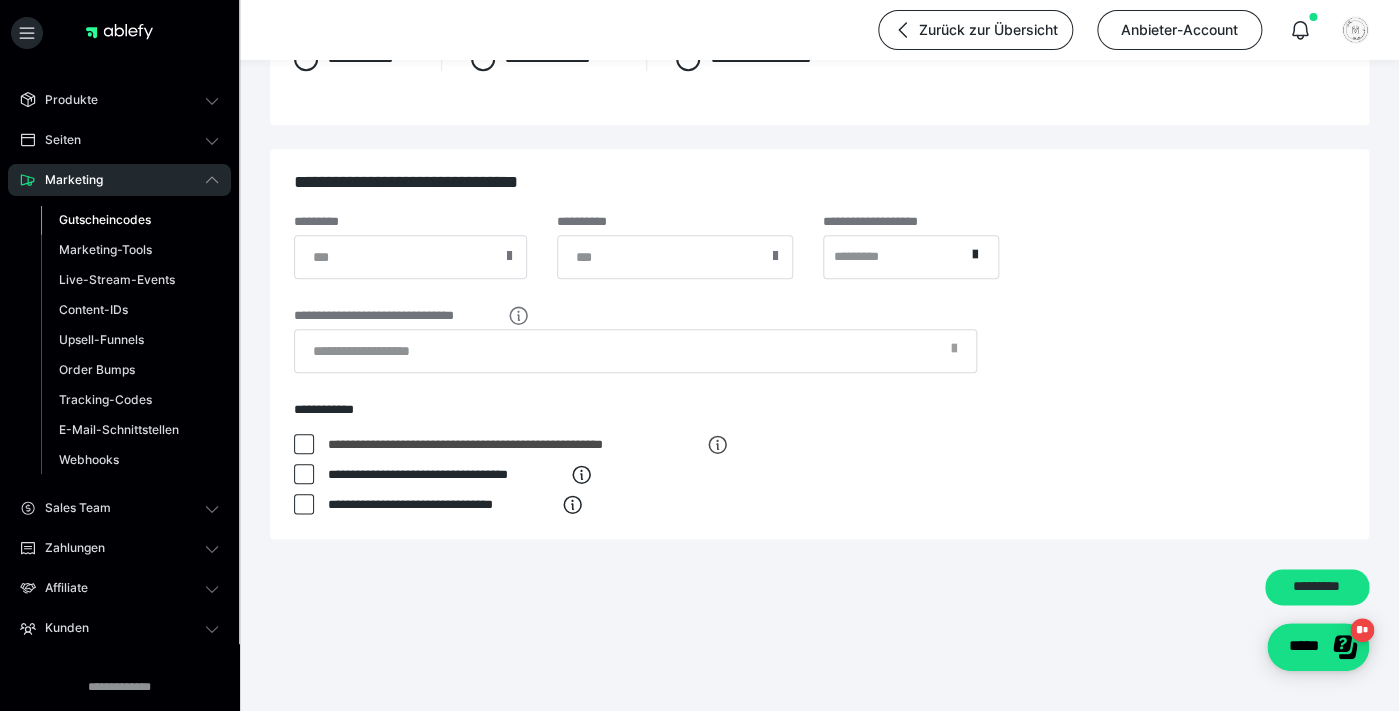 click at bounding box center (304, 474) 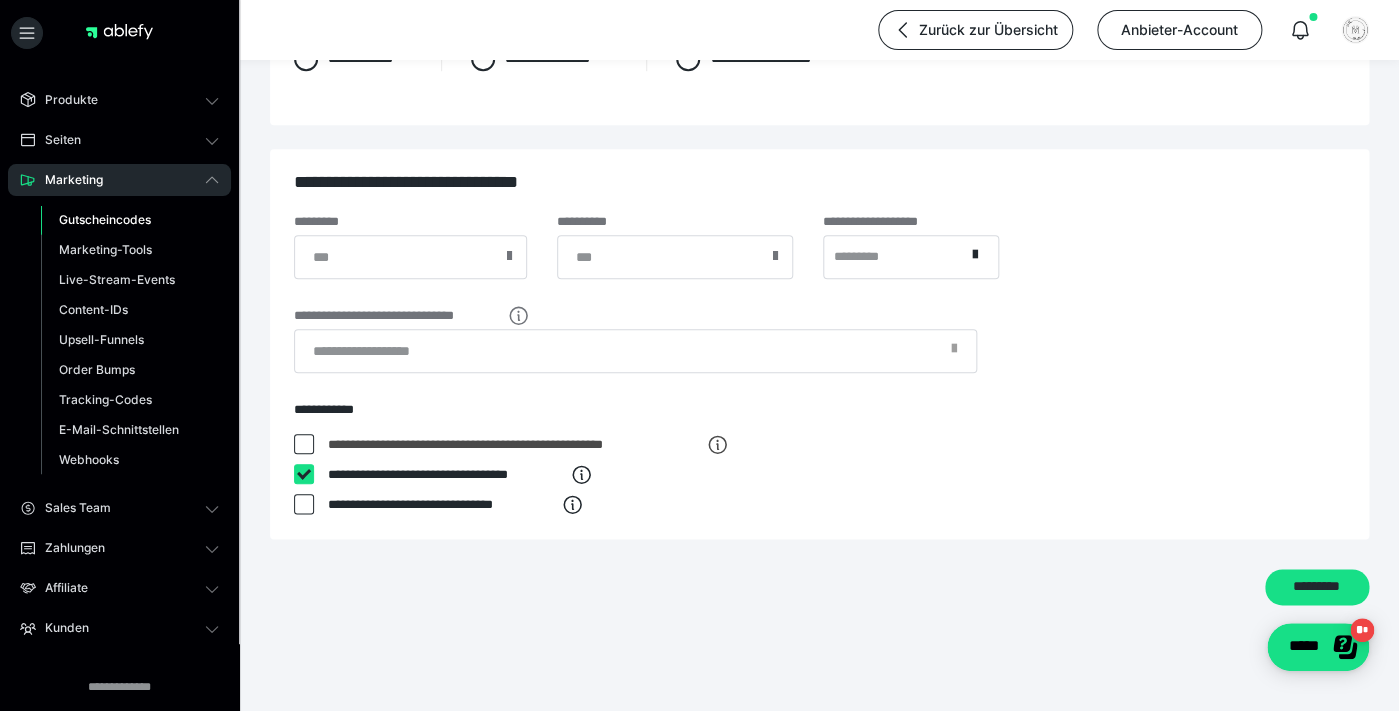 checkbox on "****" 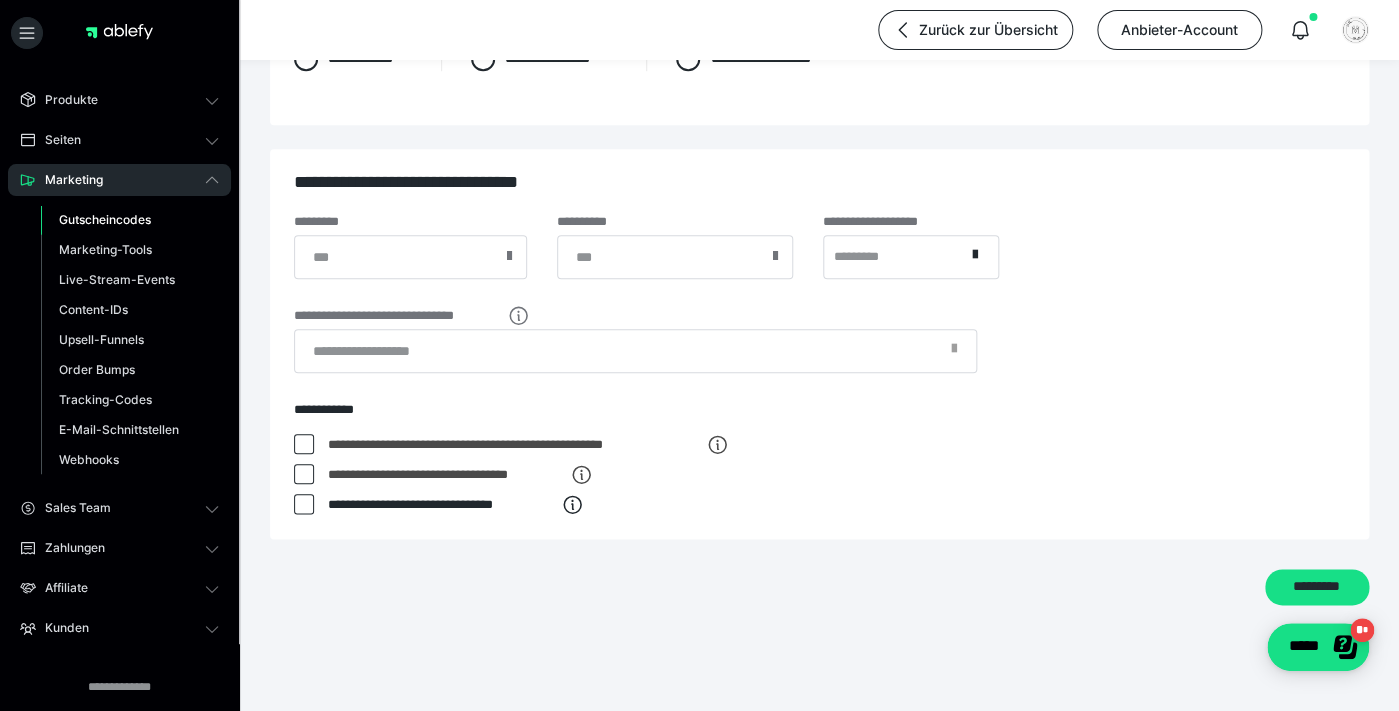 click on "**********" at bounding box center (438, 509) 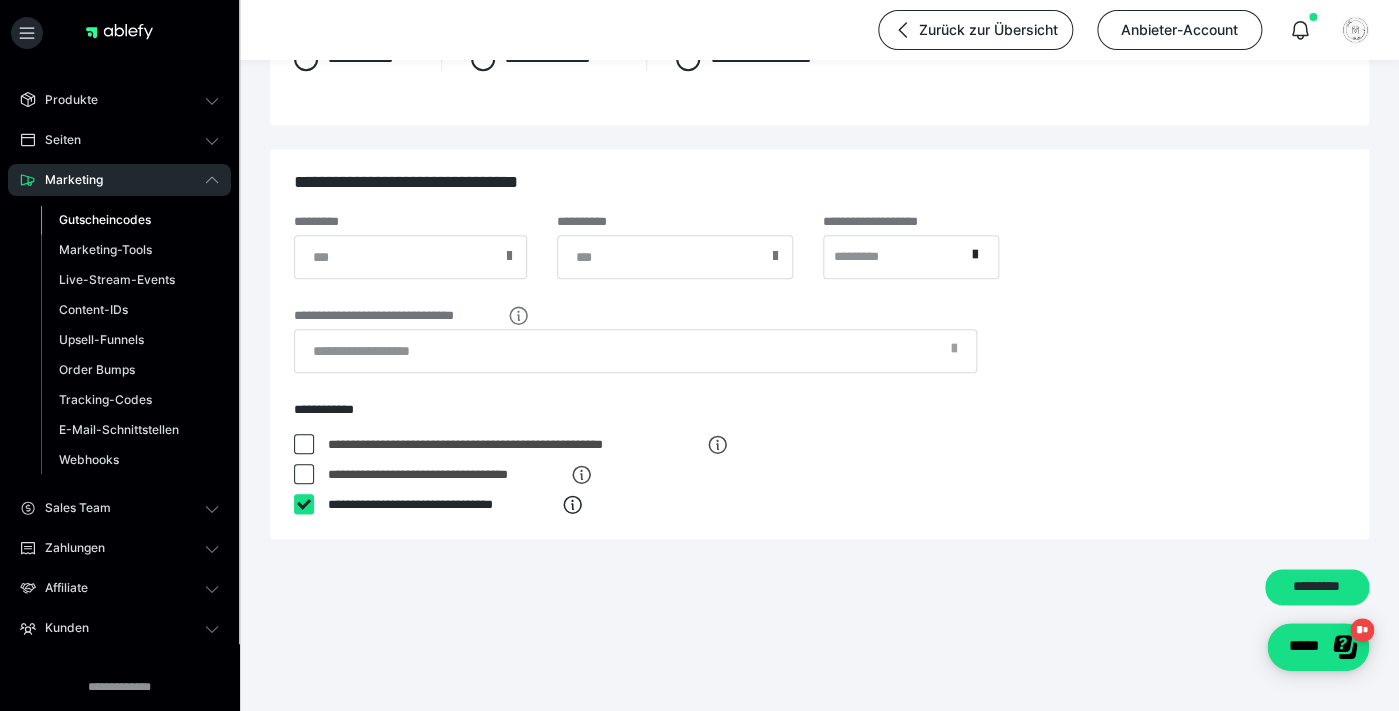 checkbox on "****" 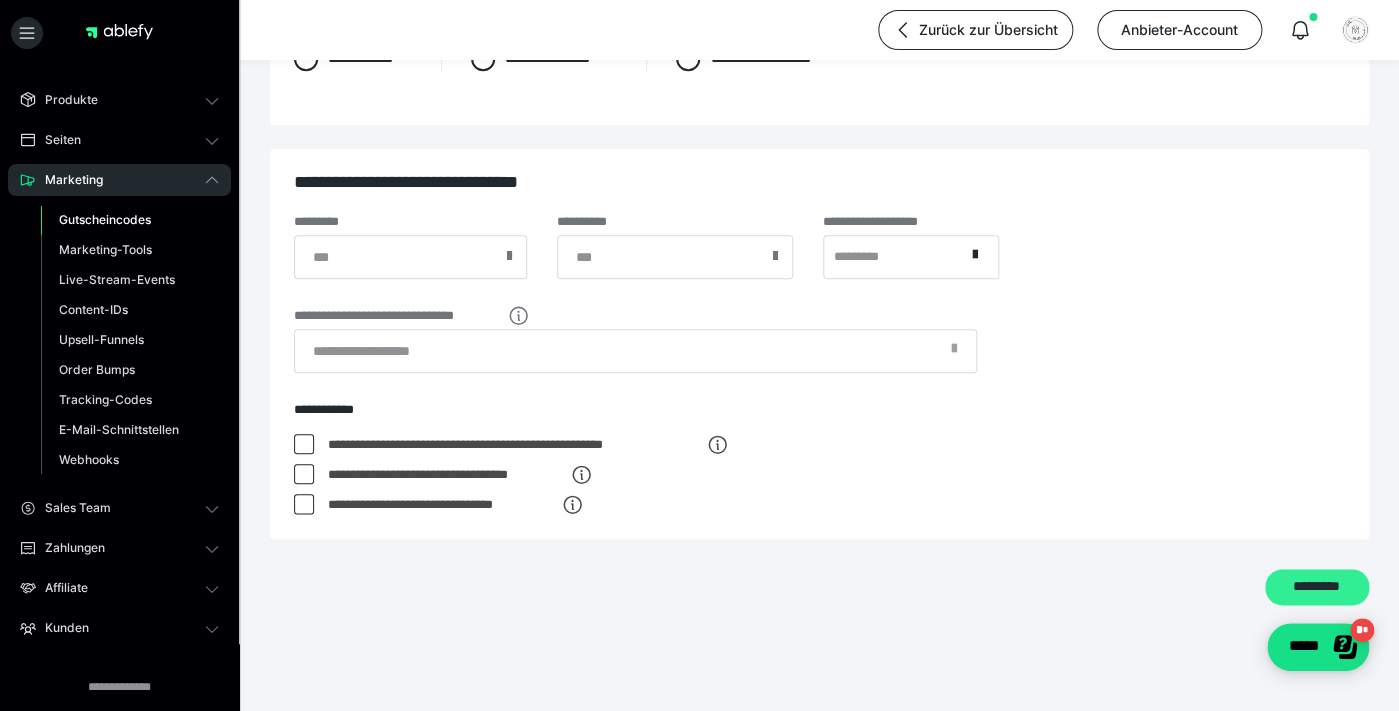 click on "*********" at bounding box center (1317, 587) 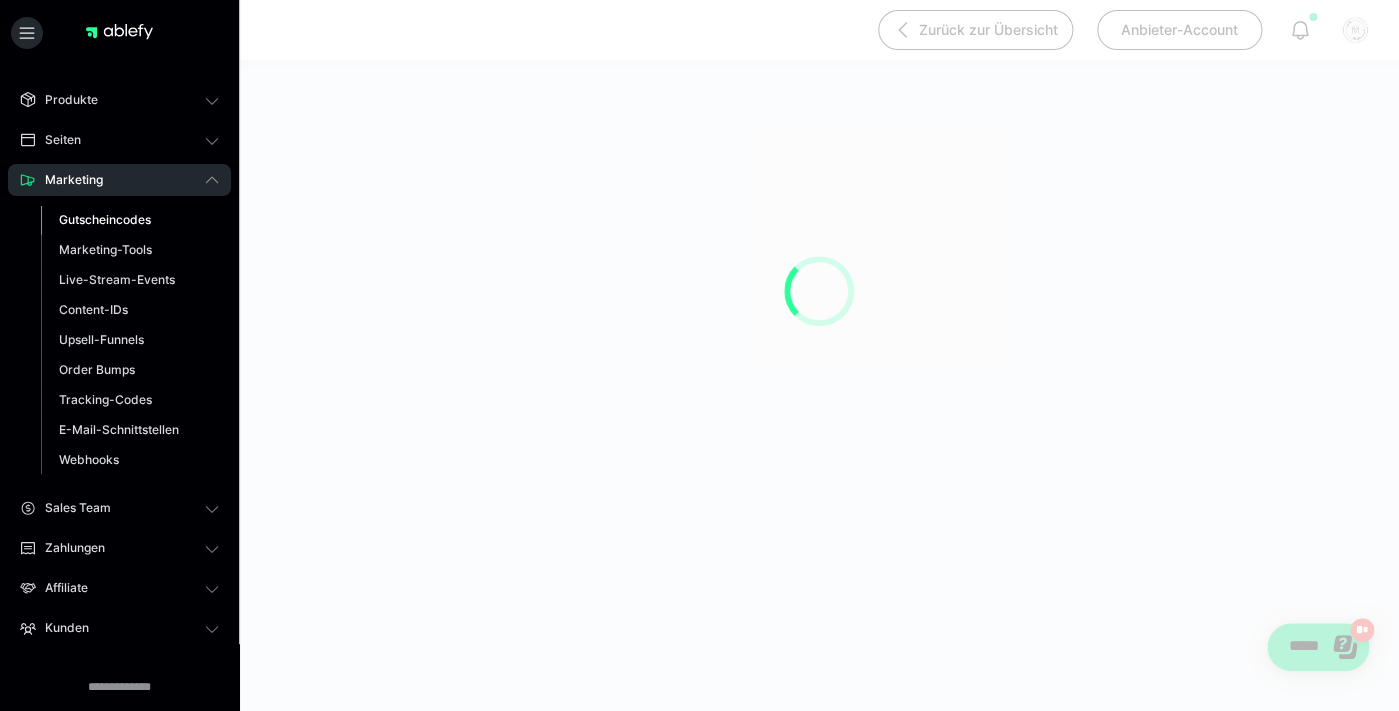 scroll, scrollTop: 0, scrollLeft: 0, axis: both 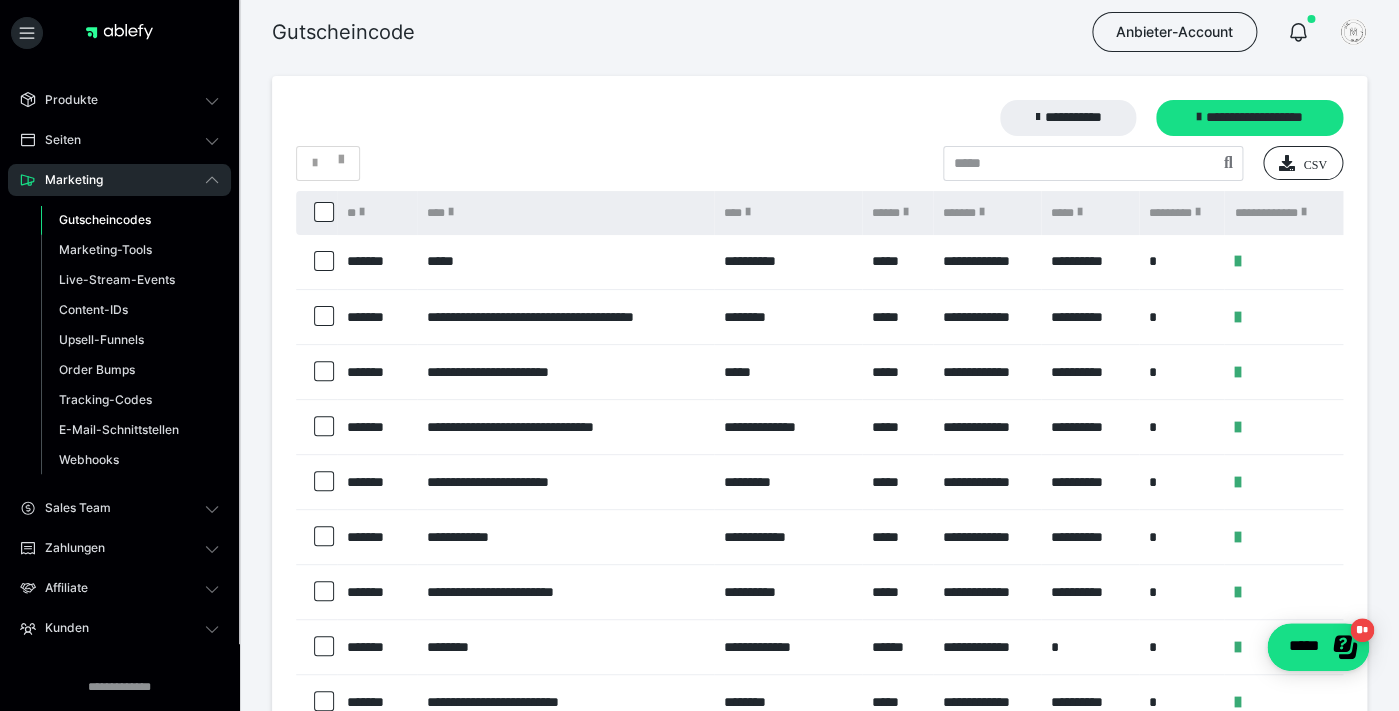click on "**********" at bounding box center [788, 262] 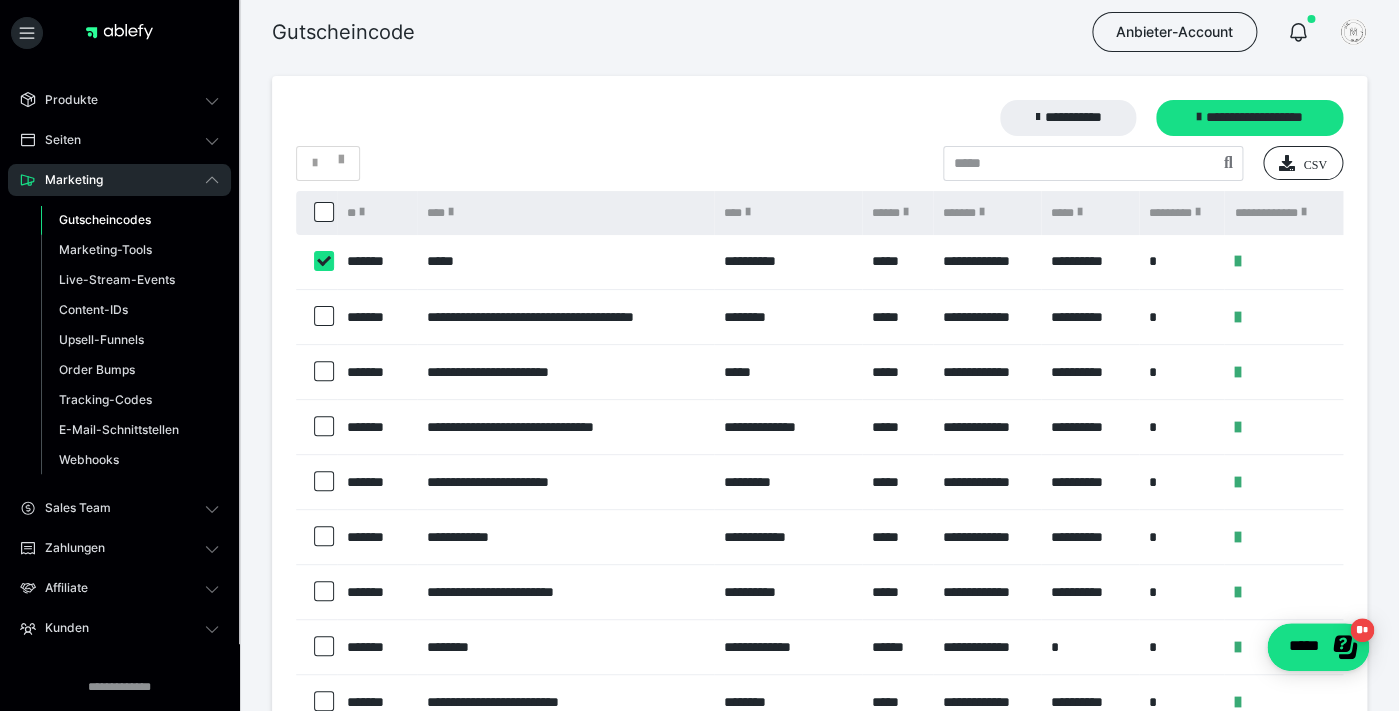 checkbox on "****" 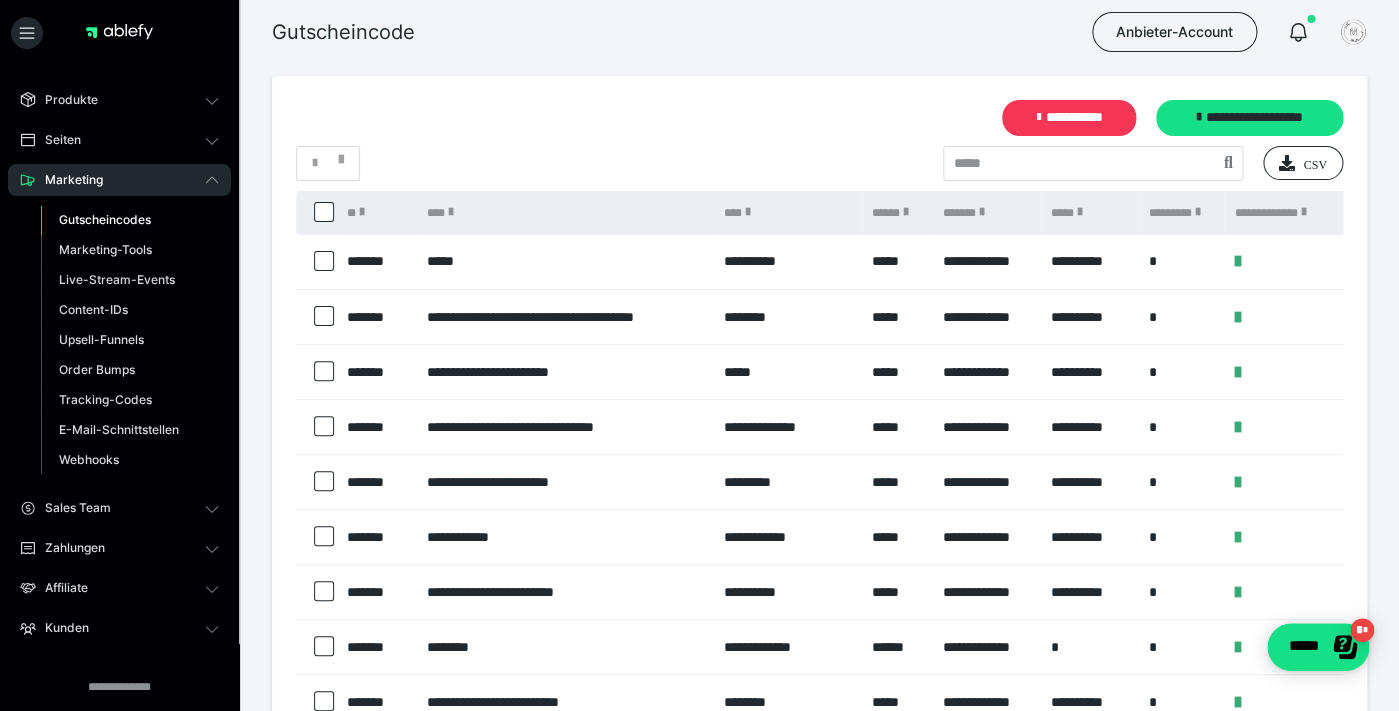 click on "**********" at bounding box center [1069, 118] 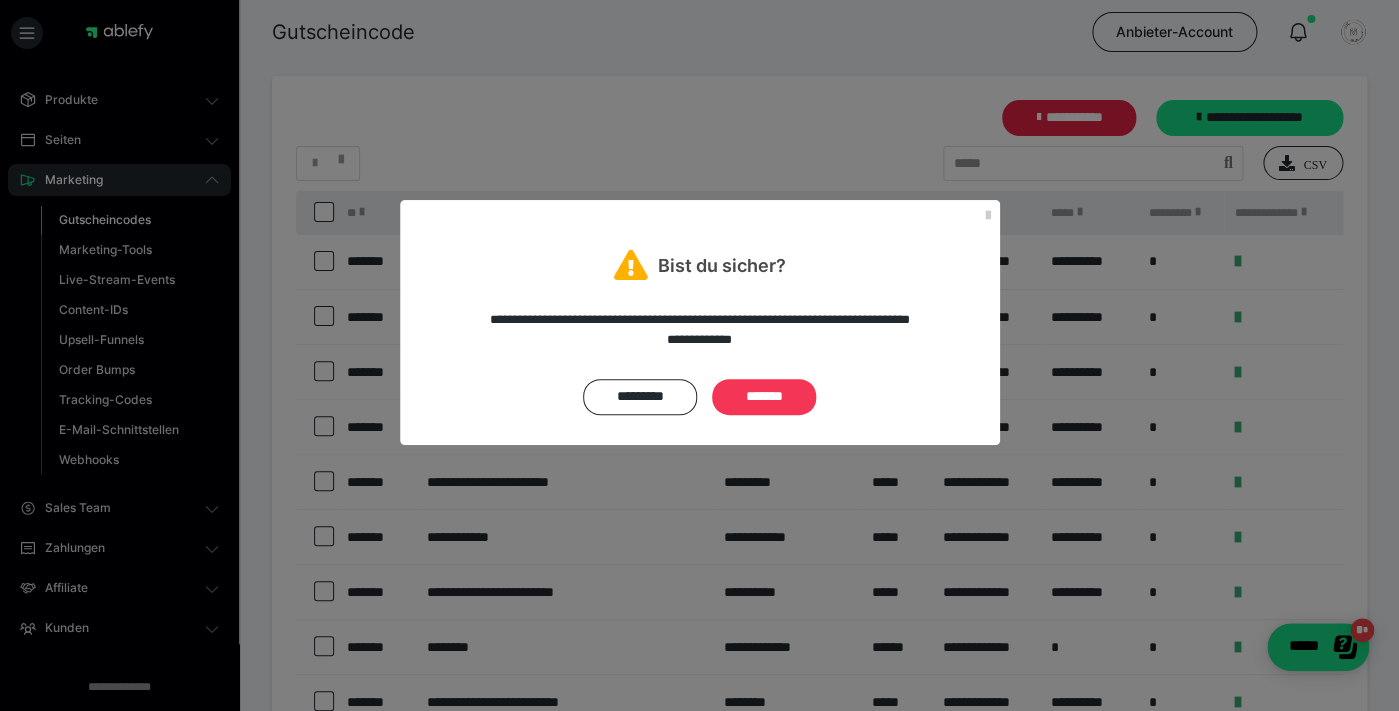 click on "*******" at bounding box center (764, 397) 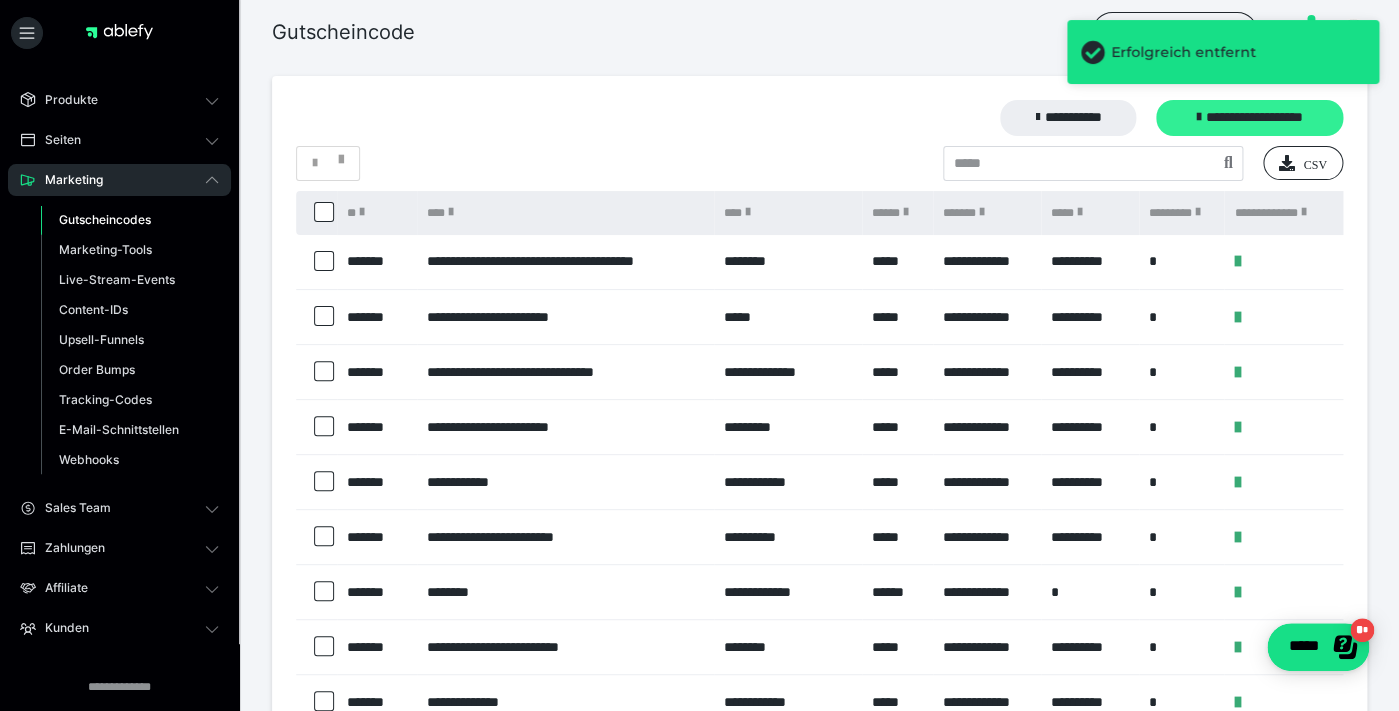 click on "**********" at bounding box center (1249, 118) 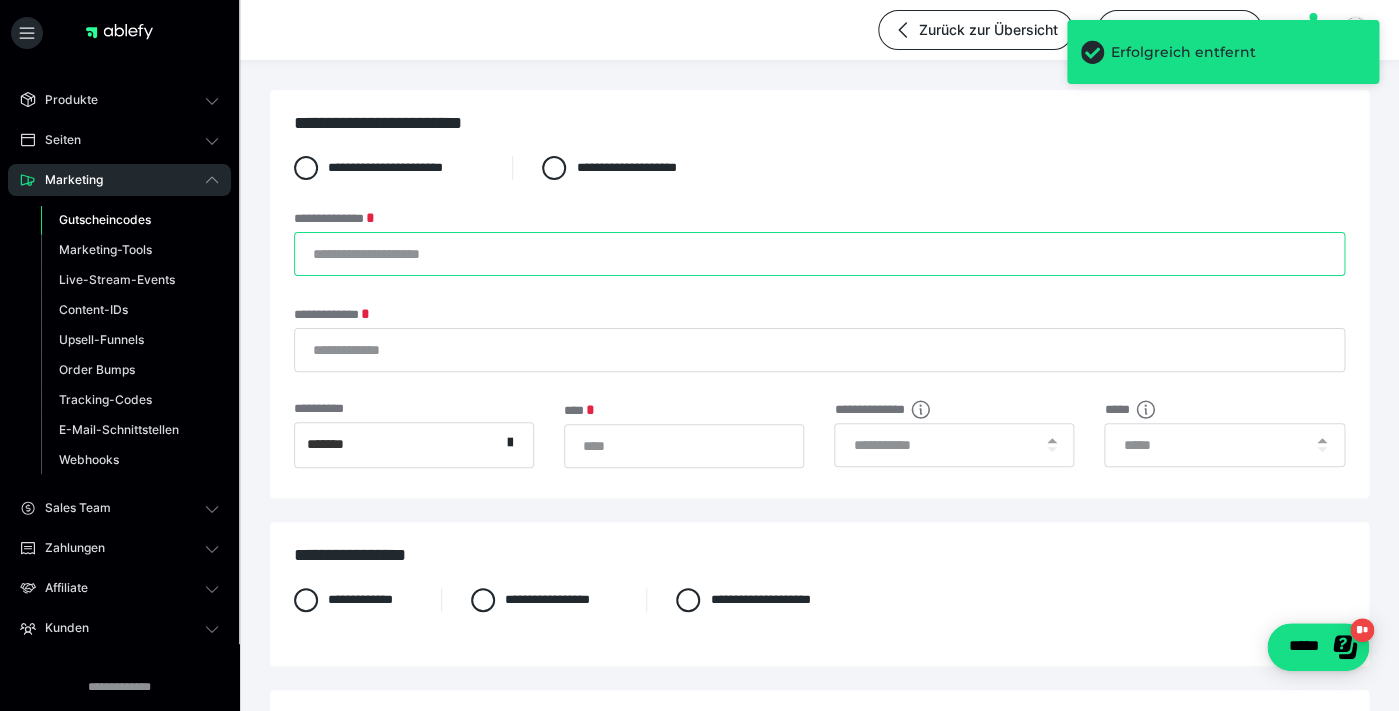 click on "**********" at bounding box center [819, 254] 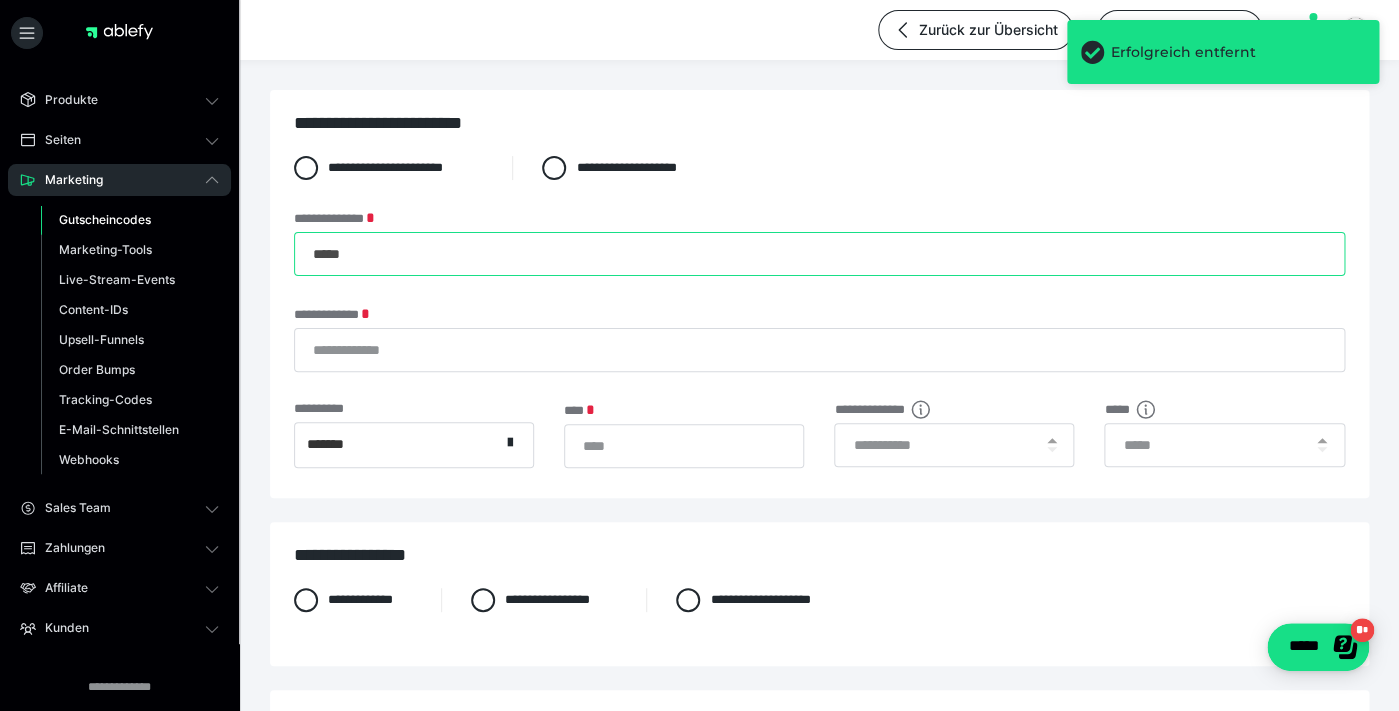 type on "*****" 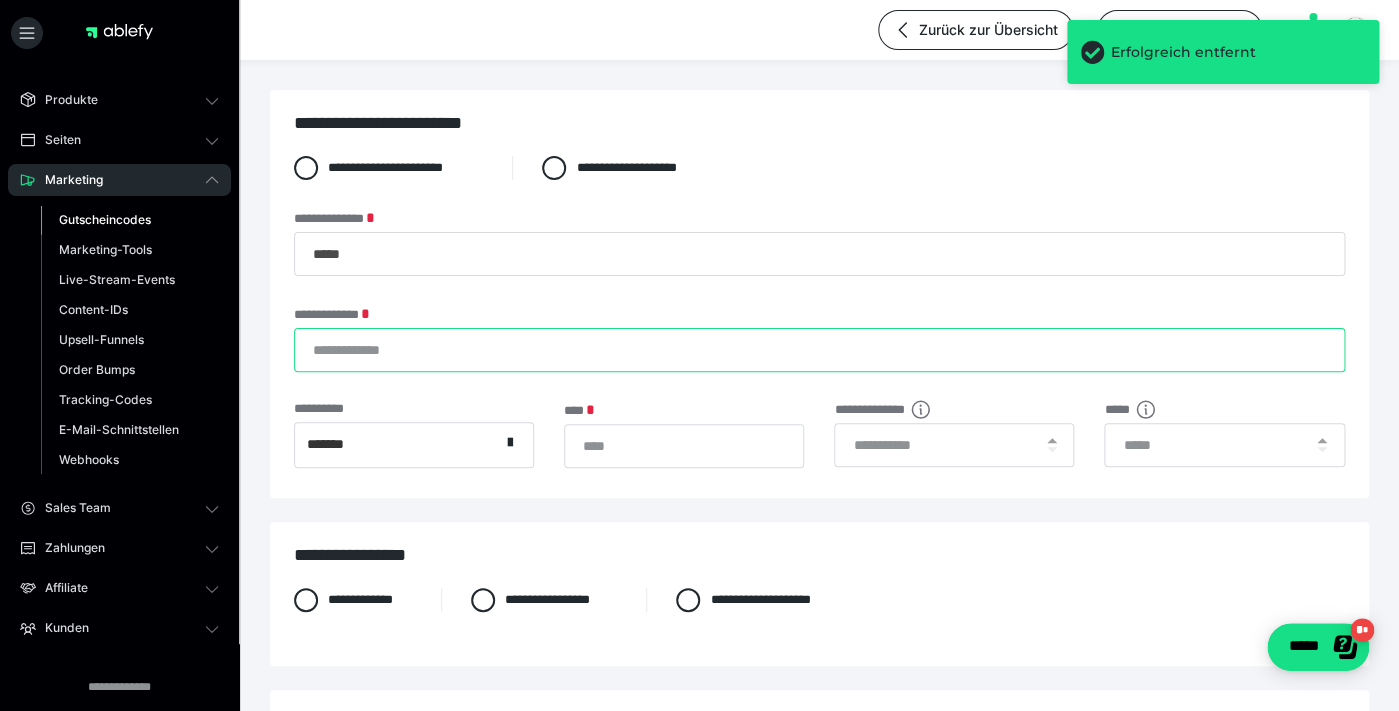 click on "**********" at bounding box center (819, 350) 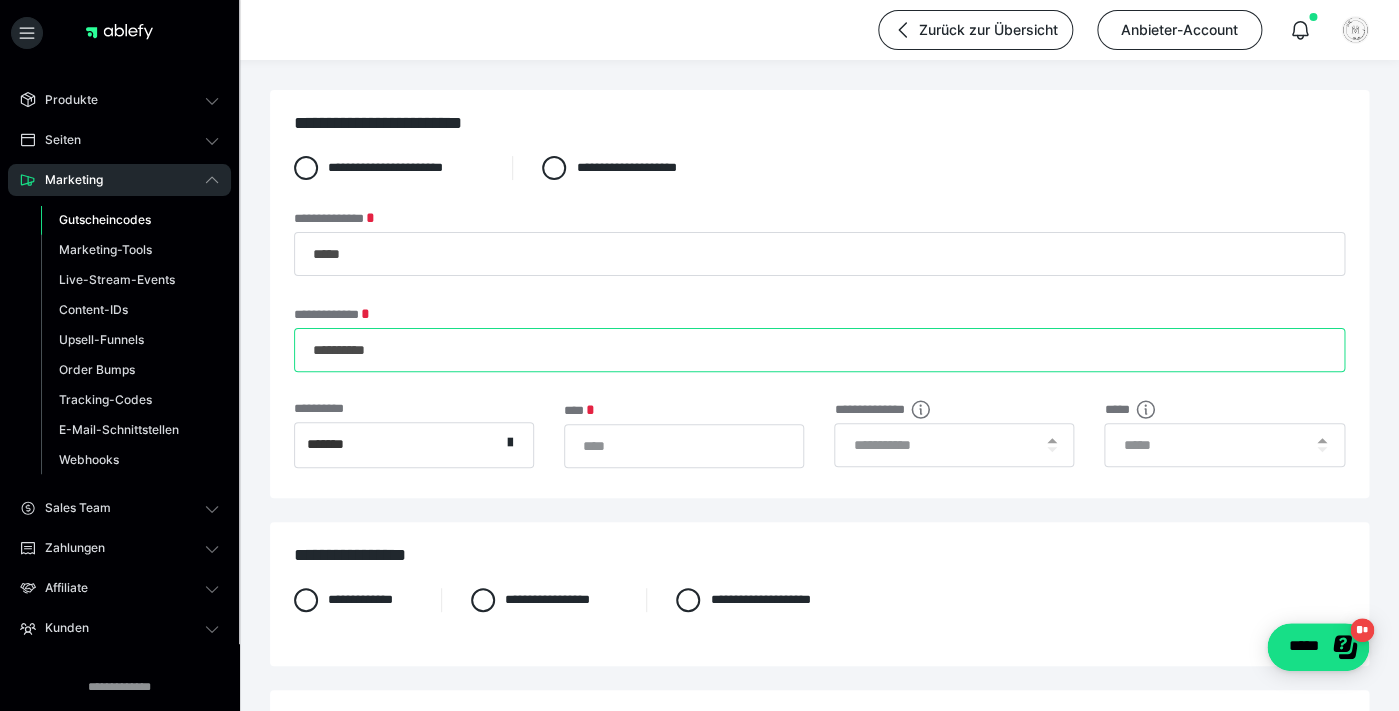 type on "**********" 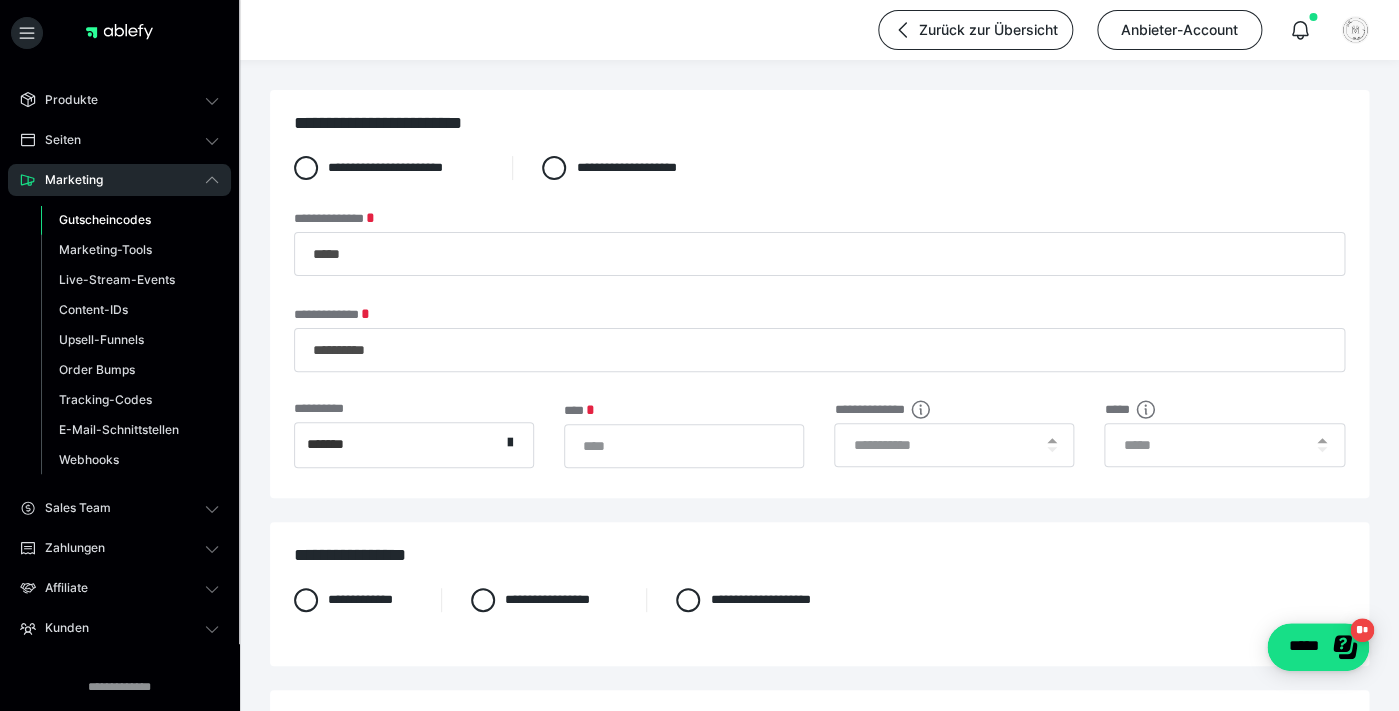click on "*******" at bounding box center (397, 445) 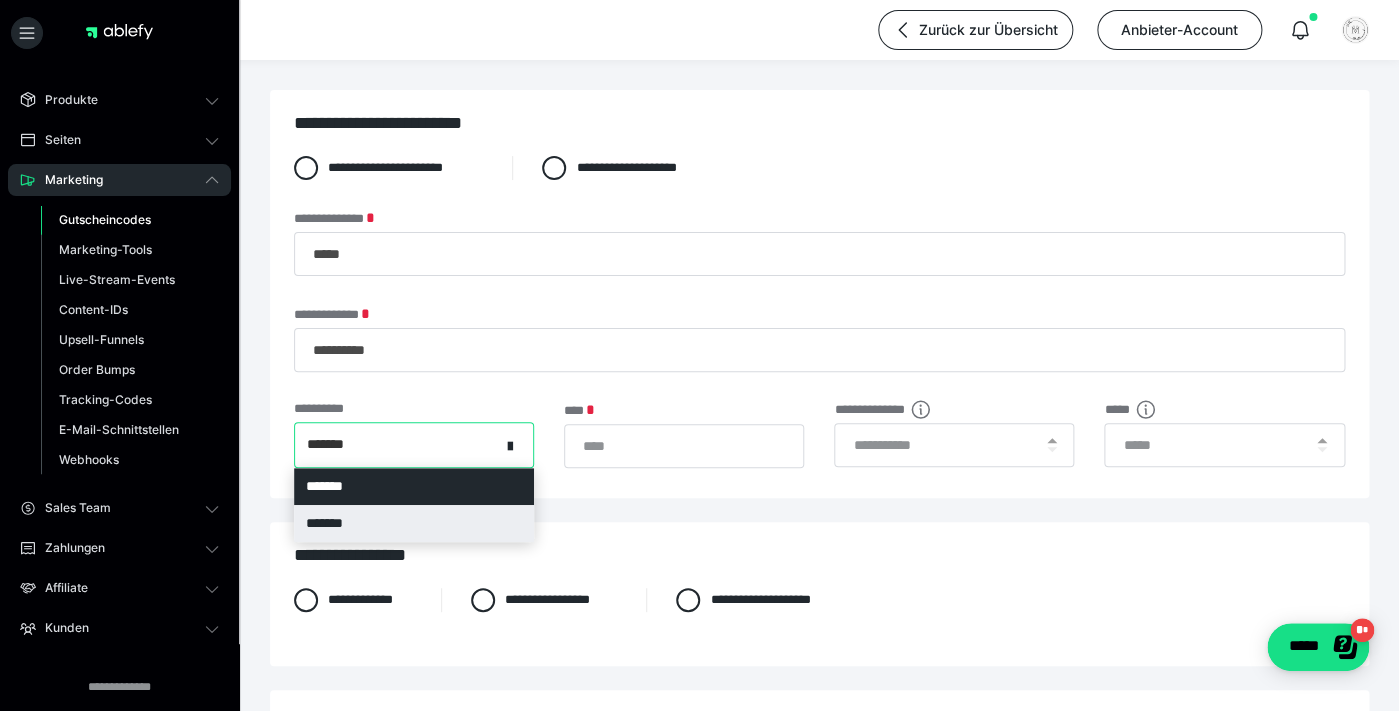 click on "*******" at bounding box center (414, 523) 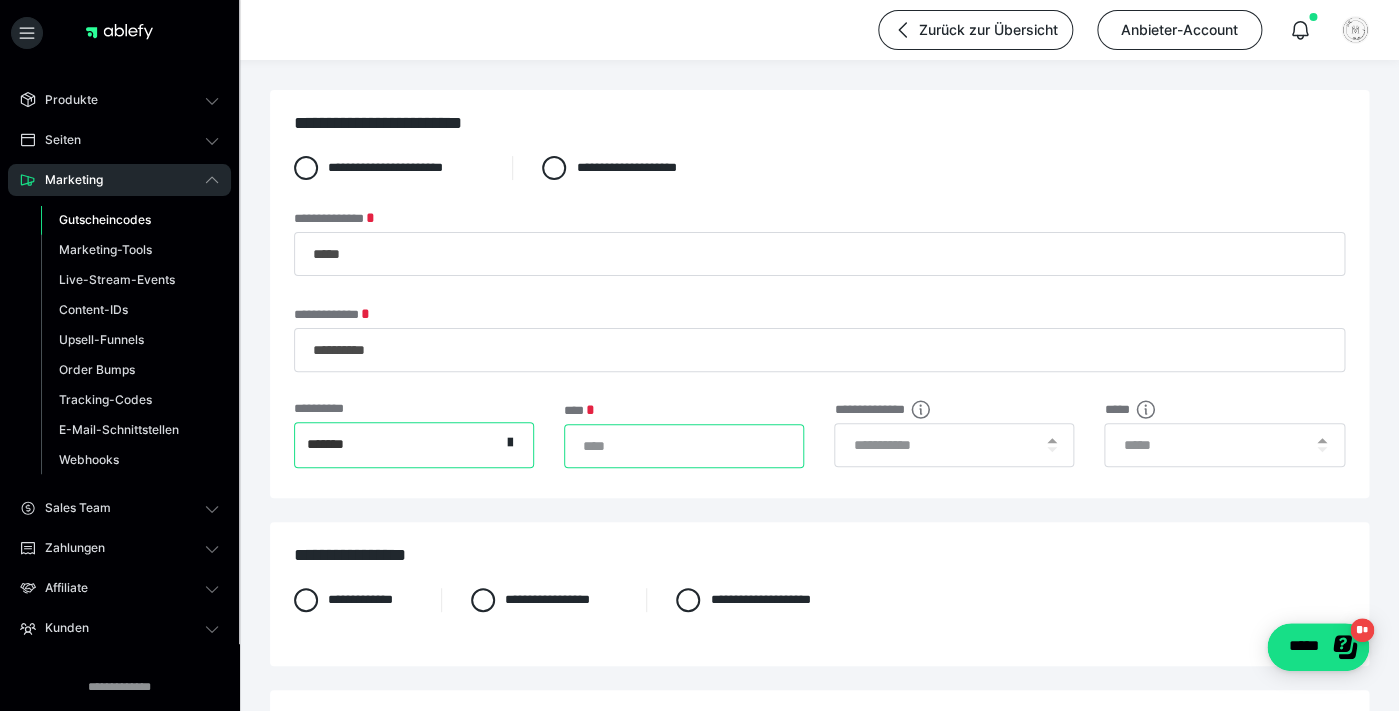 click on "*" at bounding box center (684, 446) 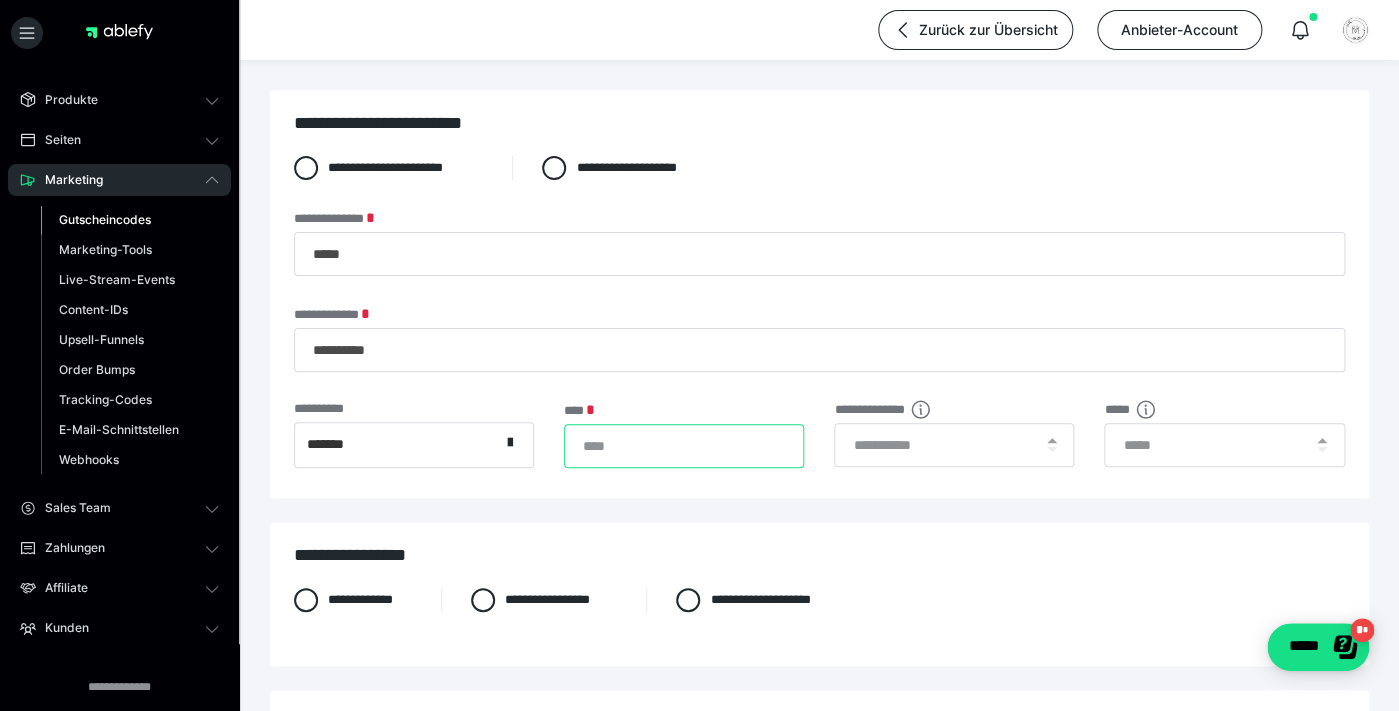 type on "**" 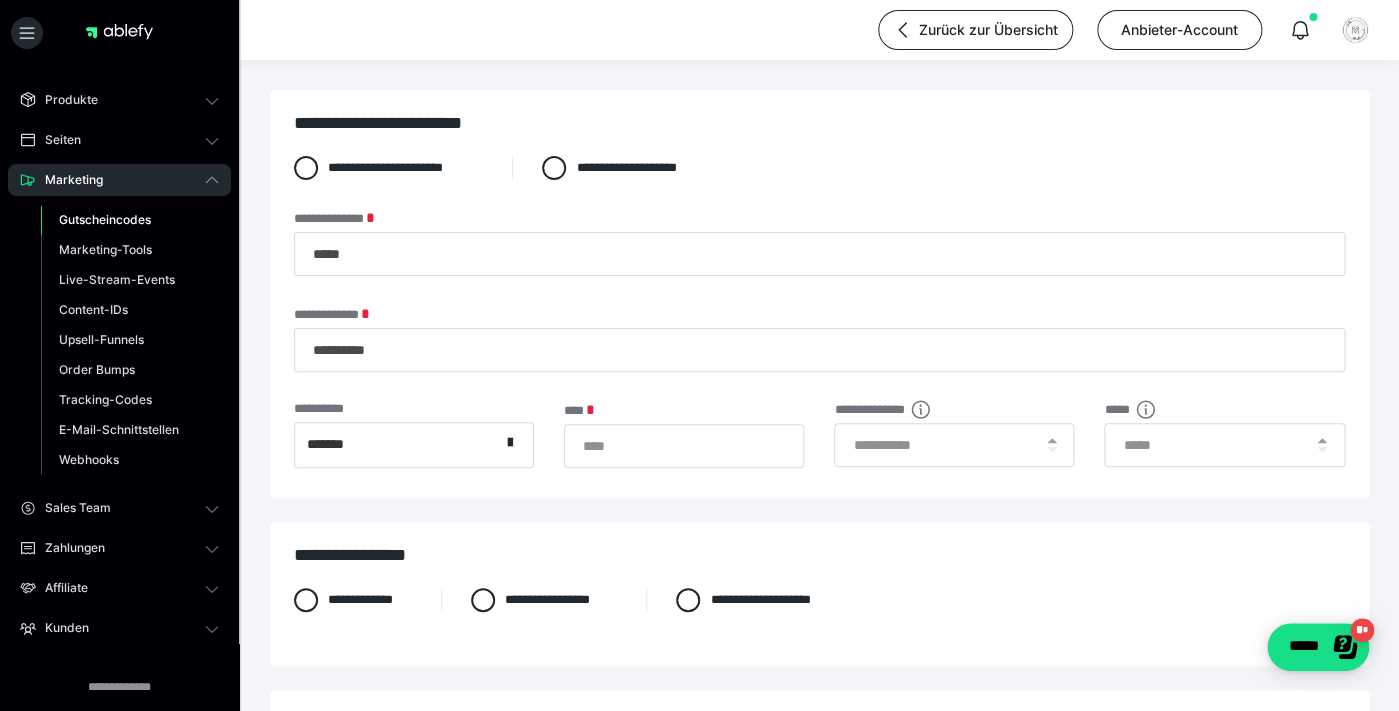 click on "**********" at bounding box center (819, 618) 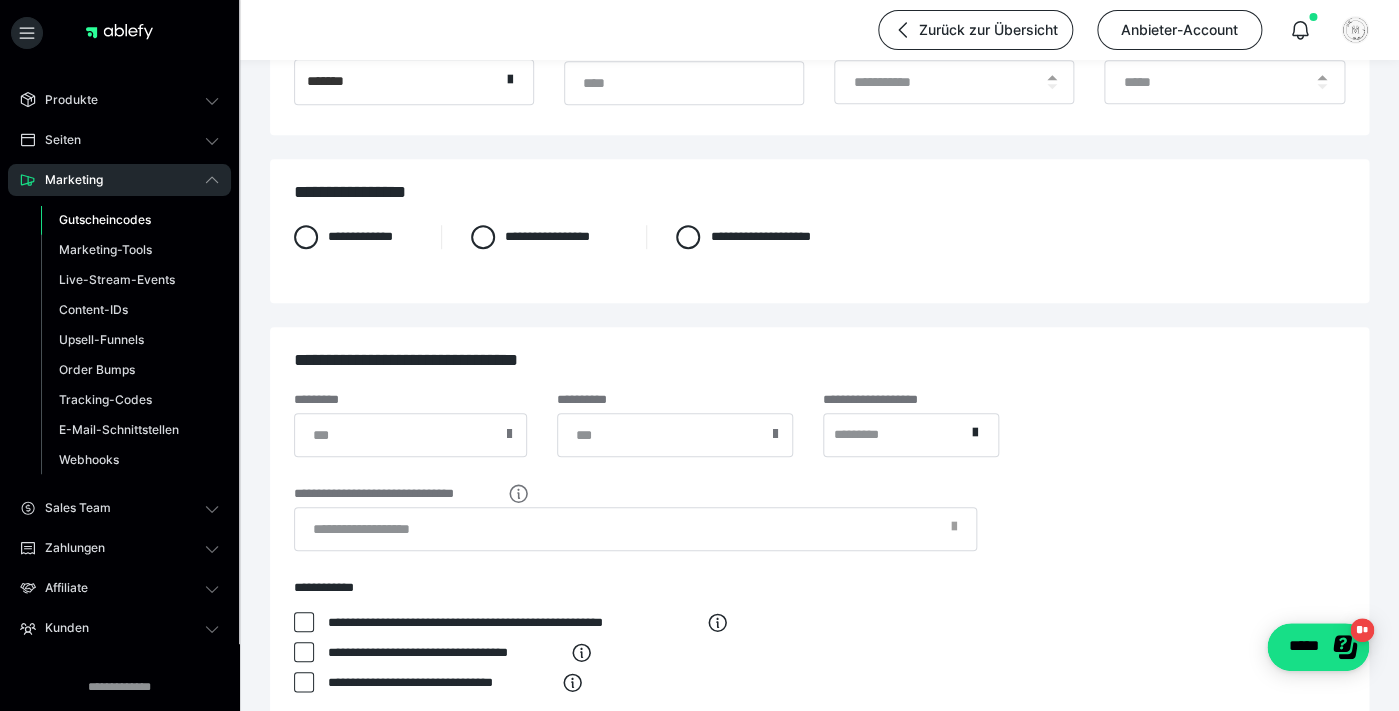 scroll, scrollTop: 541, scrollLeft: 0, axis: vertical 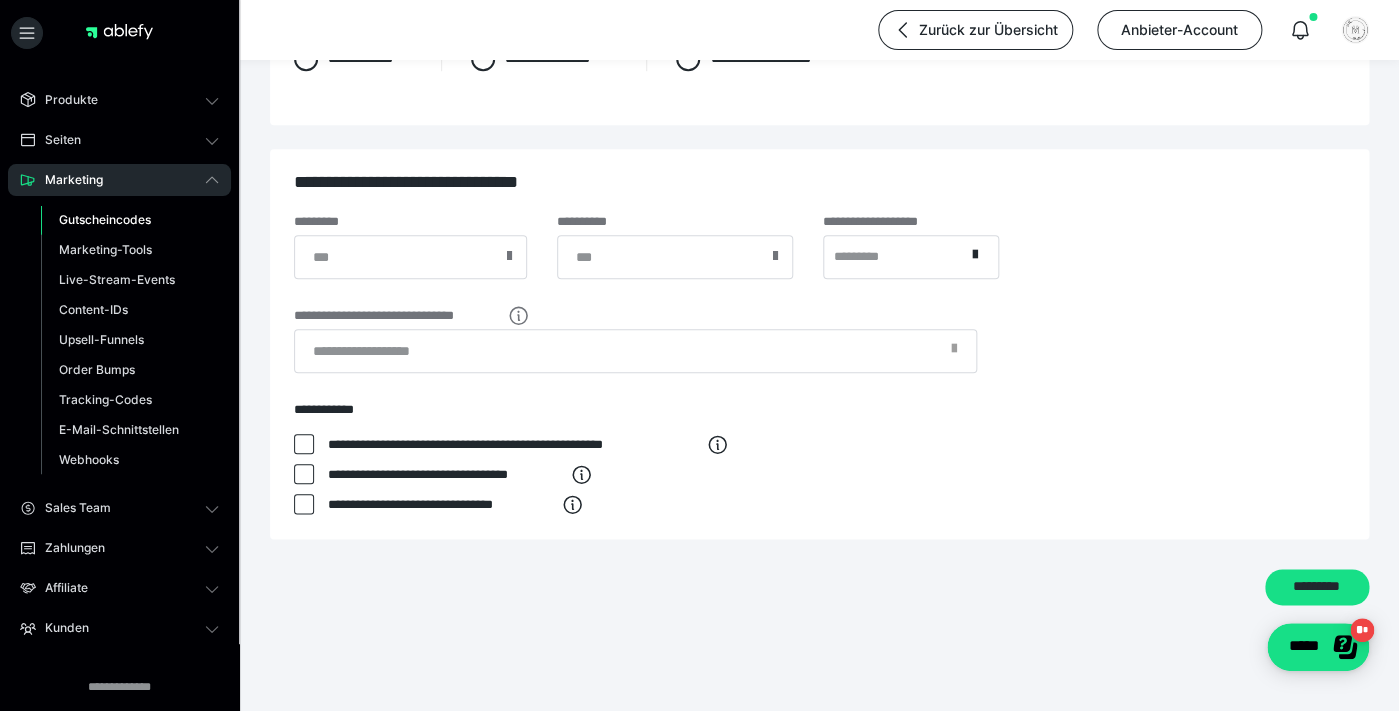 click at bounding box center (304, 444) 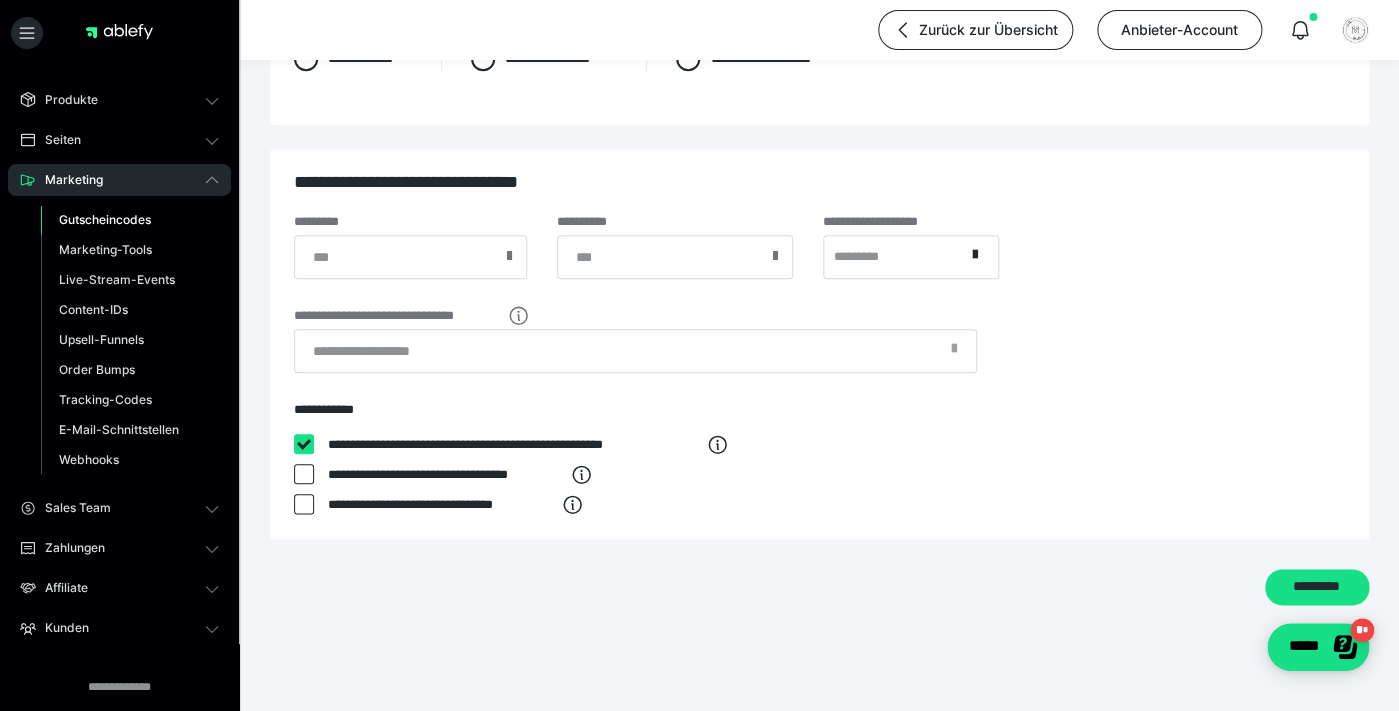 checkbox on "****" 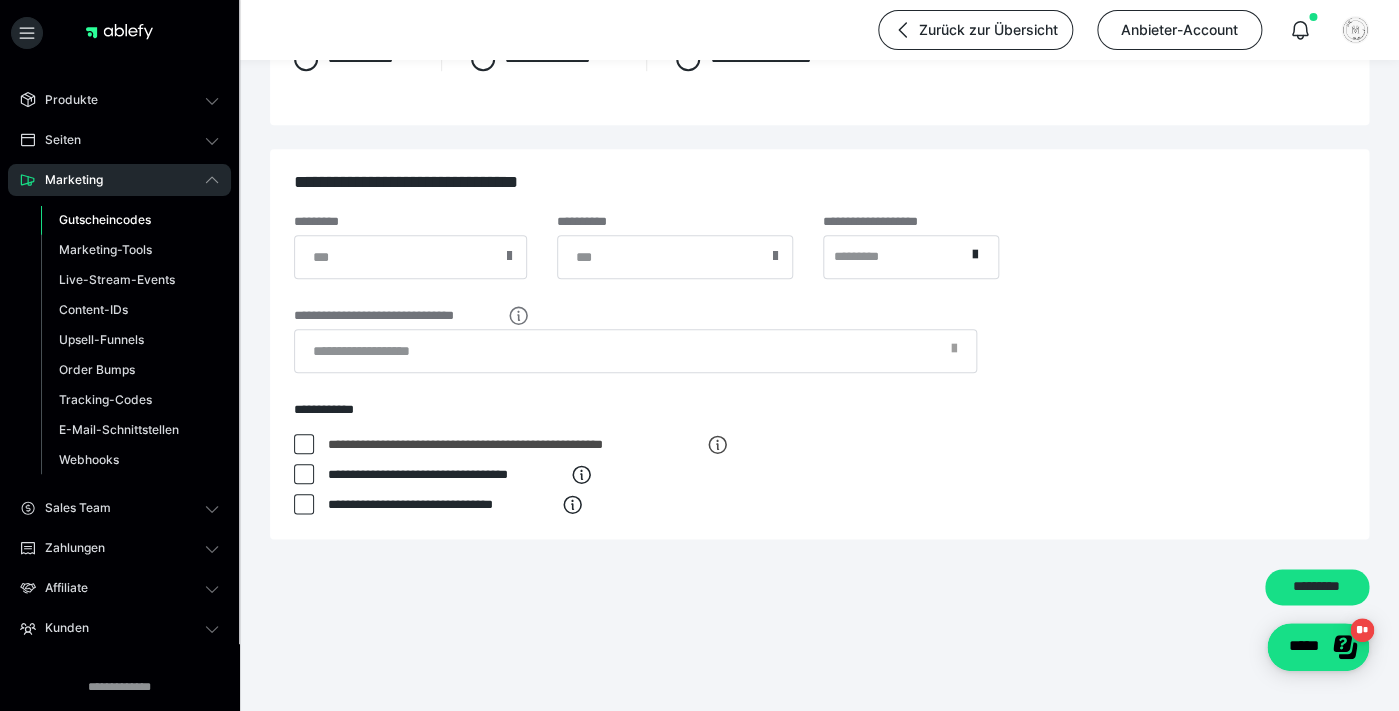 click at bounding box center [304, 474] 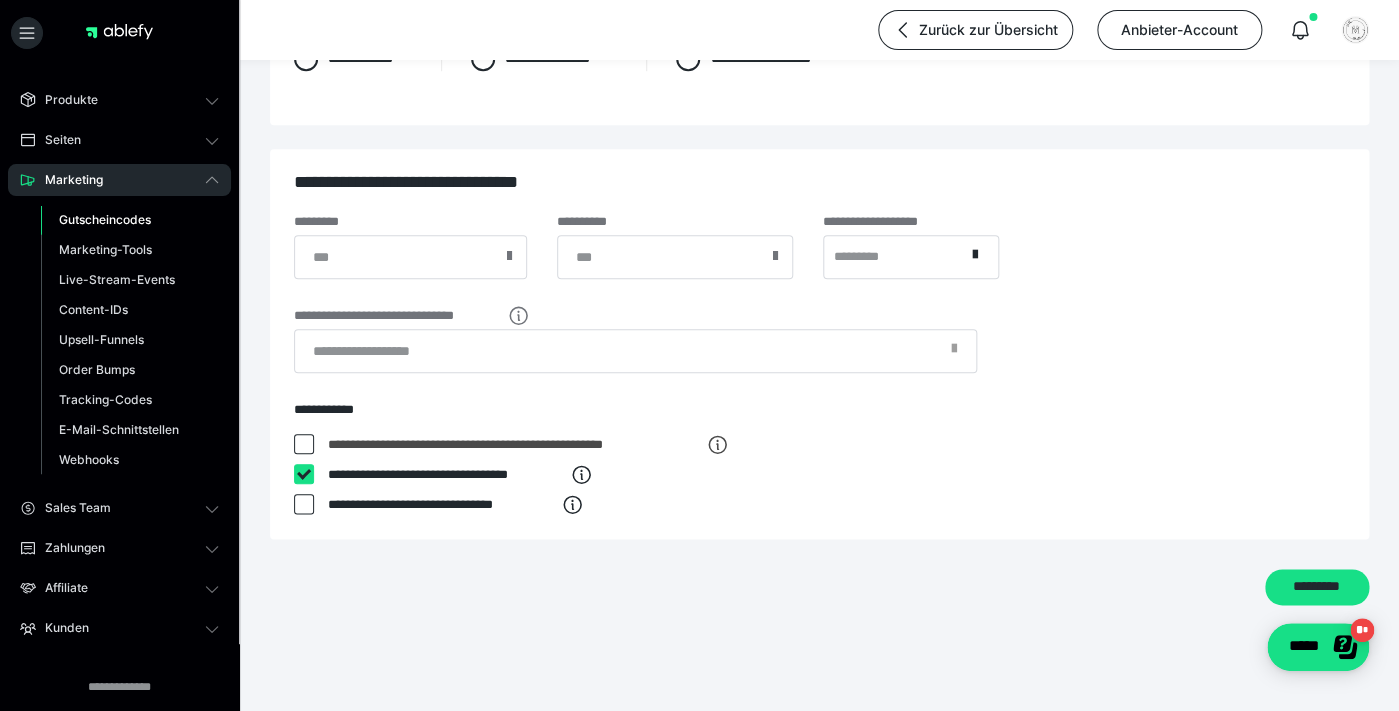 checkbox on "****" 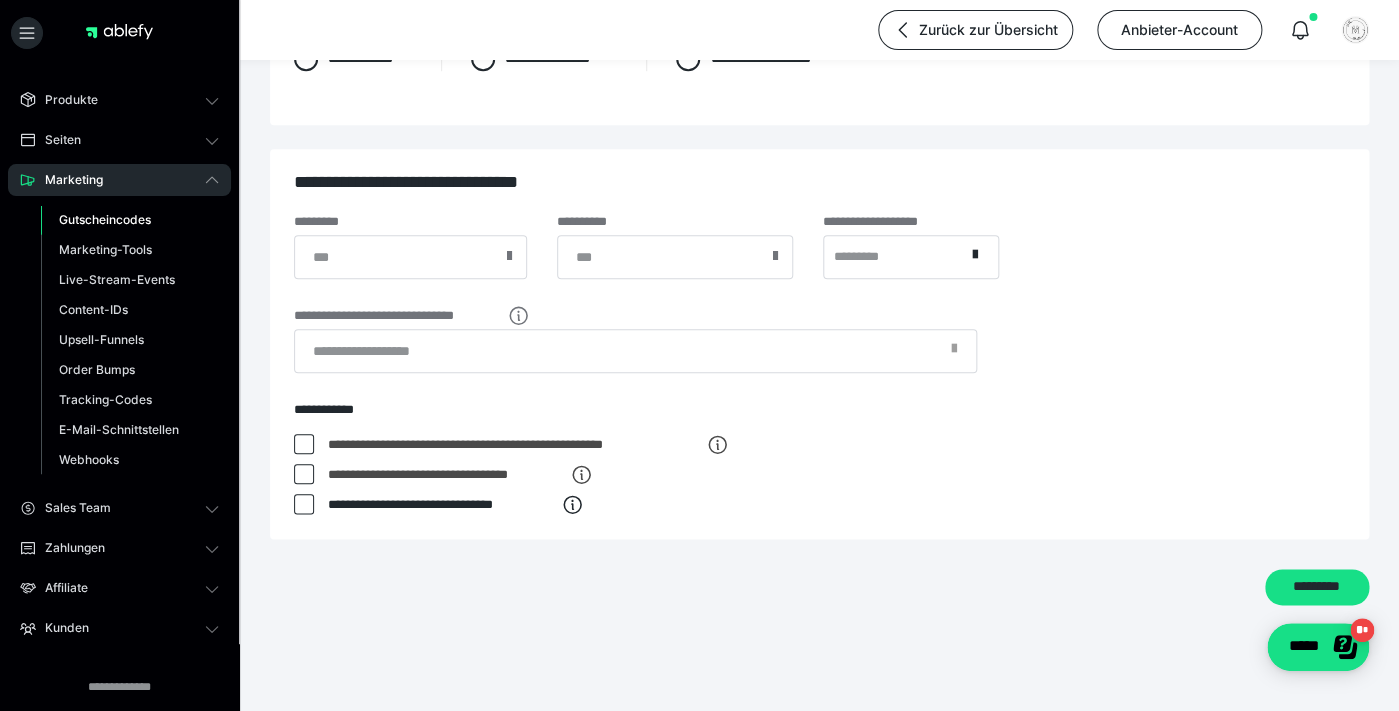 click at bounding box center [304, 504] 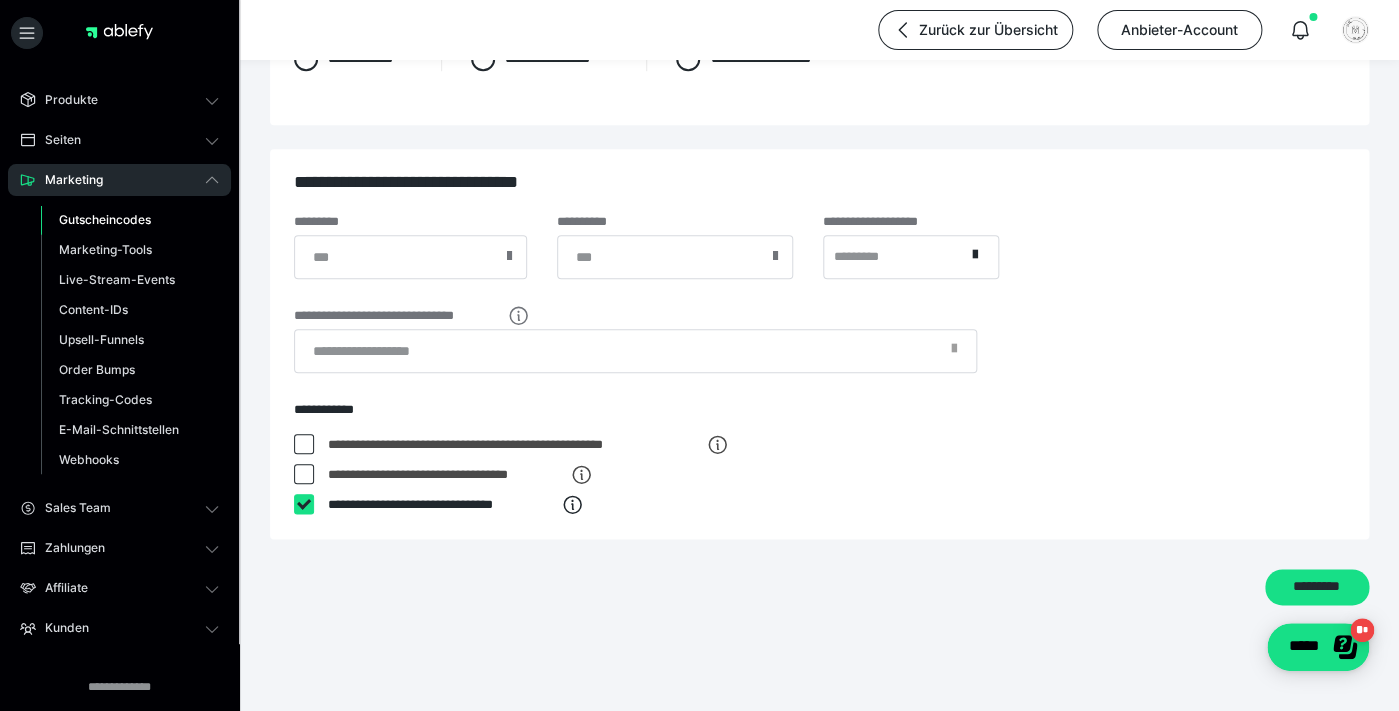 checkbox on "****" 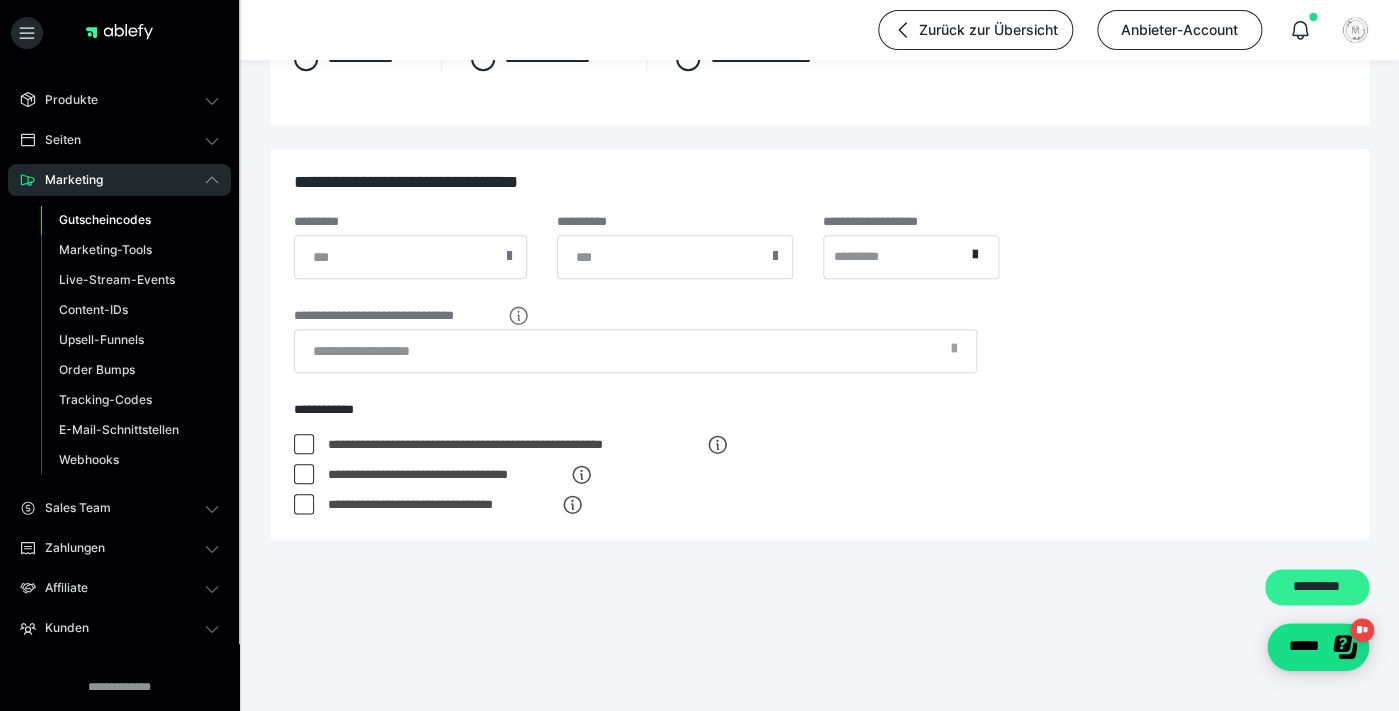 click on "*********" at bounding box center [1317, 587] 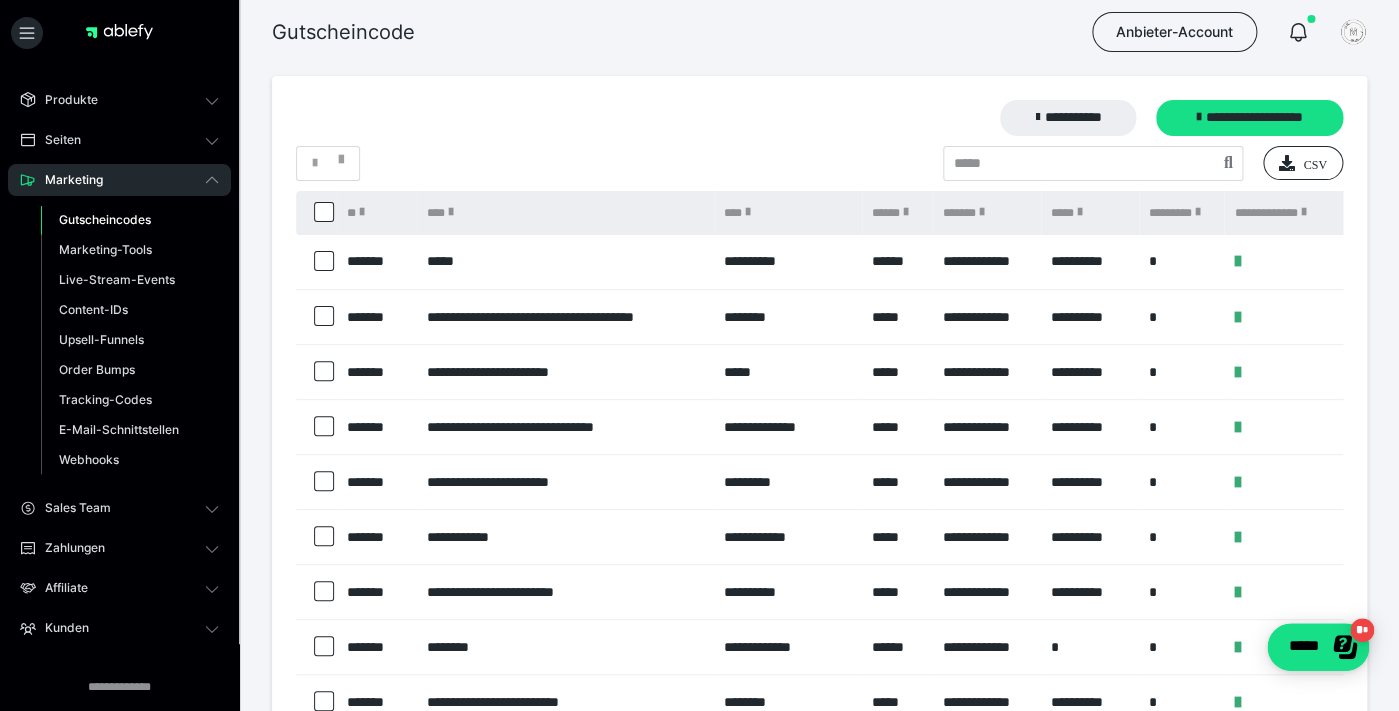 click on "**********" at bounding box center (819, 472) 